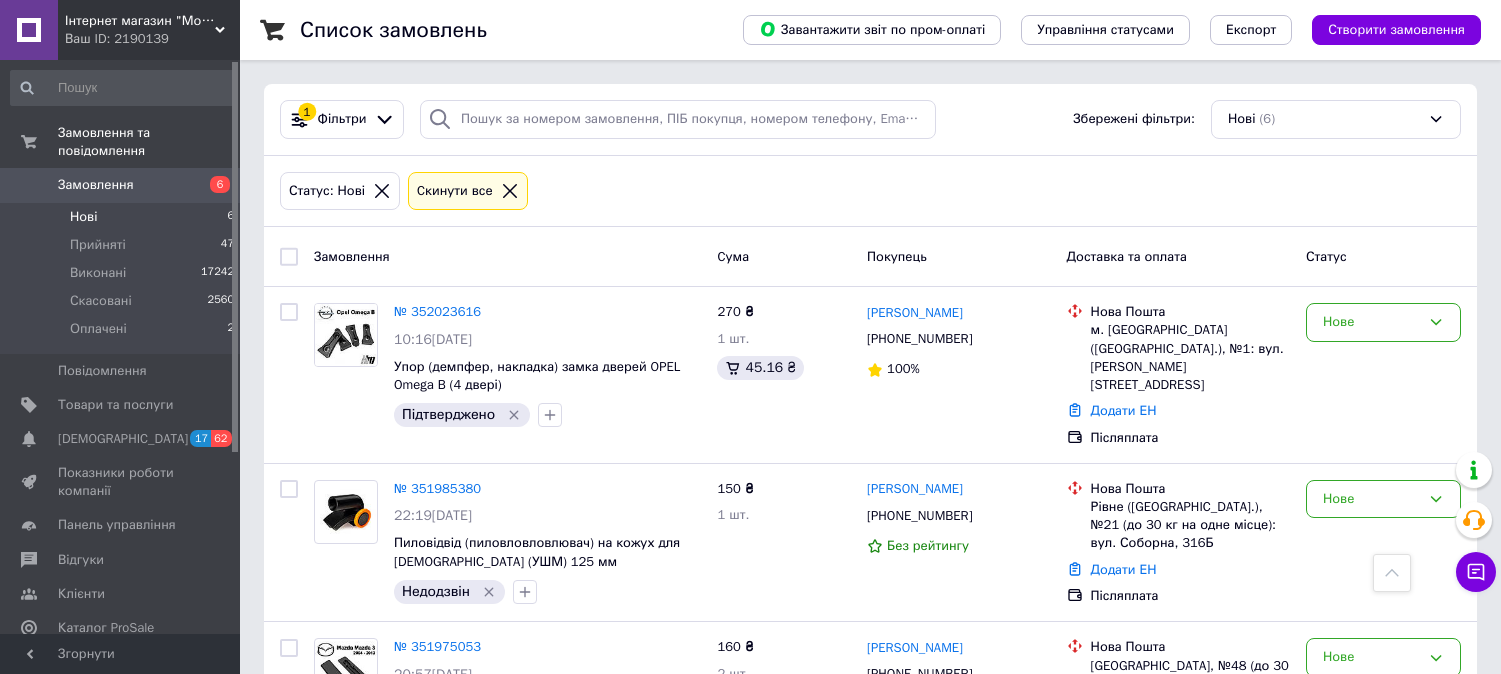 scroll, scrollTop: 567, scrollLeft: 0, axis: vertical 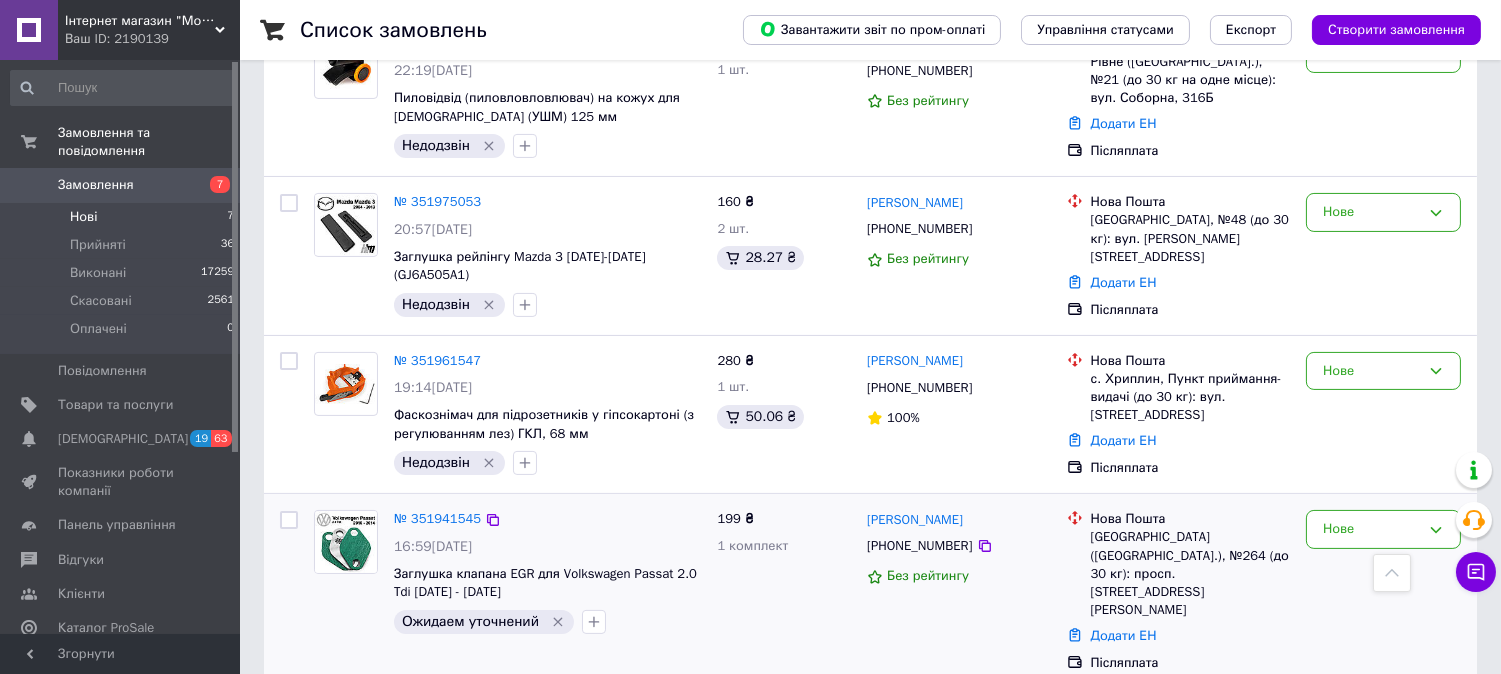 click 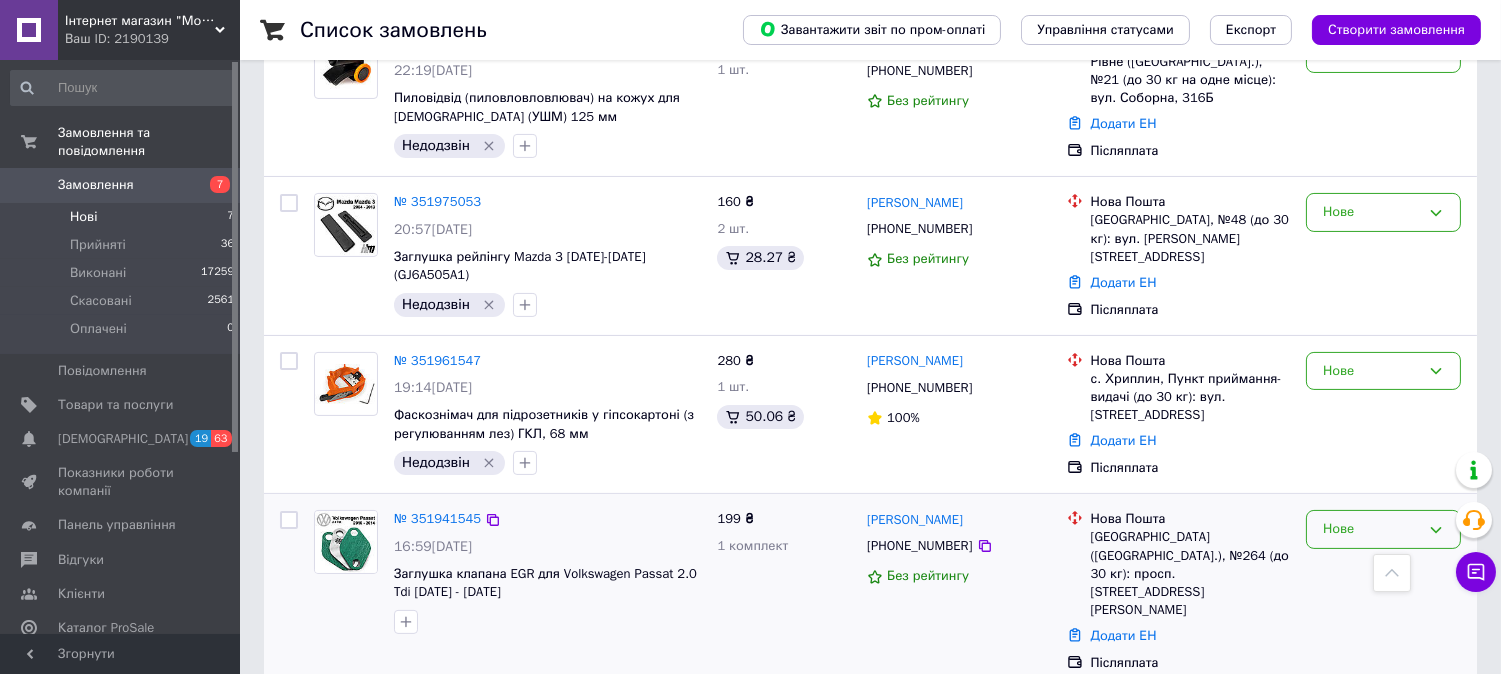 click 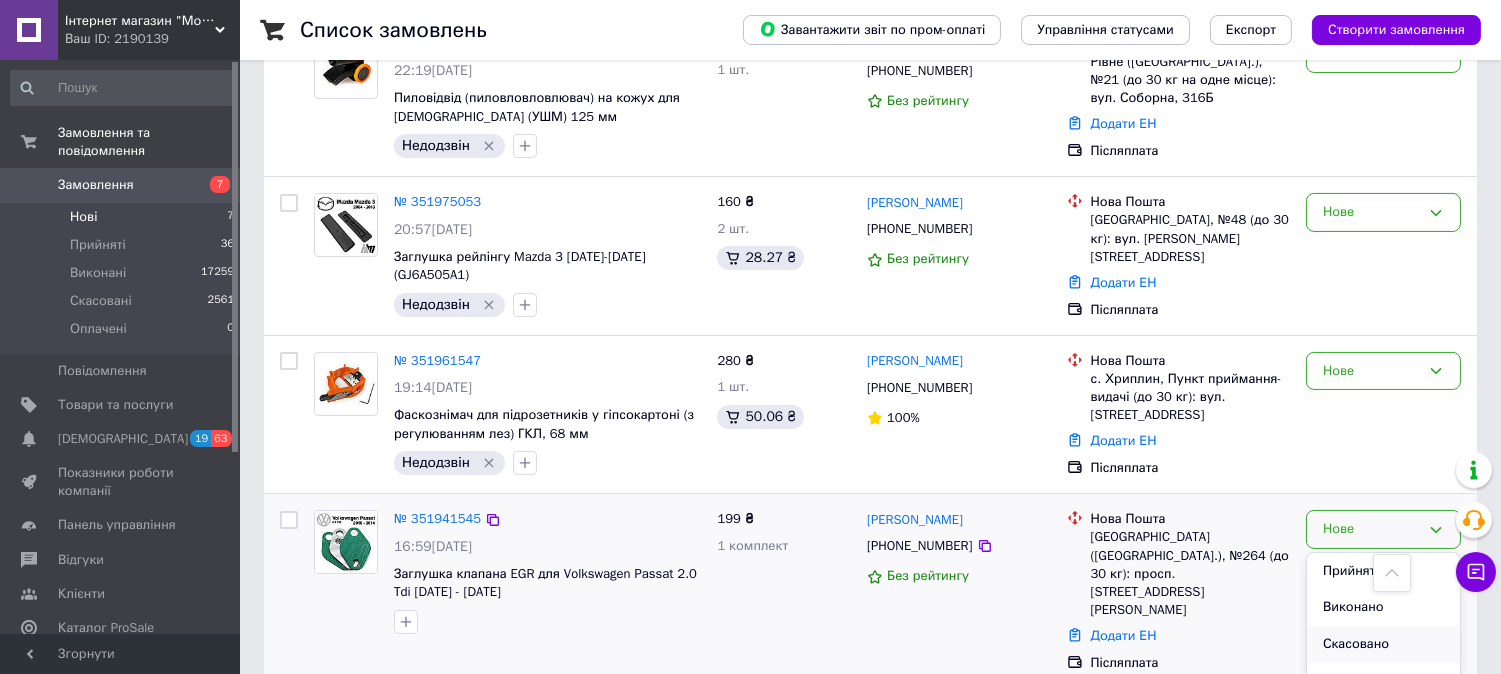 click on "Скасовано" at bounding box center [1383, 644] 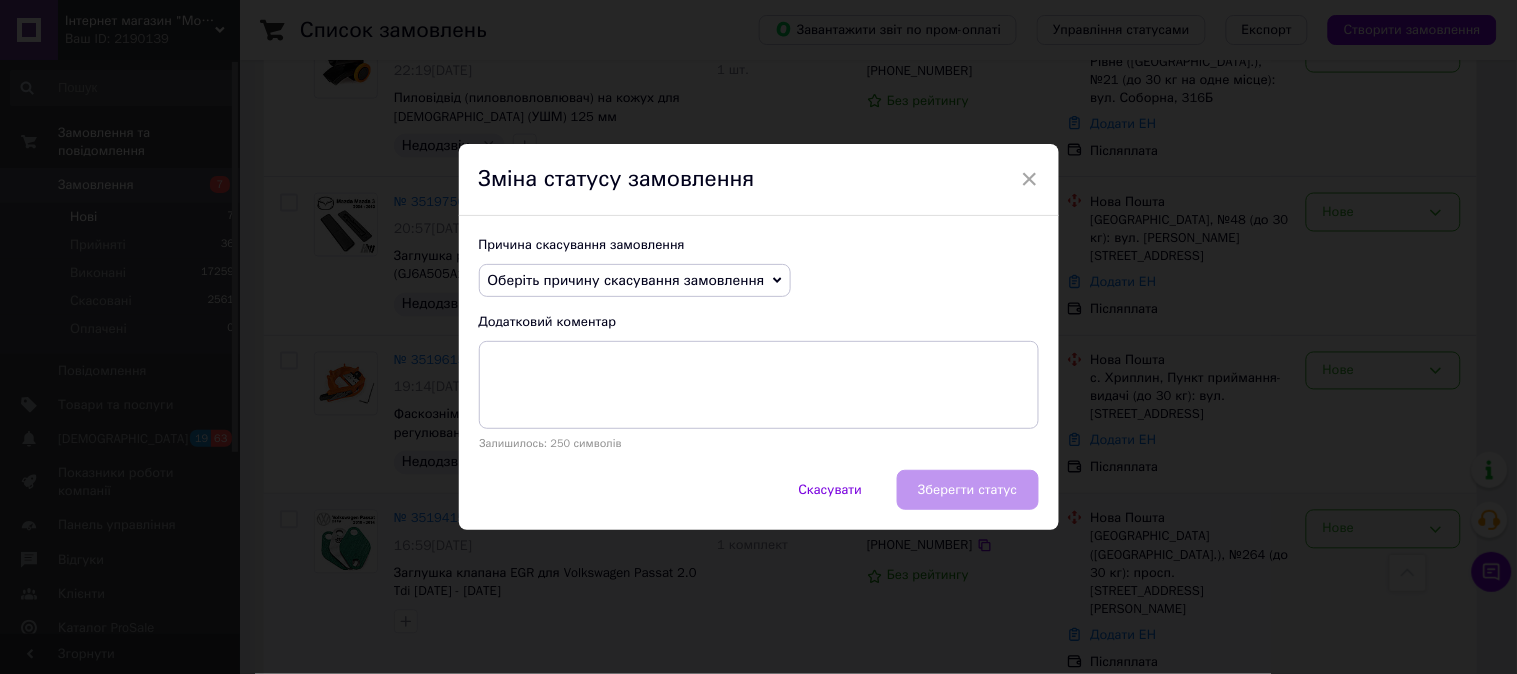 click 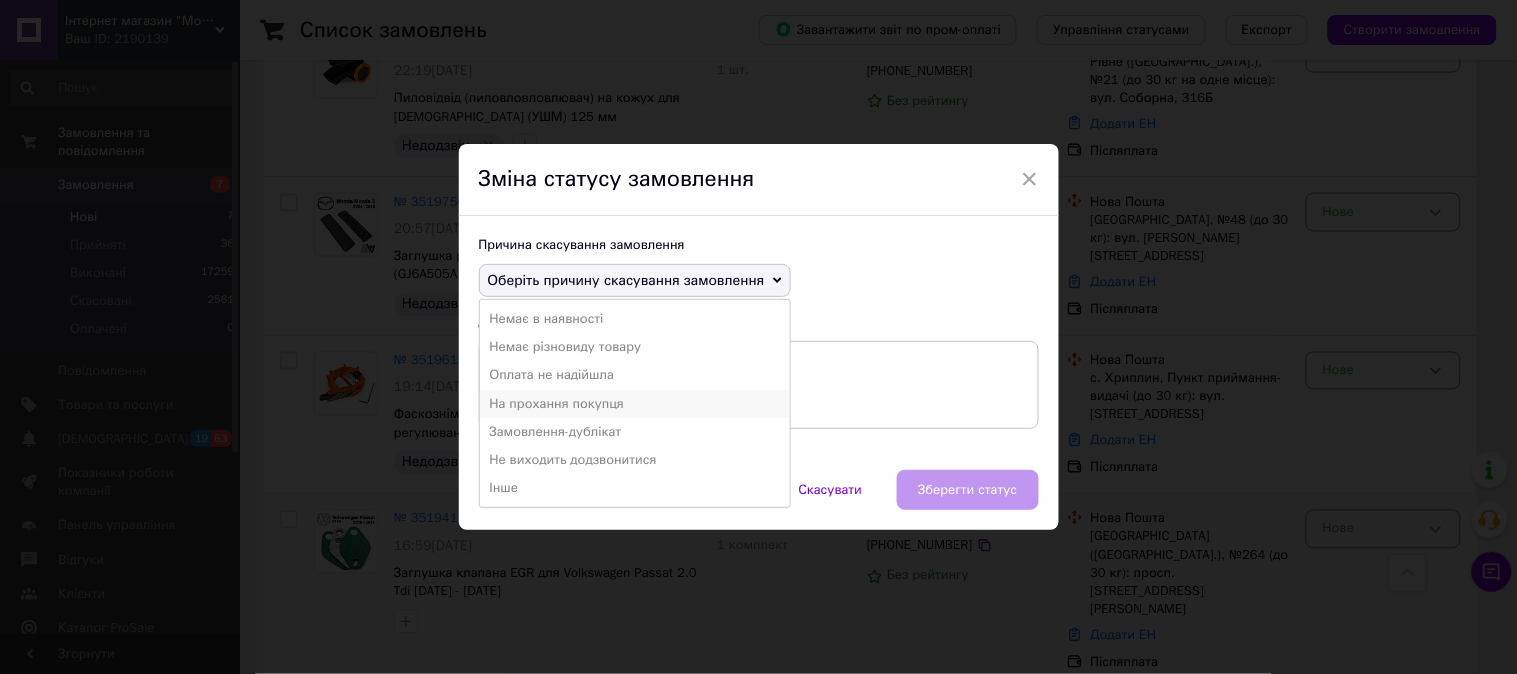 click on "На прохання покупця" at bounding box center (635, 404) 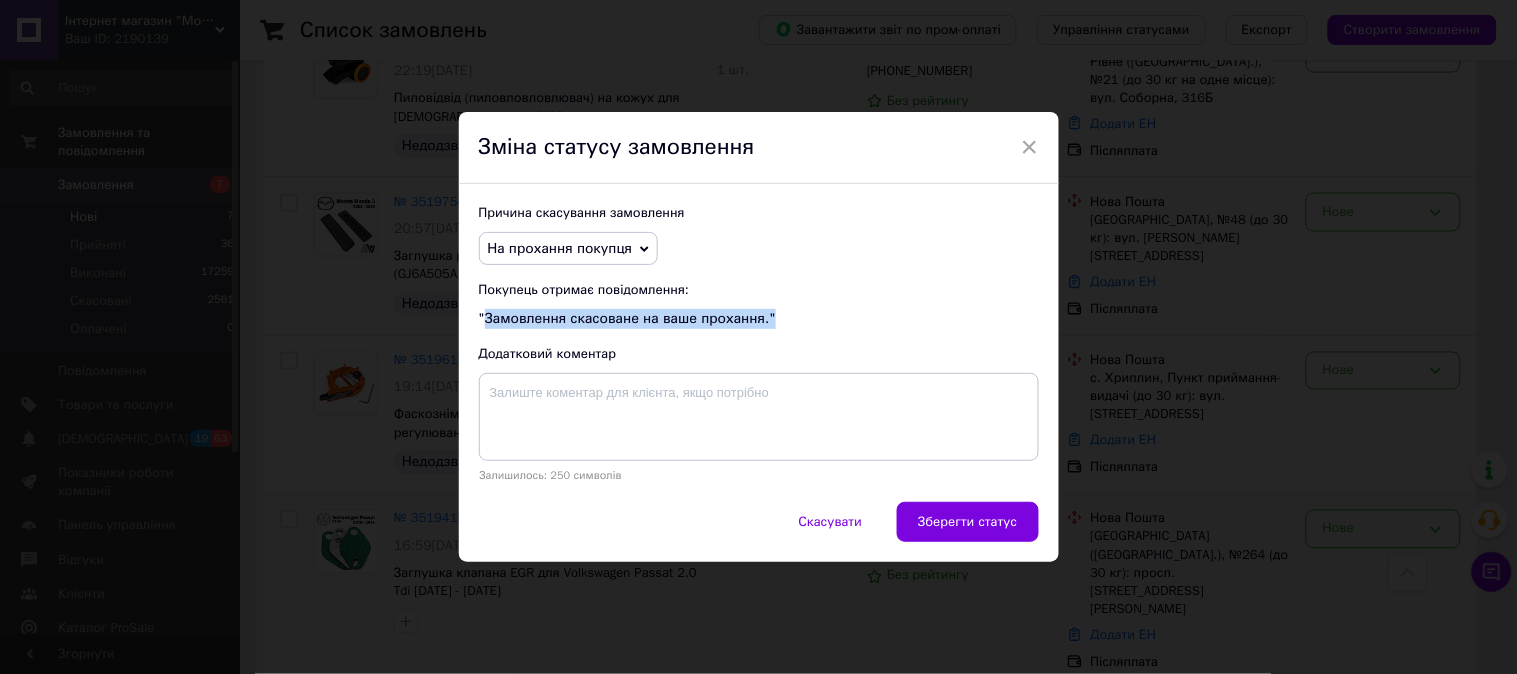 drag, startPoint x: 478, startPoint y: 321, endPoint x: 761, endPoint y: 323, distance: 283.00708 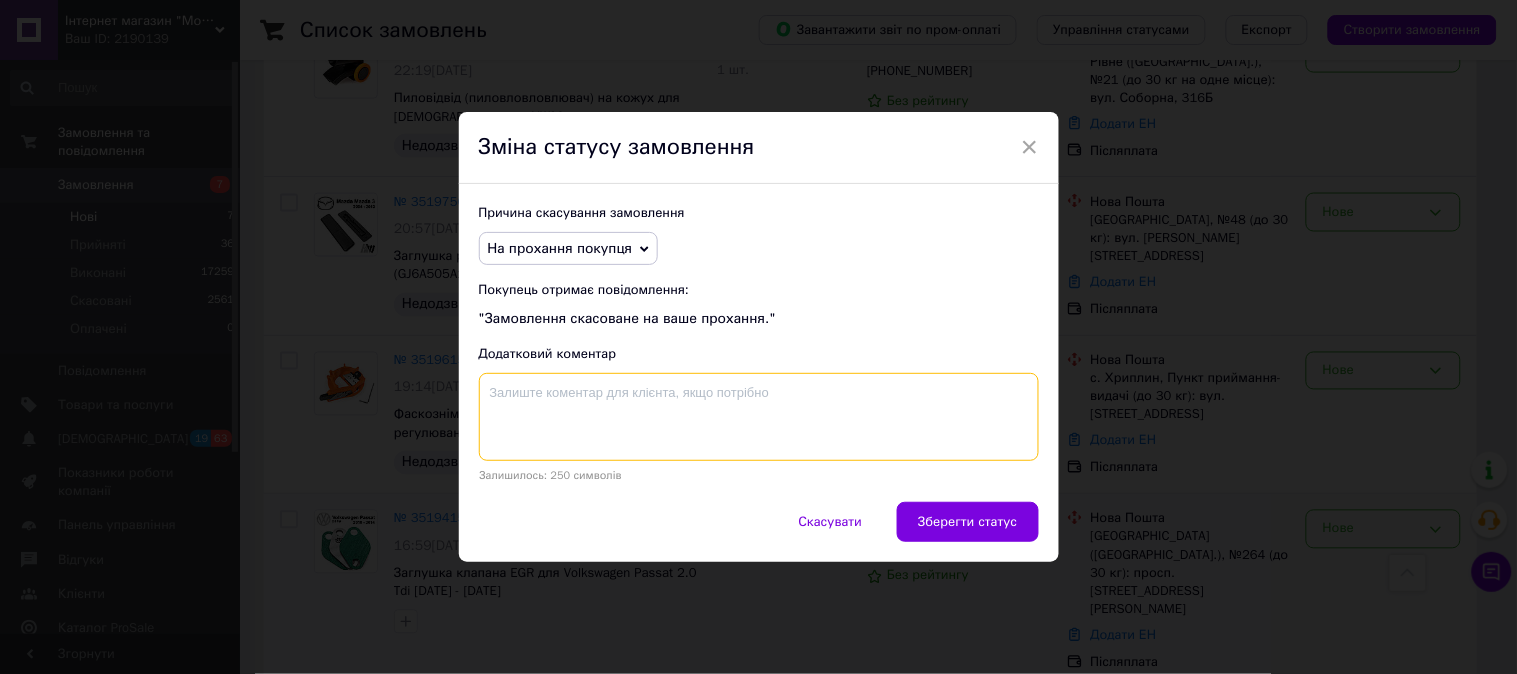 paste on "Замовлення скасоване на ваше прохання."" 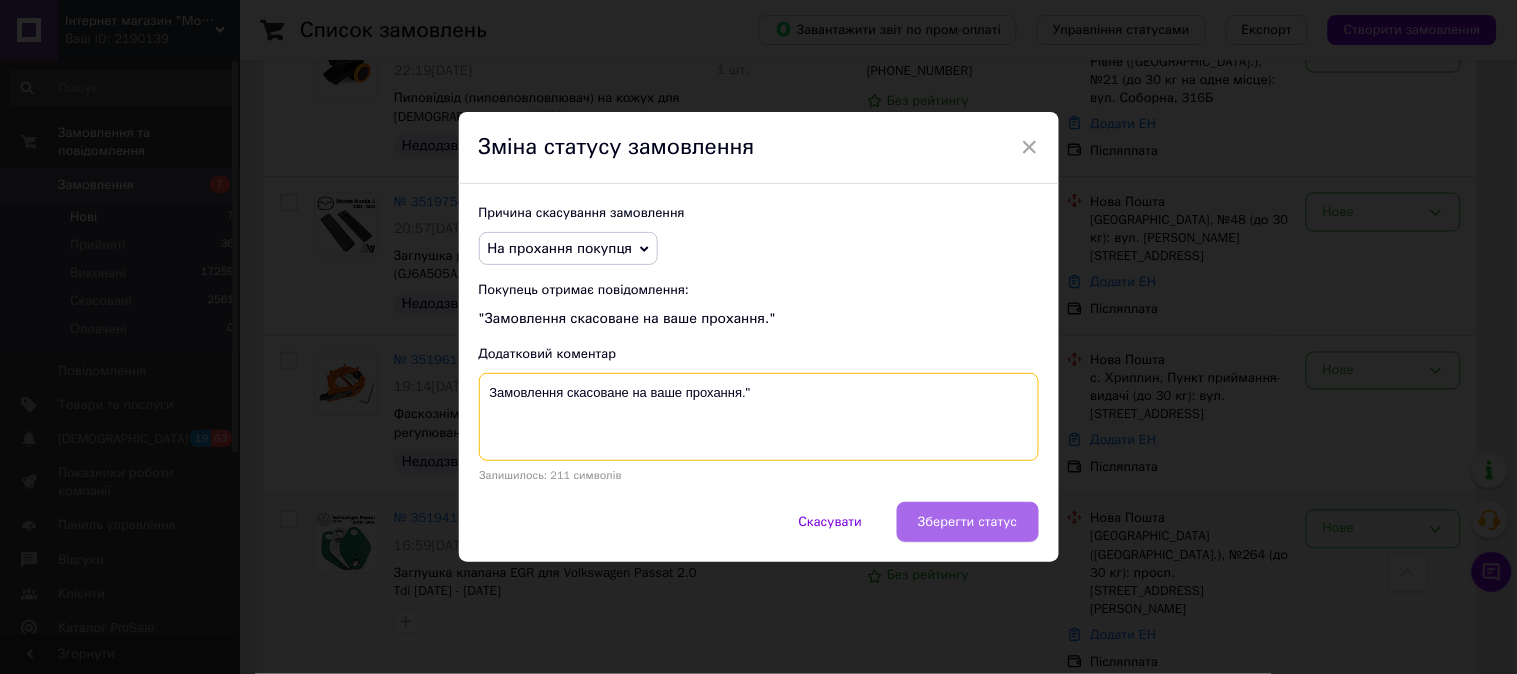 type on "Замовлення скасоване на ваше прохання."" 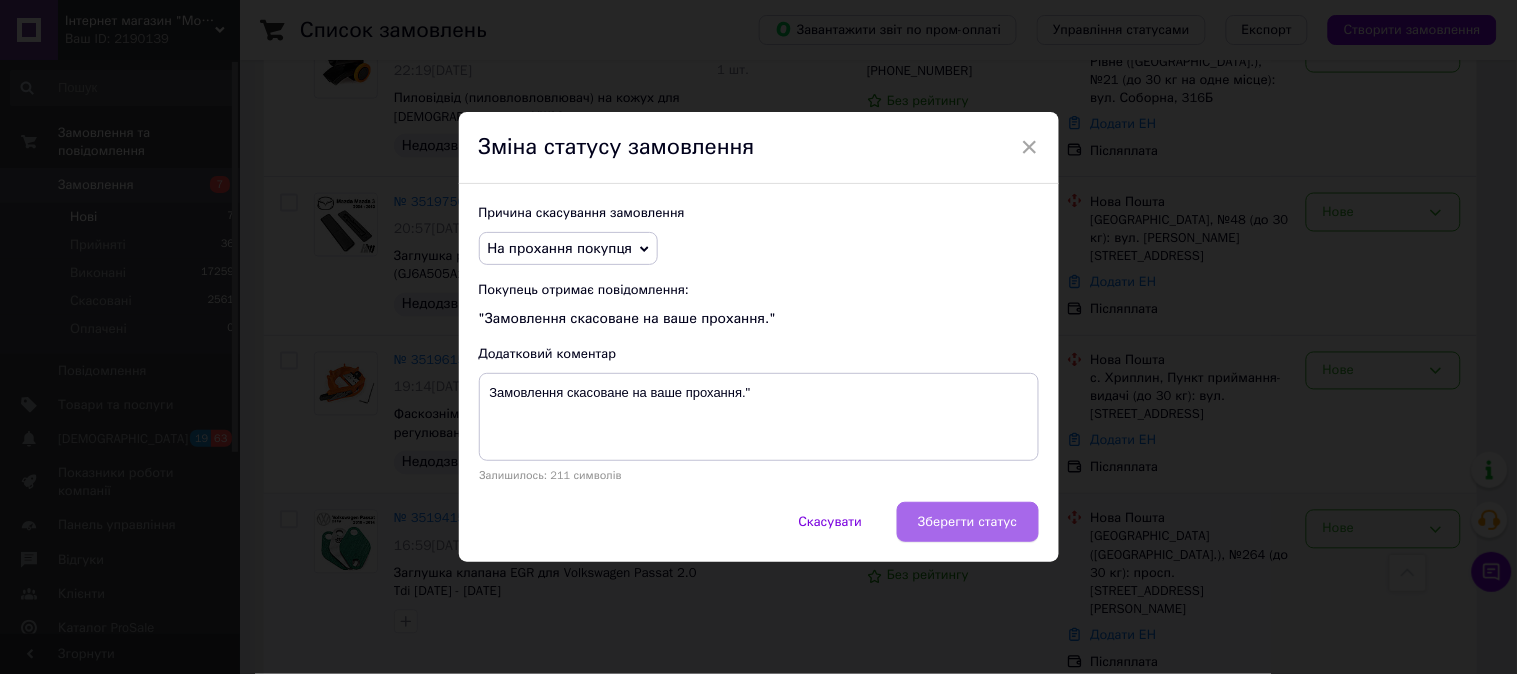 click on "Зберегти статус" at bounding box center [967, 522] 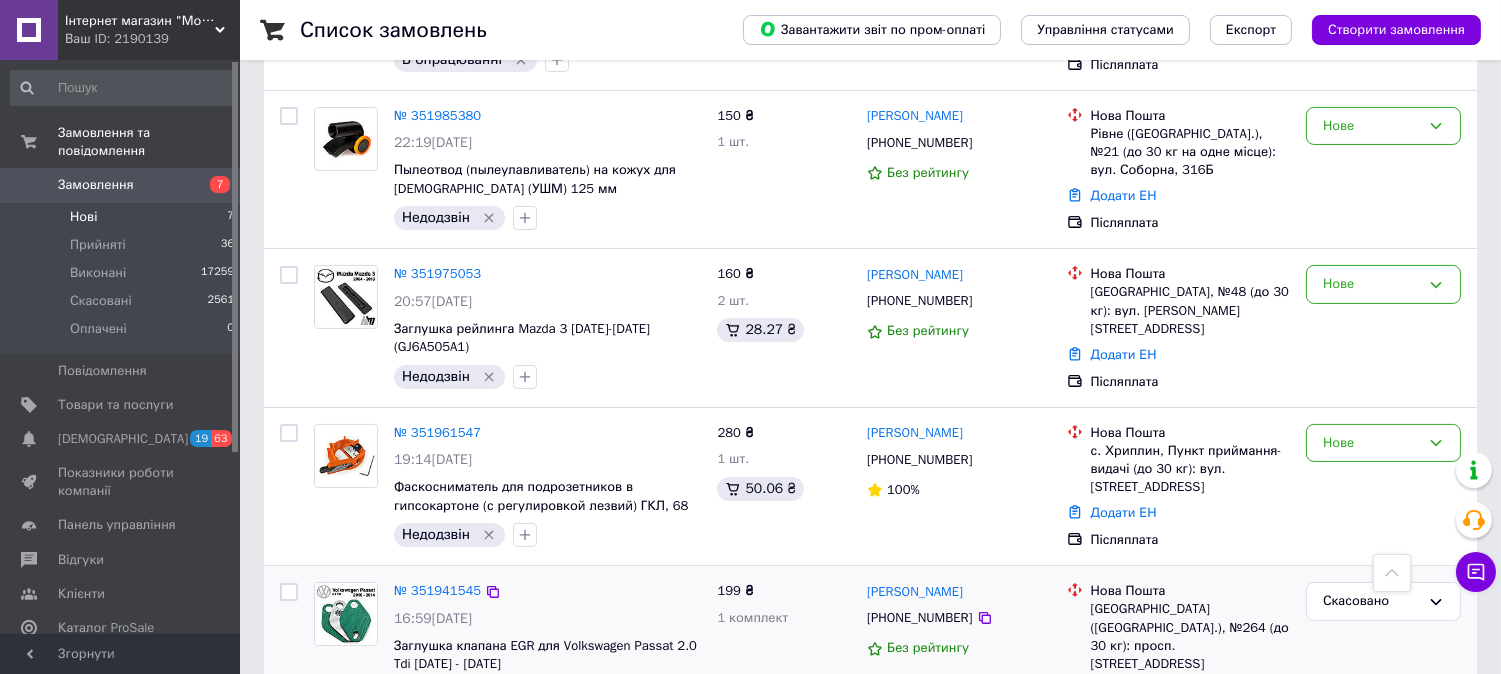 scroll, scrollTop: 633, scrollLeft: 0, axis: vertical 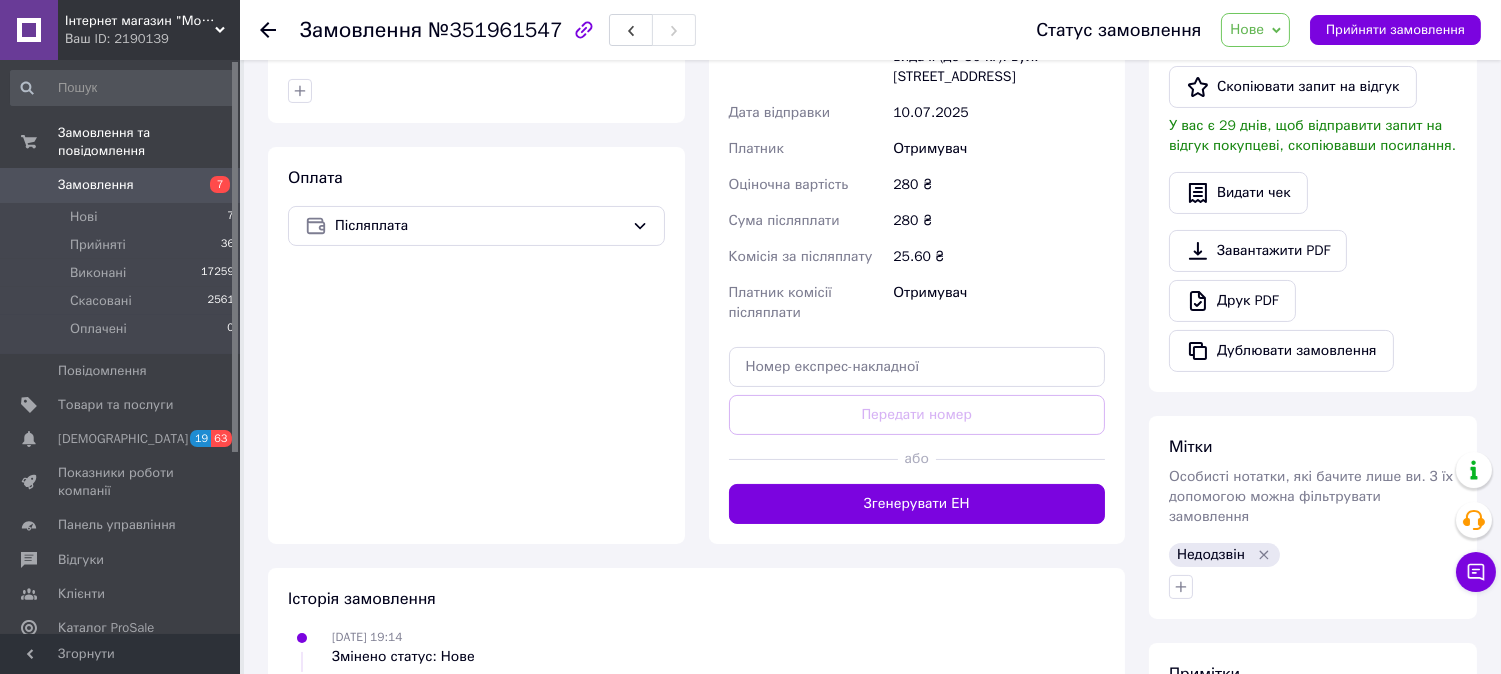 click 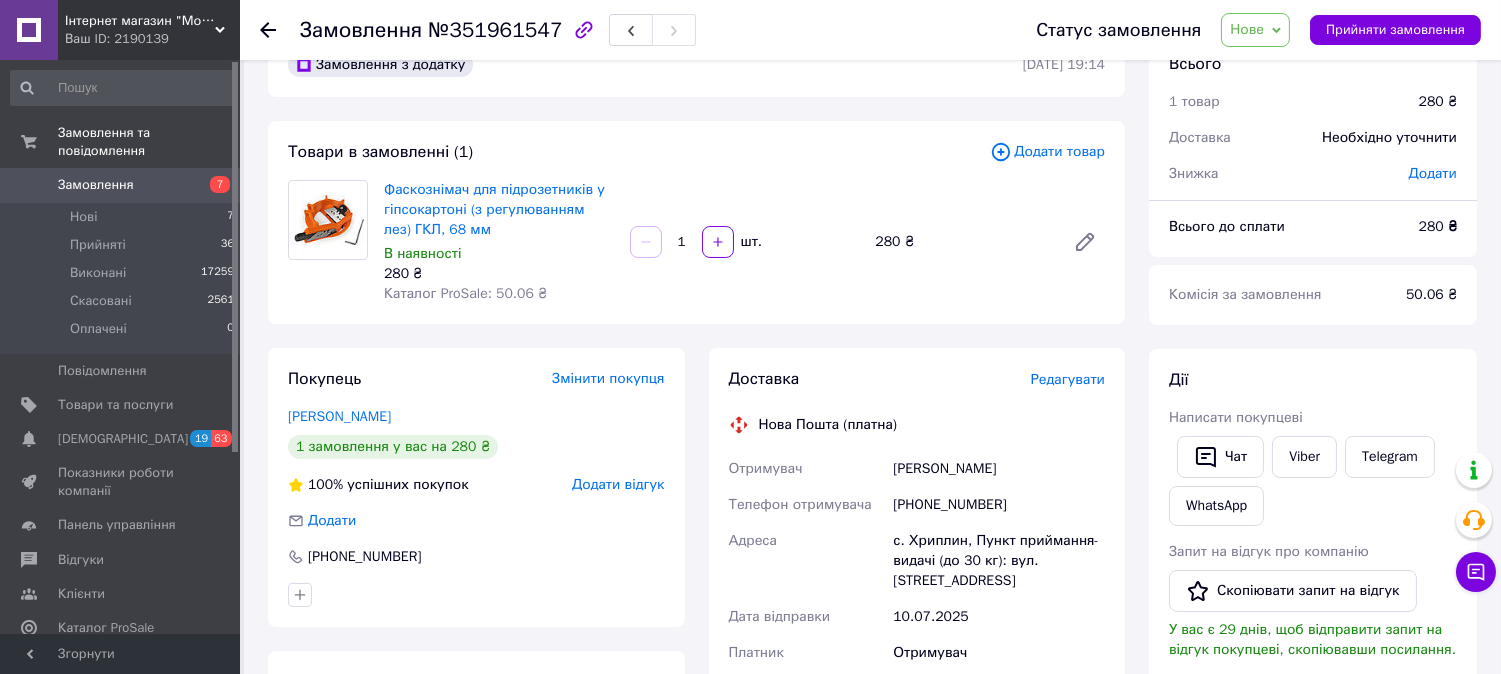 scroll, scrollTop: 0, scrollLeft: 0, axis: both 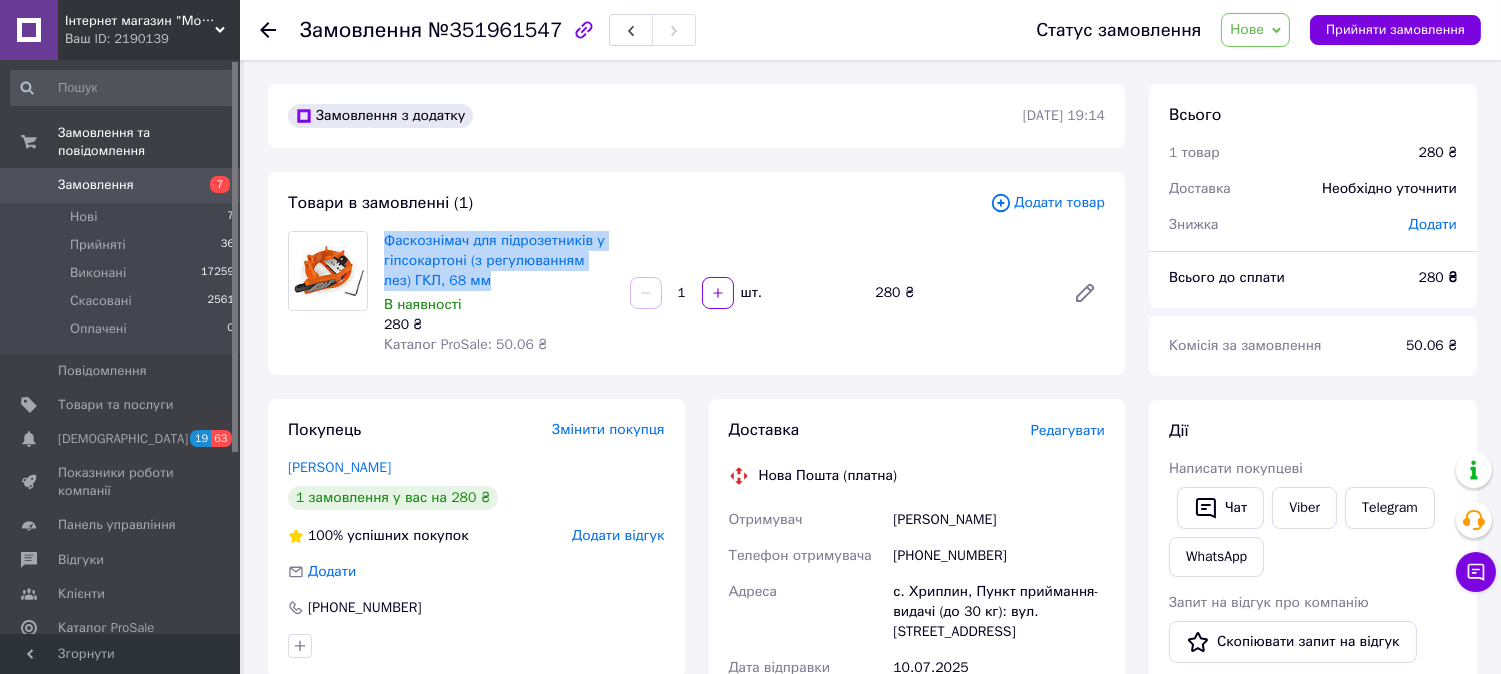 drag, startPoint x: 486, startPoint y: 283, endPoint x: 382, endPoint y: 243, distance: 111.42711 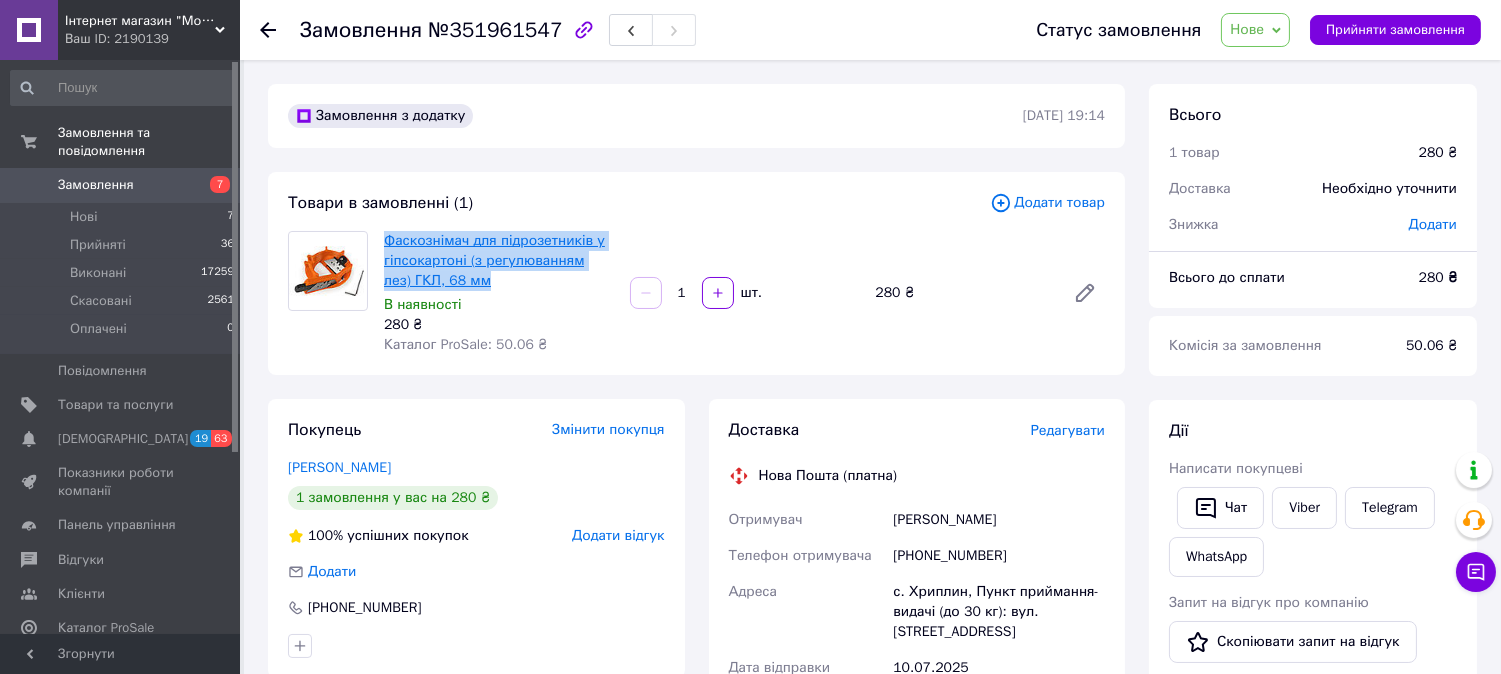 copy on "Фаскознімач для підрозетників у гіпсокартоні (з регулюванням лез) ГКЛ, 68 мм" 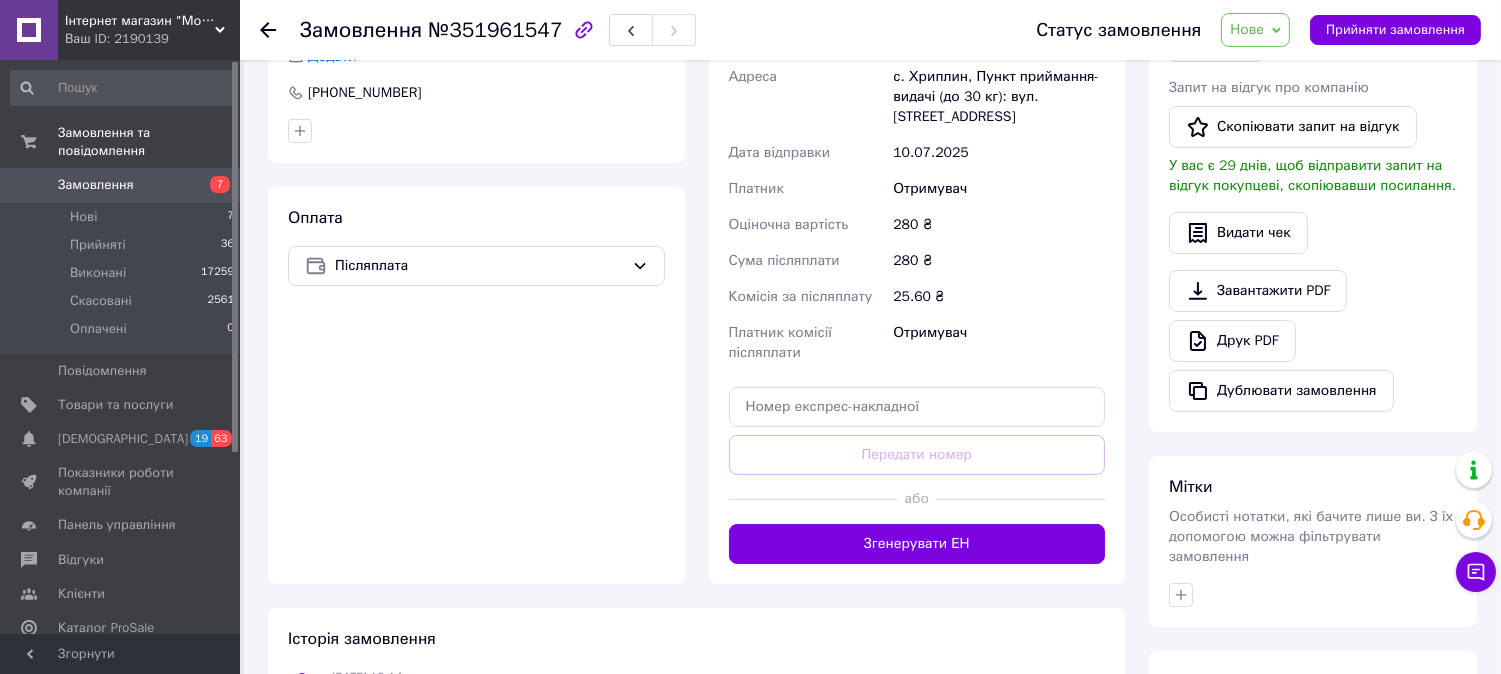 scroll, scrollTop: 555, scrollLeft: 0, axis: vertical 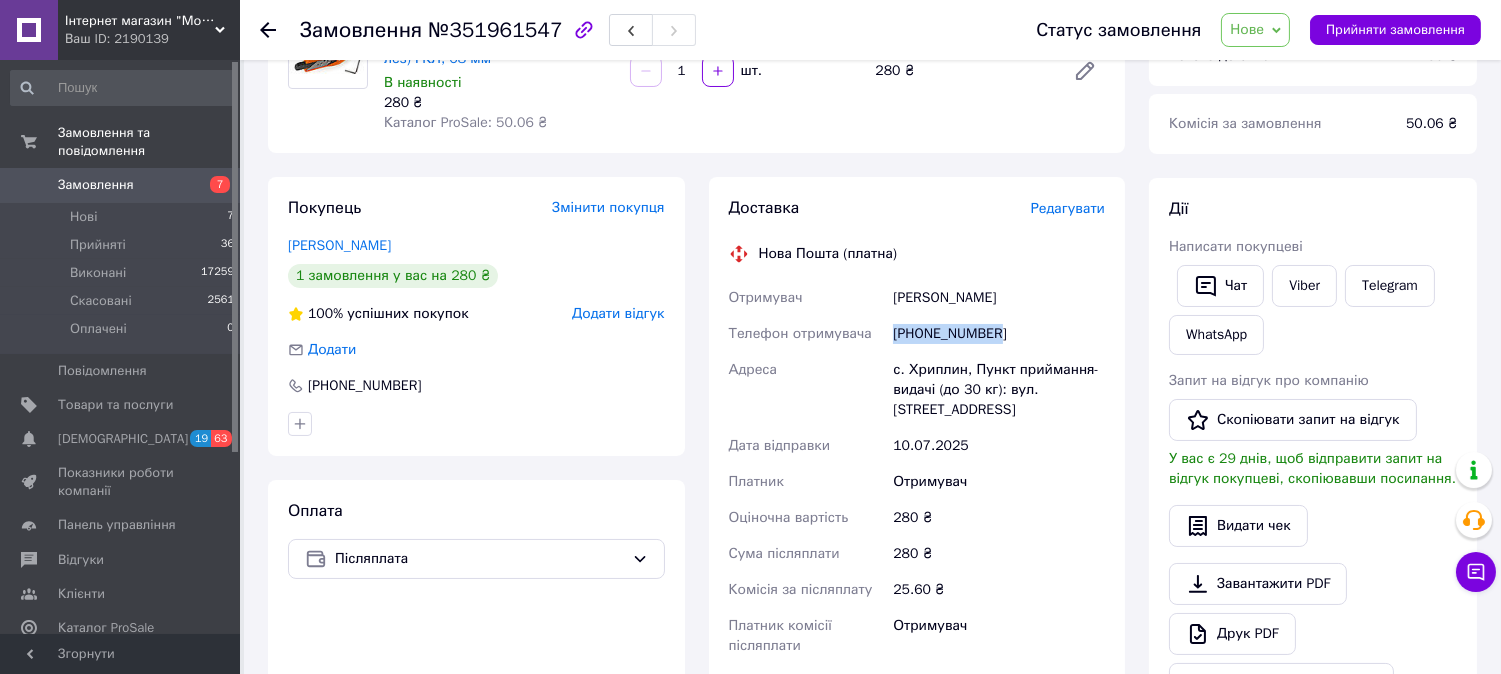 drag, startPoint x: 1008, startPoint y: 332, endPoint x: 896, endPoint y: 333, distance: 112.00446 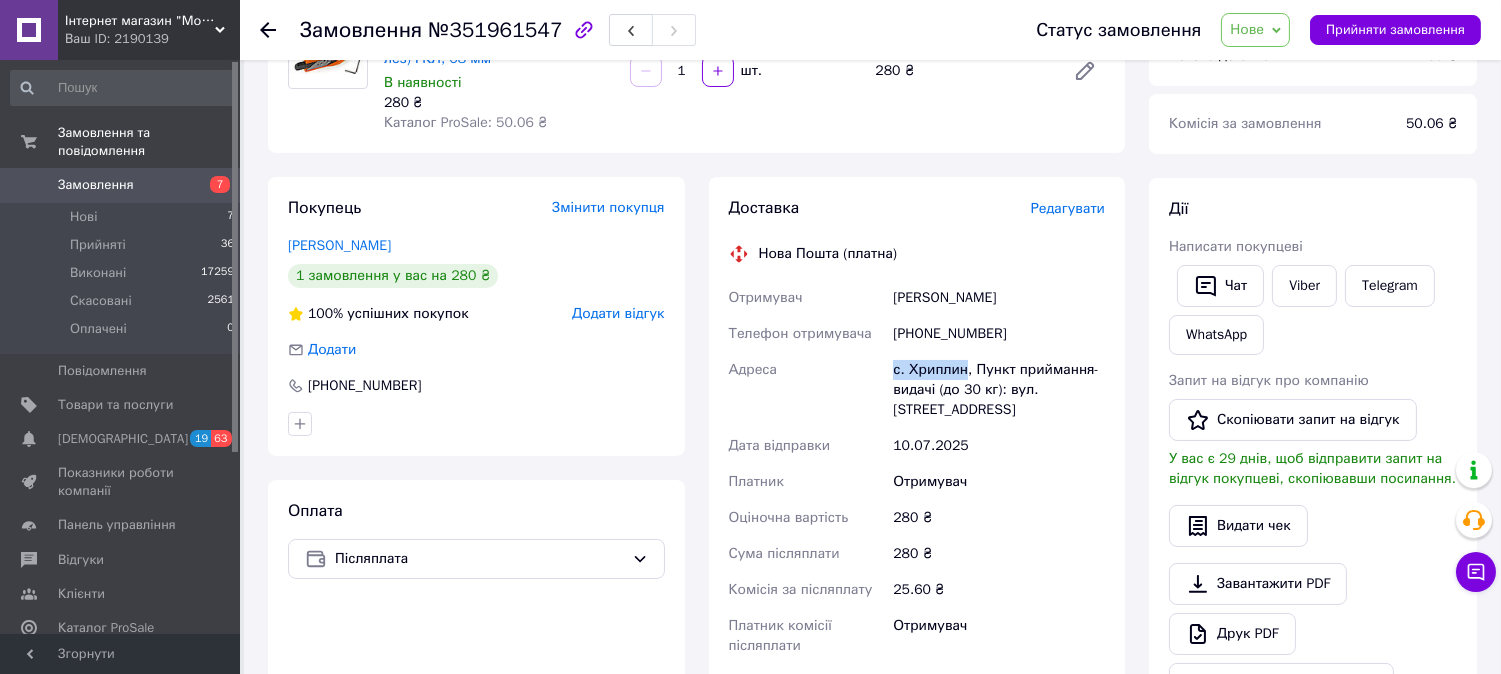 drag, startPoint x: 961, startPoint y: 367, endPoint x: 870, endPoint y: 367, distance: 91 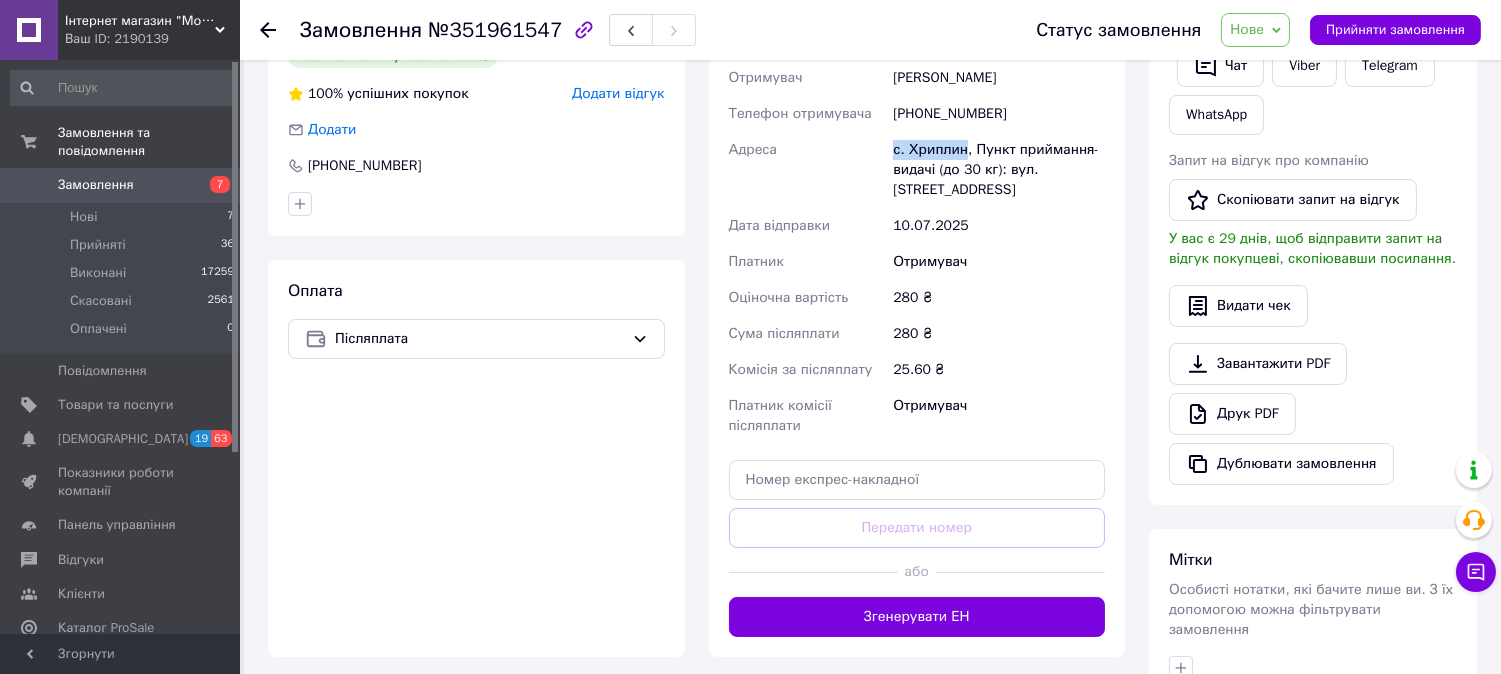 scroll, scrollTop: 444, scrollLeft: 0, axis: vertical 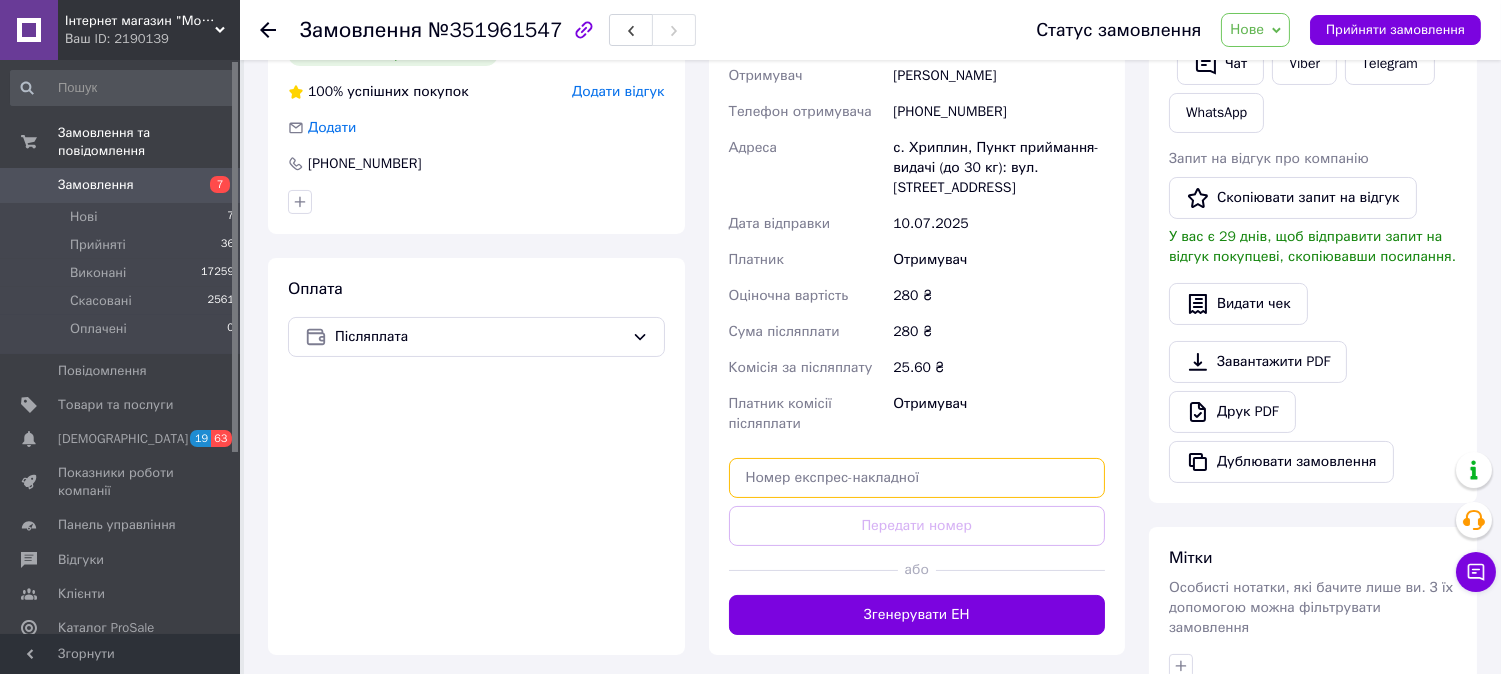 paste on "20451203093225" 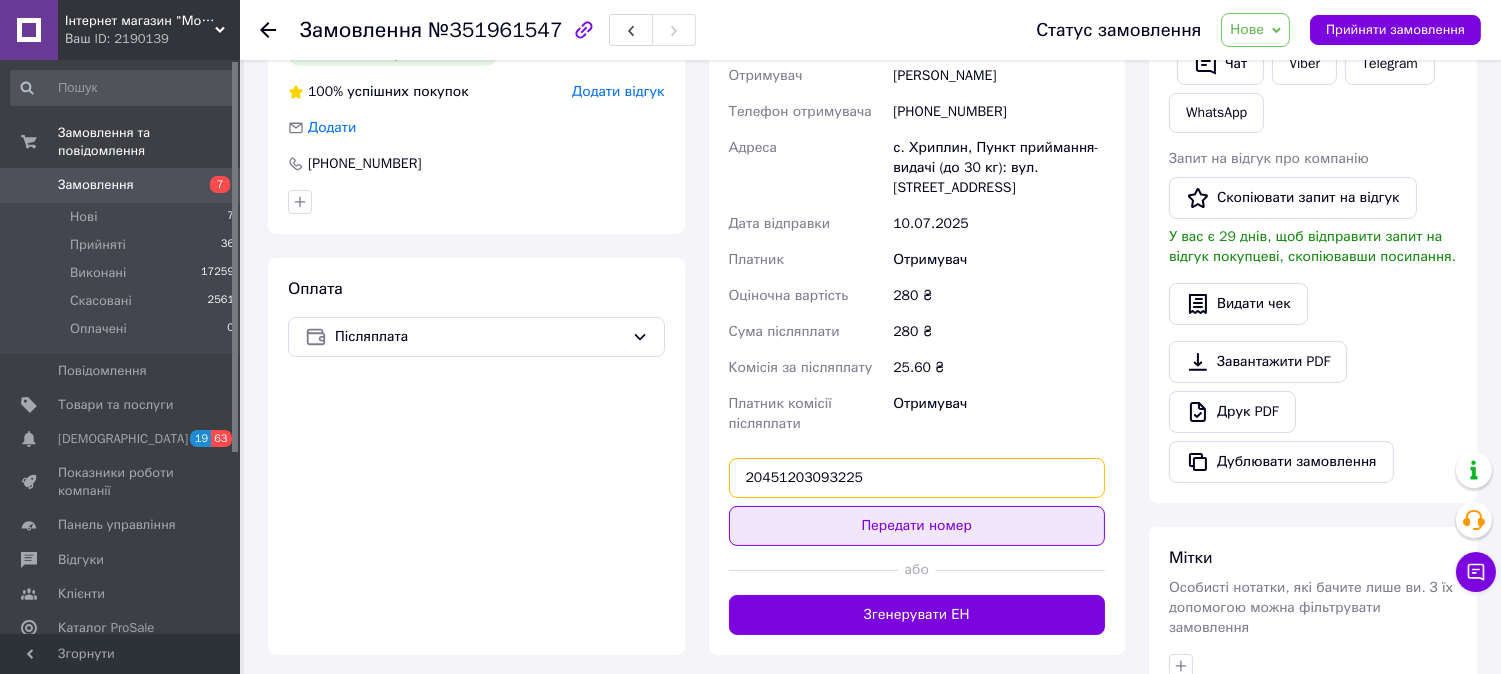 type on "20451203093225" 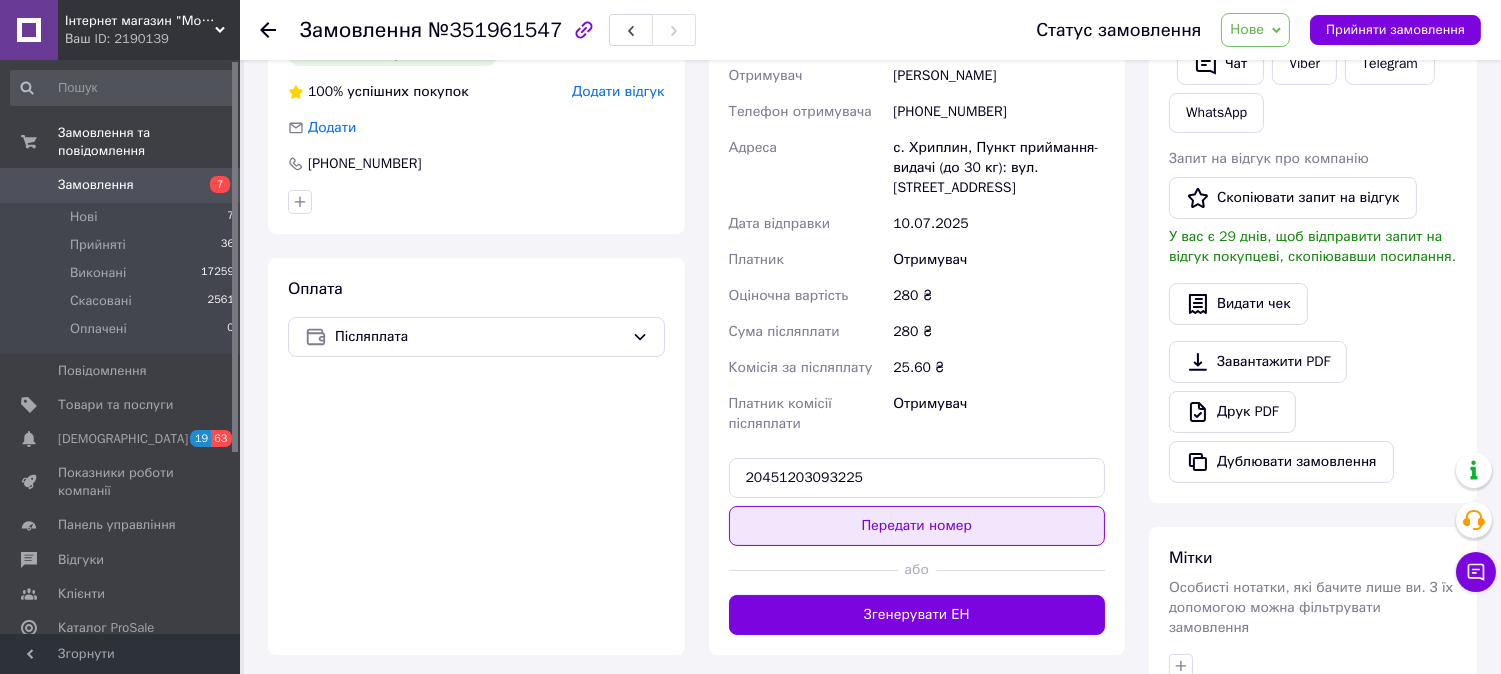 click on "Передати номер" at bounding box center [917, 526] 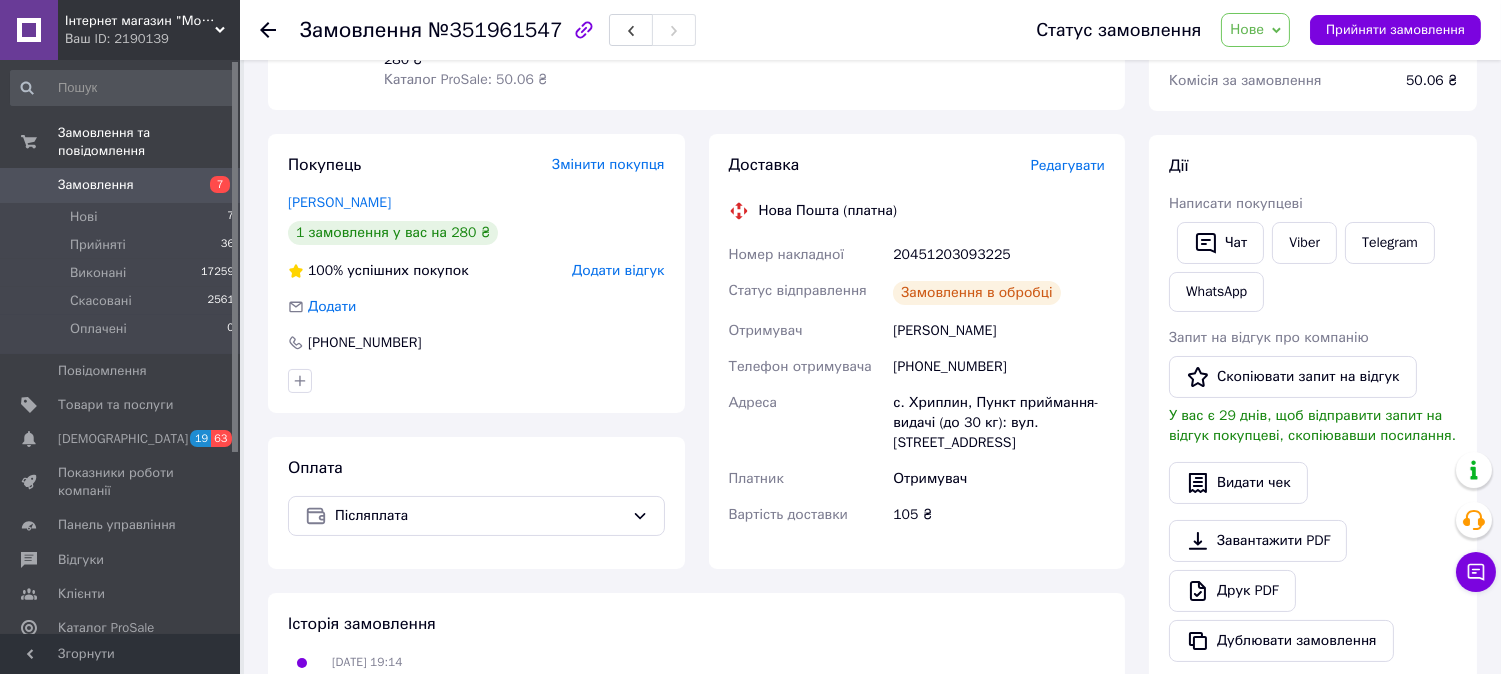 scroll, scrollTop: 222, scrollLeft: 0, axis: vertical 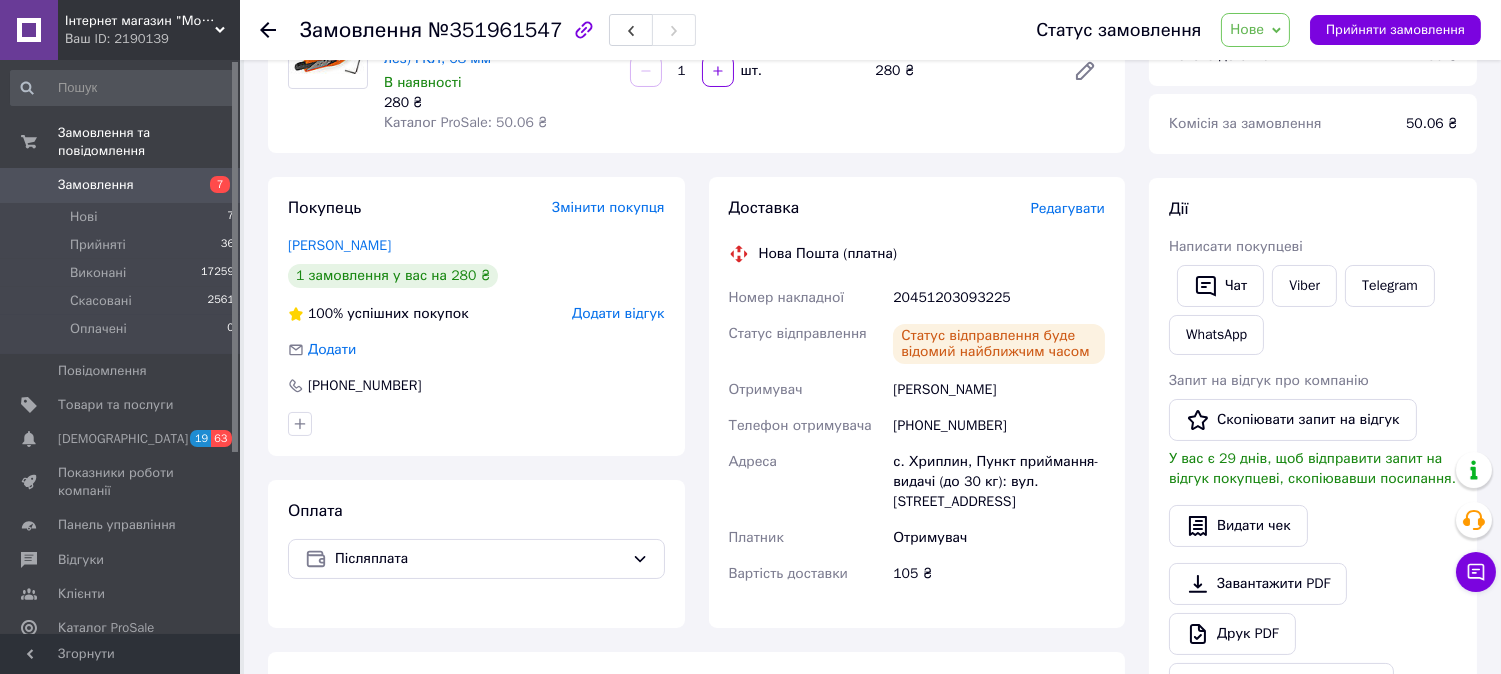 click 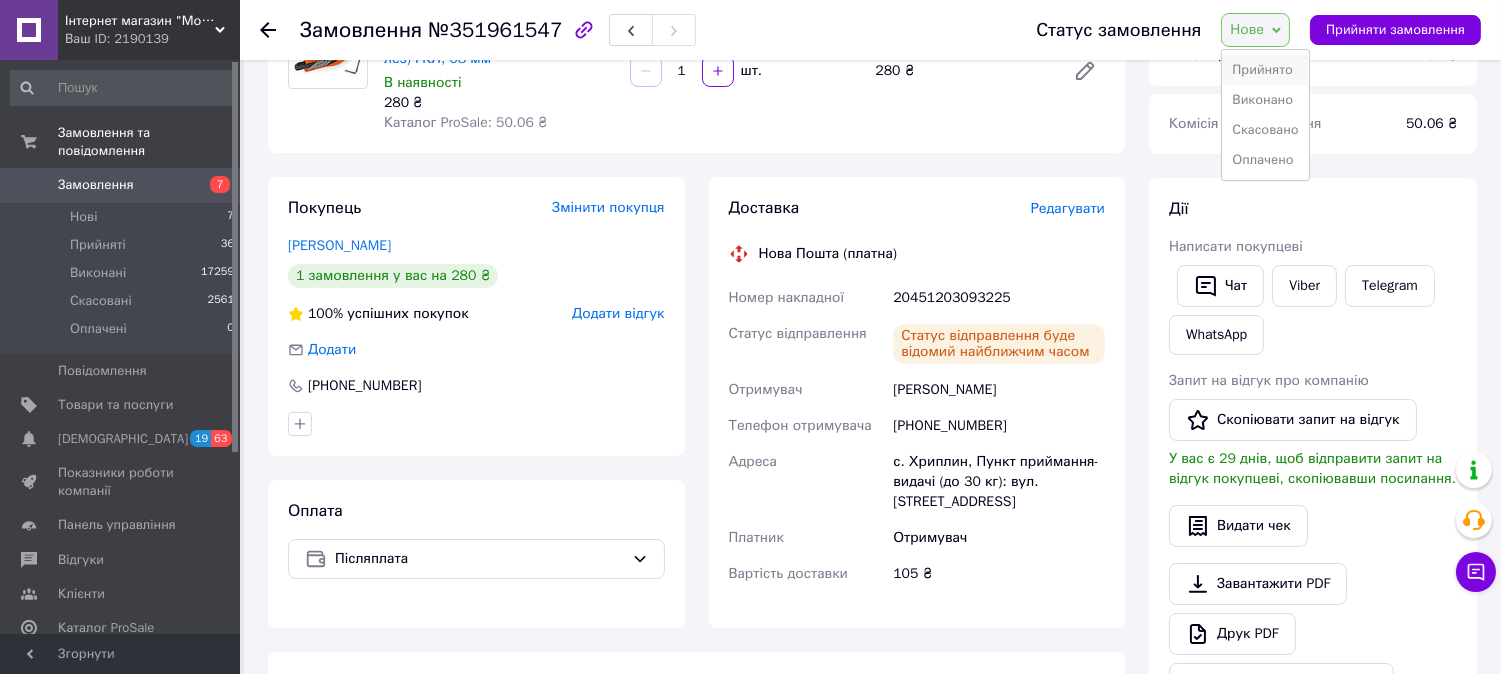 click on "Прийнято" at bounding box center (1265, 70) 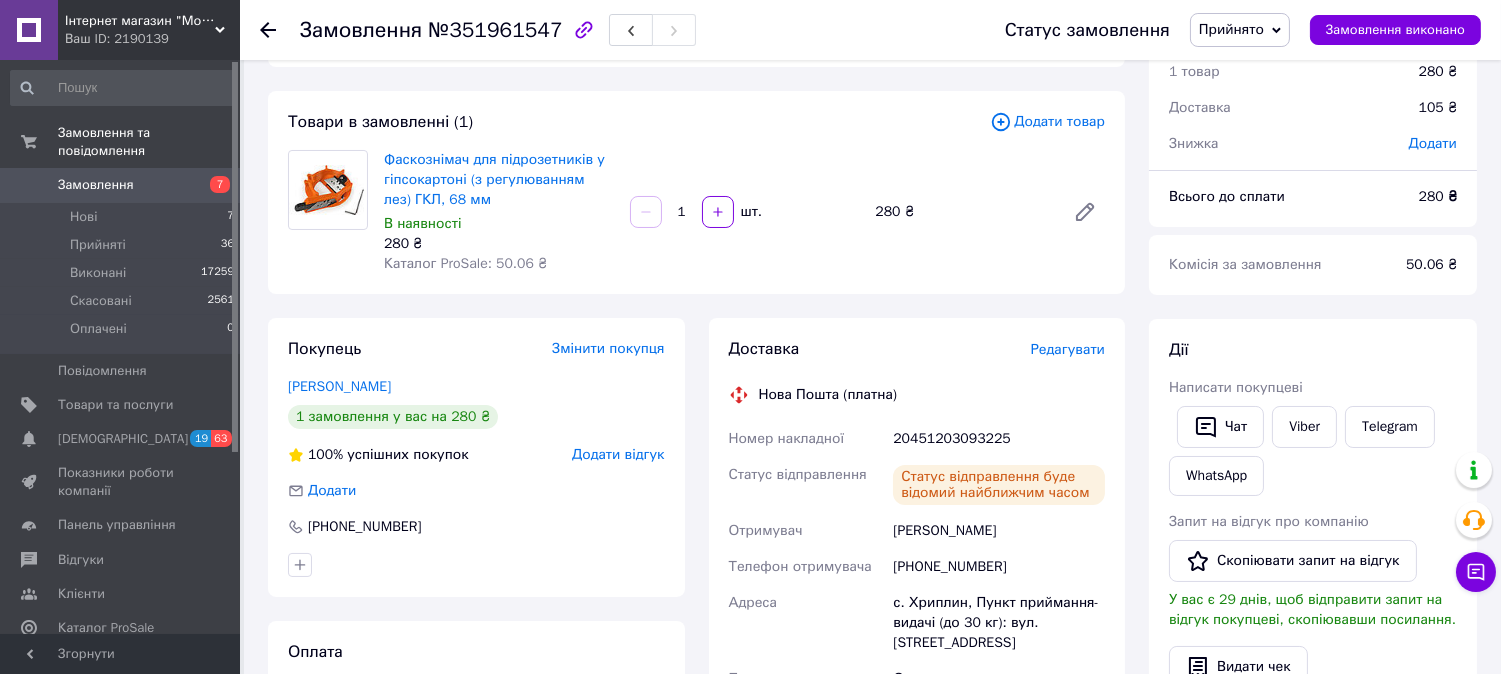 scroll, scrollTop: 111, scrollLeft: 0, axis: vertical 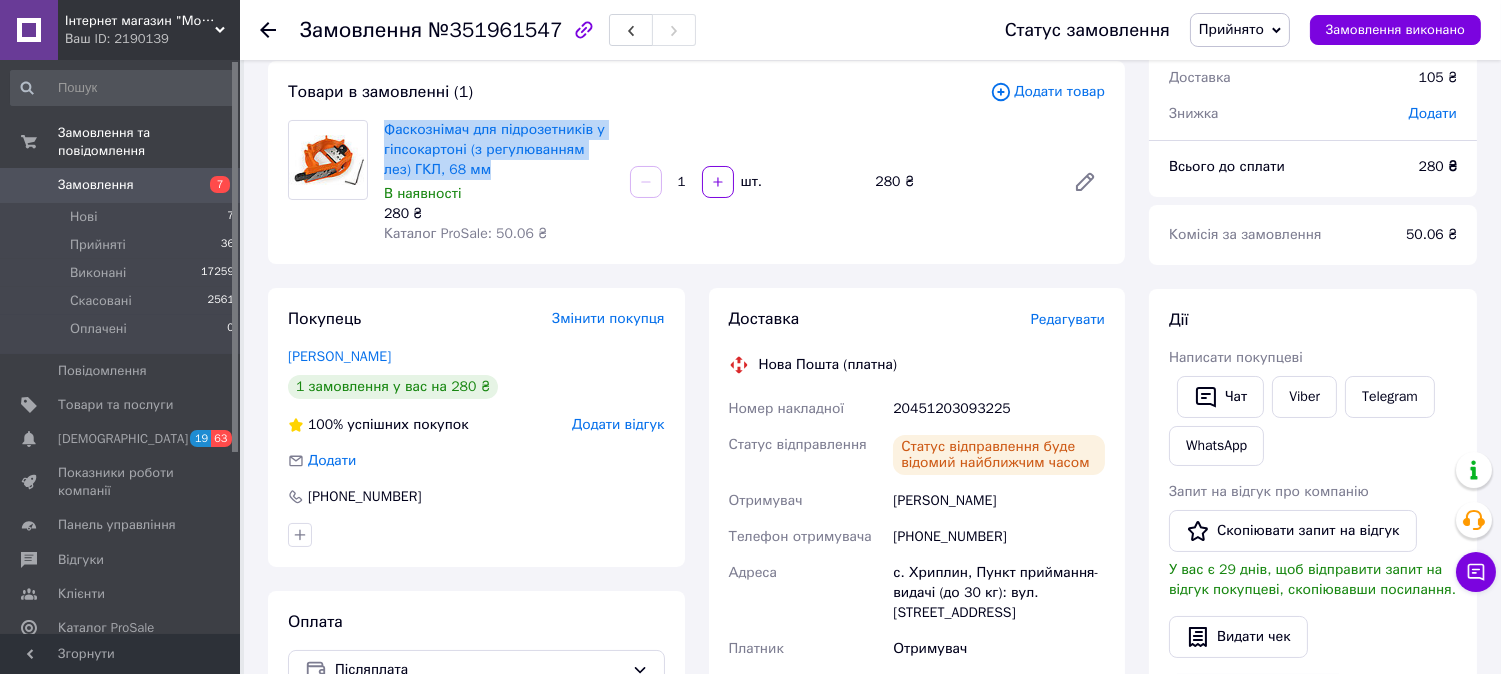 drag, startPoint x: 471, startPoint y: 168, endPoint x: 380, endPoint y: 132, distance: 97.862144 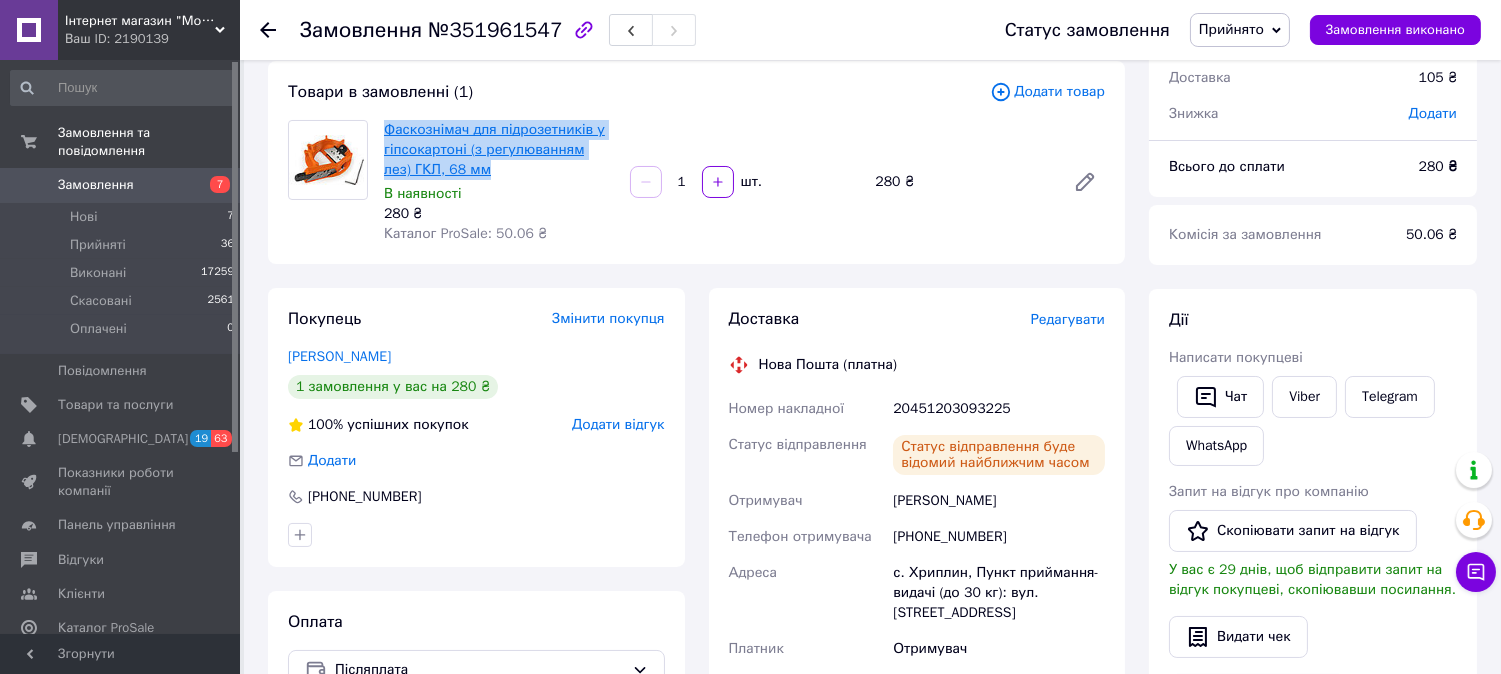 copy on "Фаскознімач для підрозетників у гіпсокартоні (з регулюванням лез) ГКЛ, 68 мм" 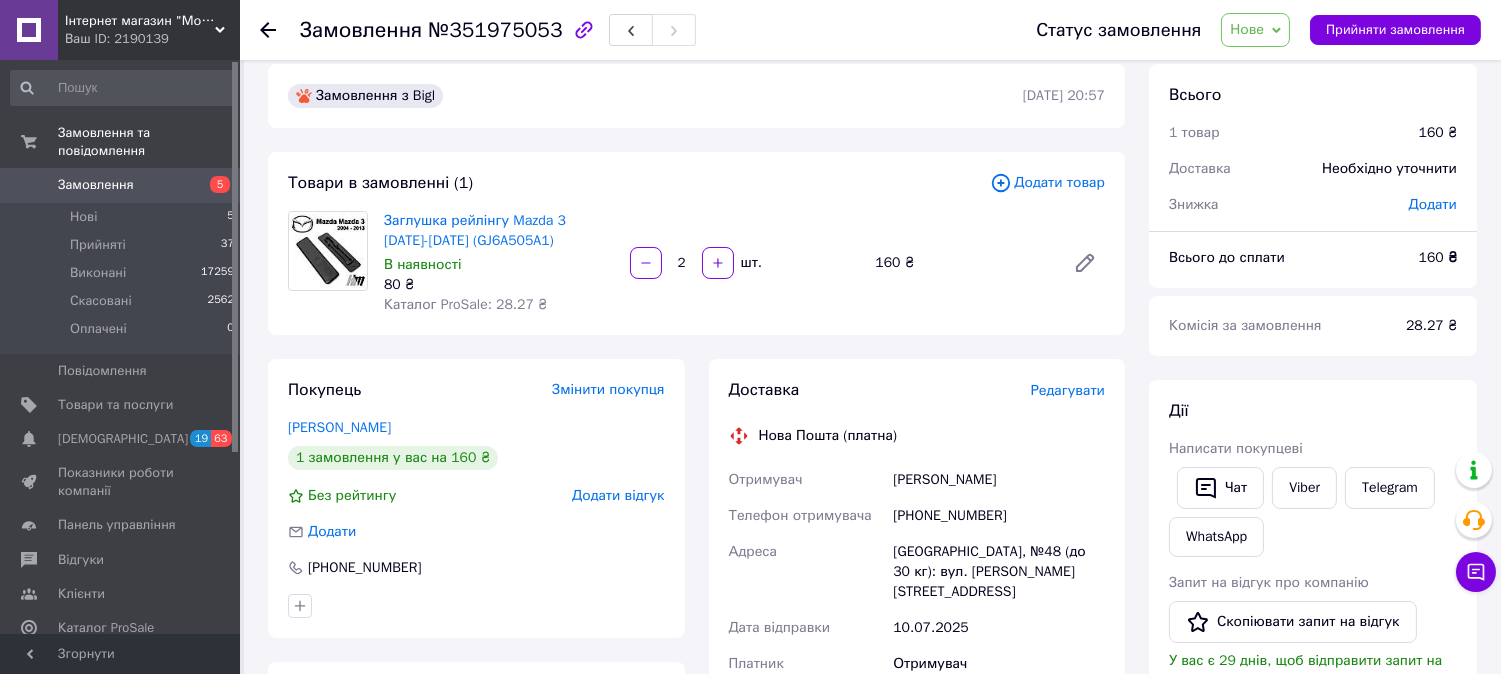 scroll, scrollTop: 0, scrollLeft: 0, axis: both 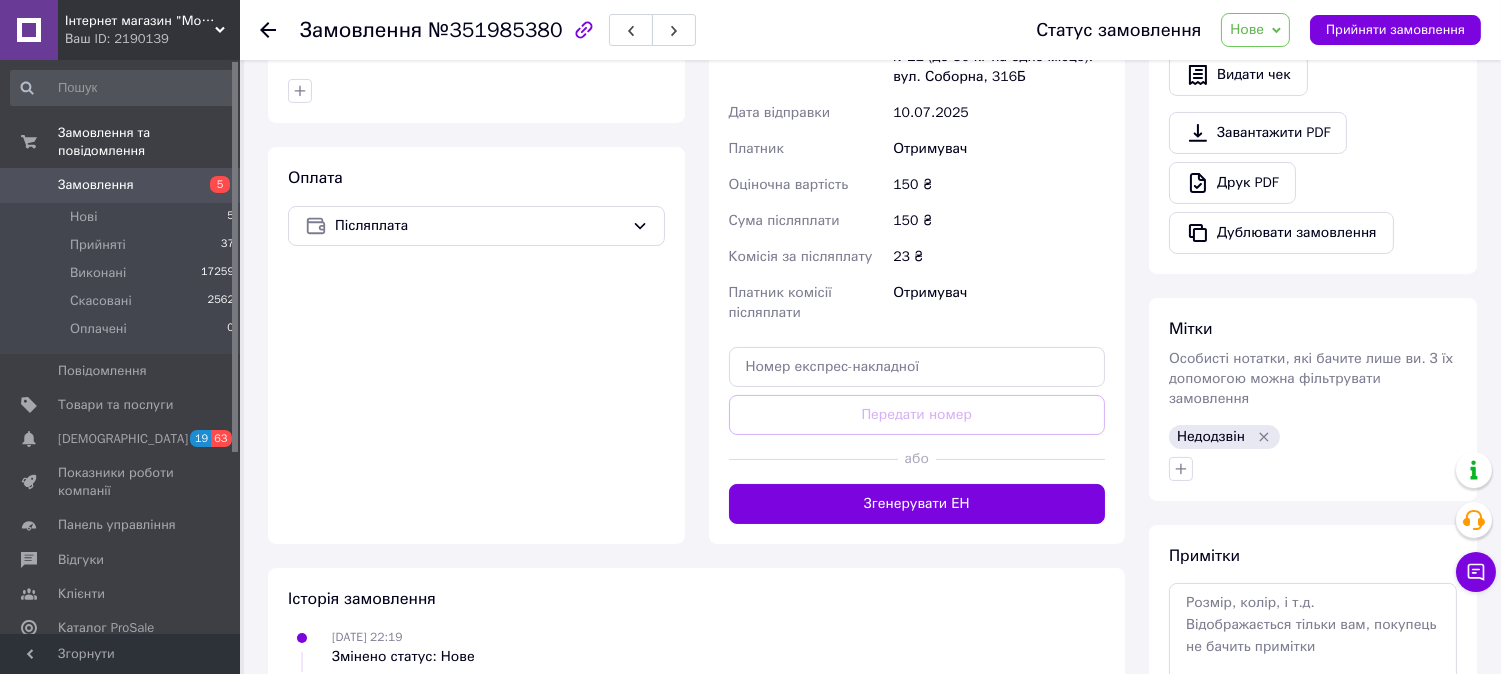 click 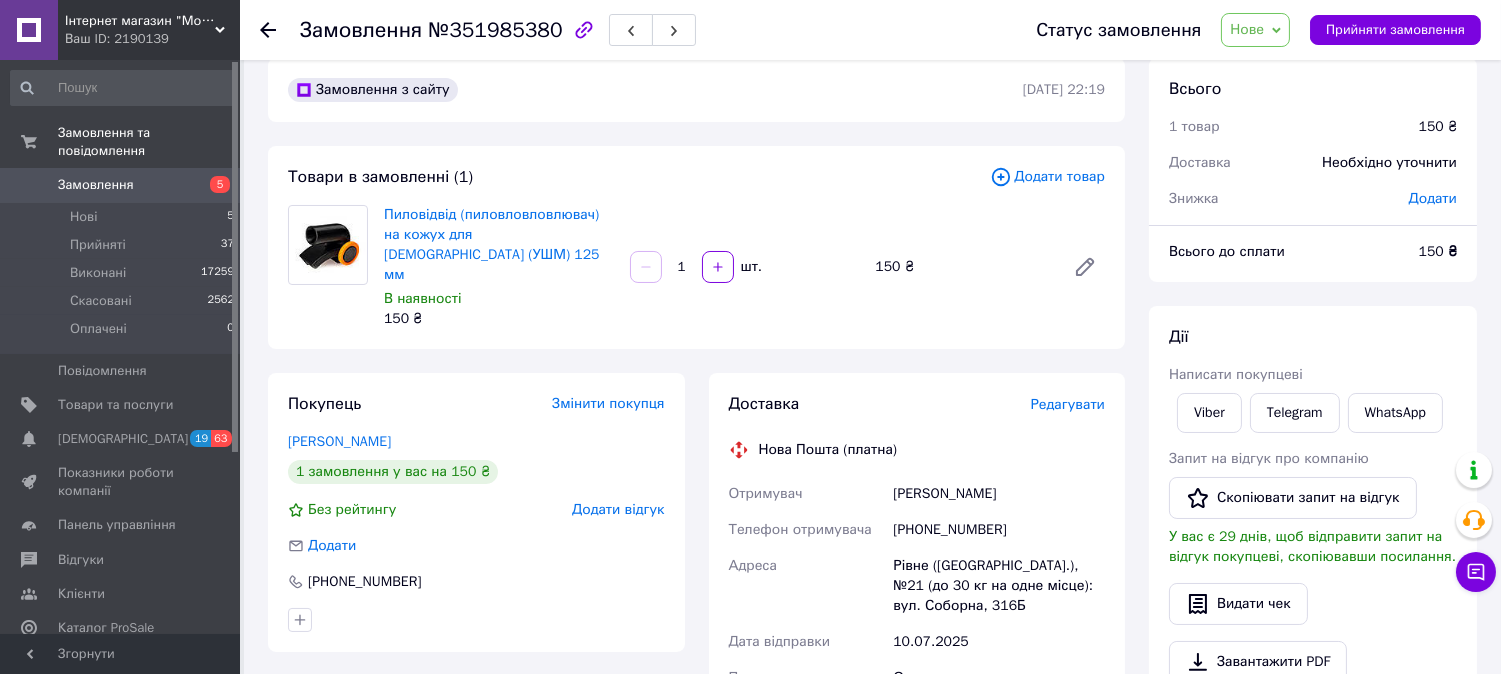 scroll, scrollTop: 0, scrollLeft: 0, axis: both 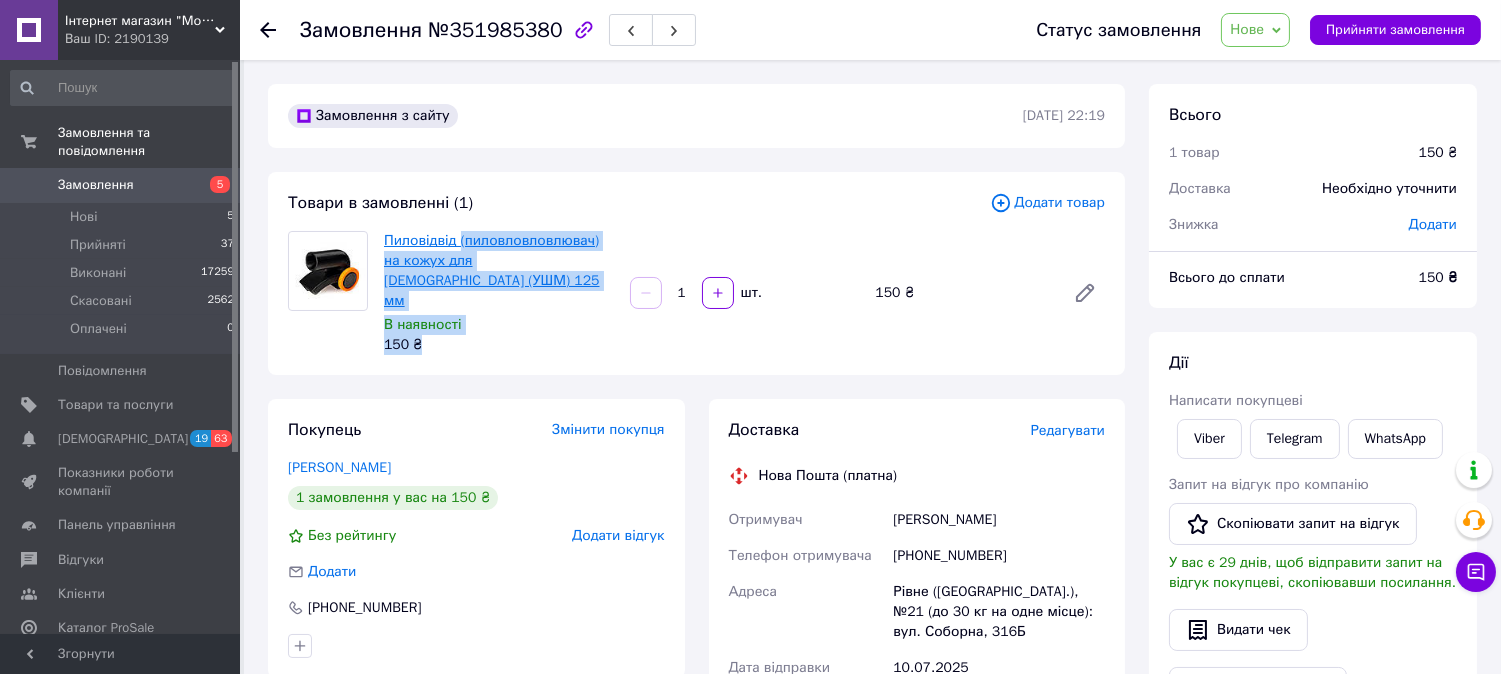 drag, startPoint x: 621, startPoint y: 263, endPoint x: 460, endPoint y: 248, distance: 161.69725 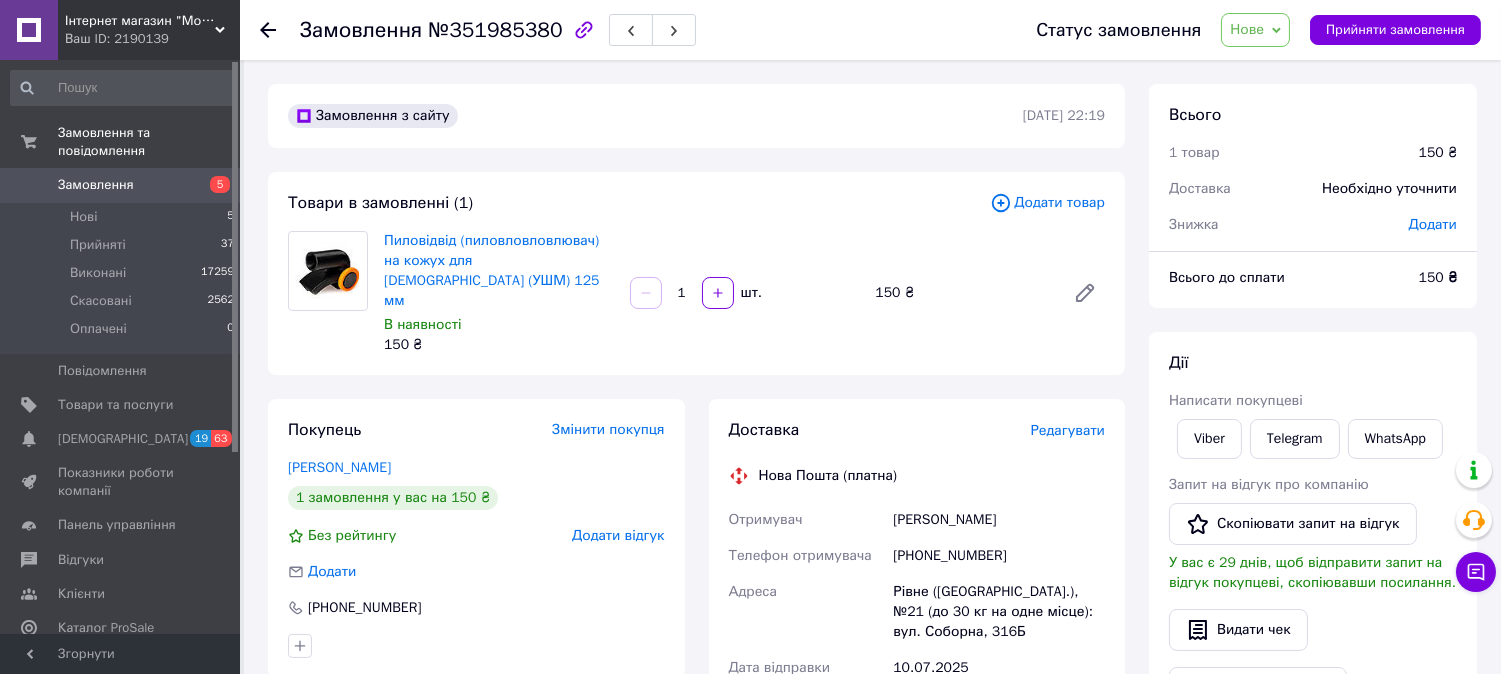 click on "Товари в замовленні (1)" at bounding box center (639, 203) 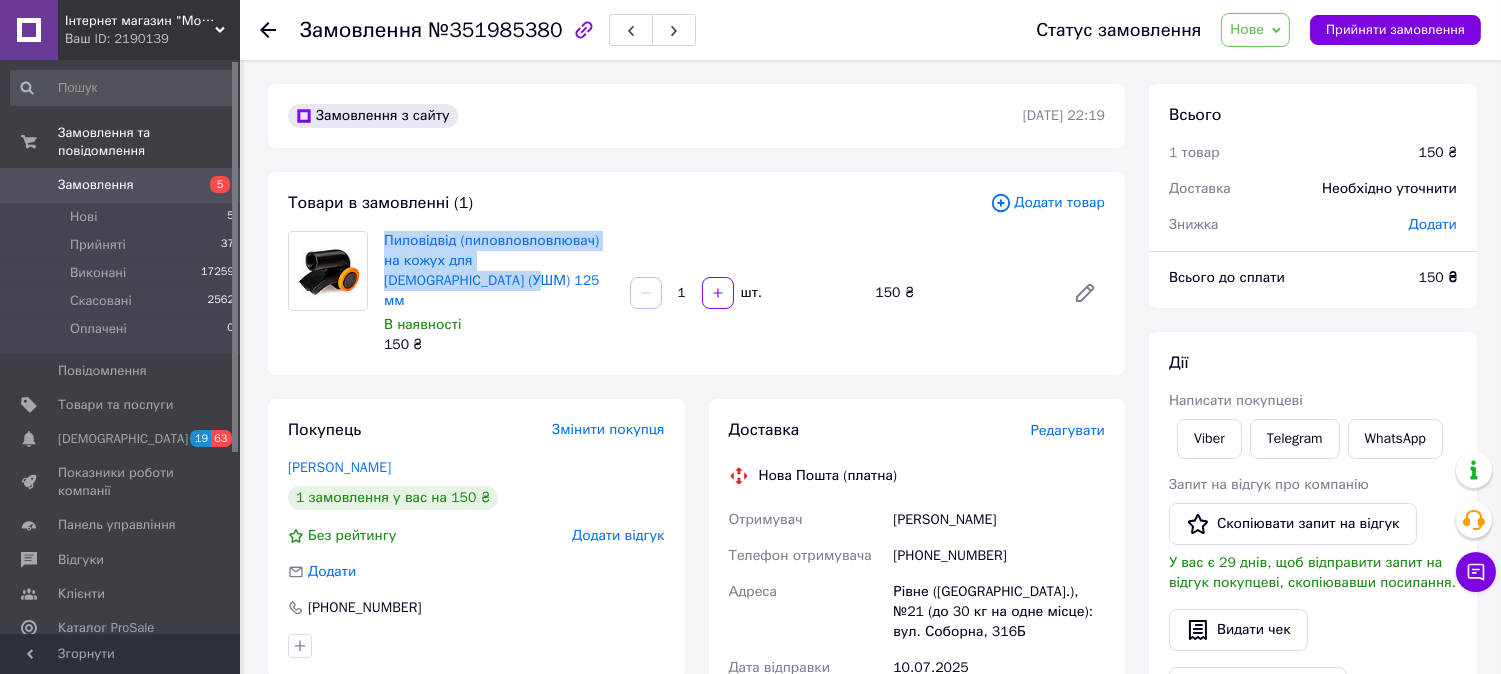 drag, startPoint x: 618, startPoint y: 258, endPoint x: 382, endPoint y: 243, distance: 236.47621 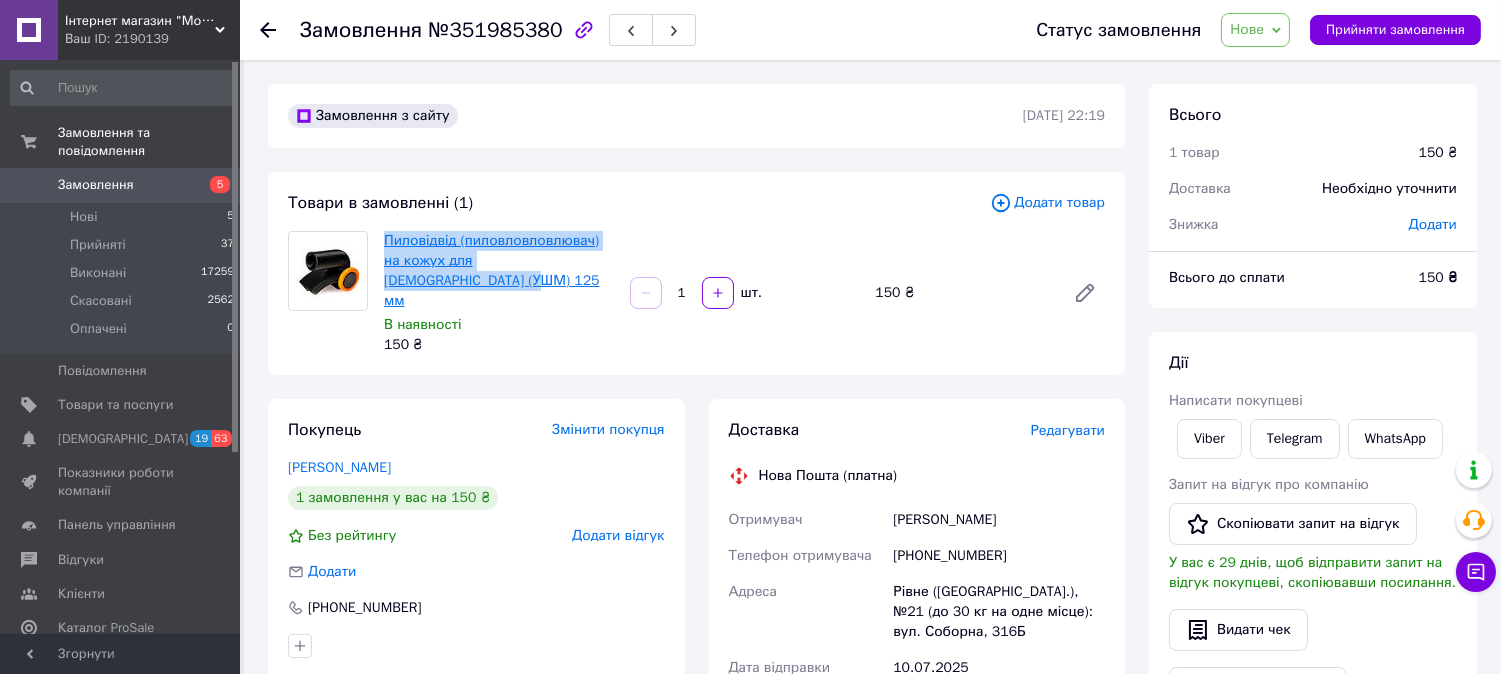 copy on "Пиловідвід (пиловловловлювач) на кожух для болгарки (УШМ) 125 мм" 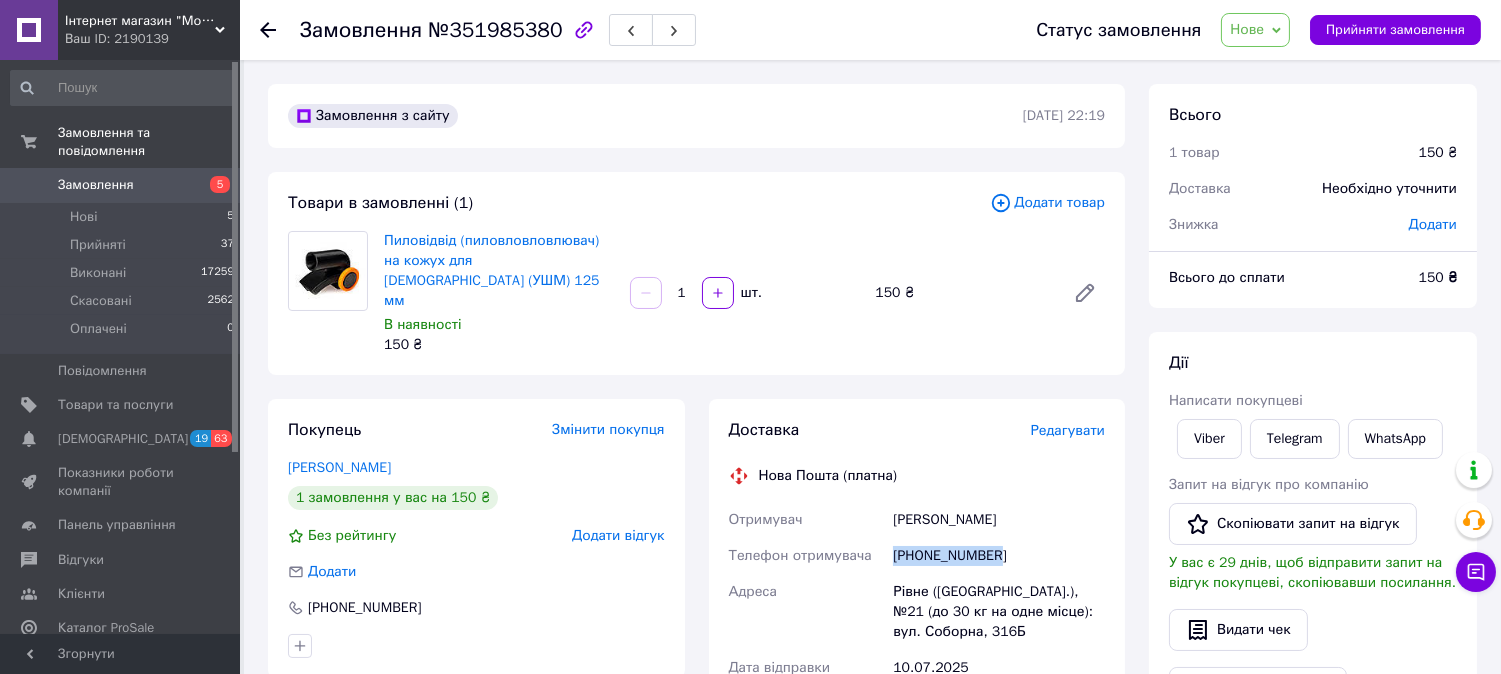 drag, startPoint x: 1007, startPoint y: 522, endPoint x: 877, endPoint y: 521, distance: 130.00385 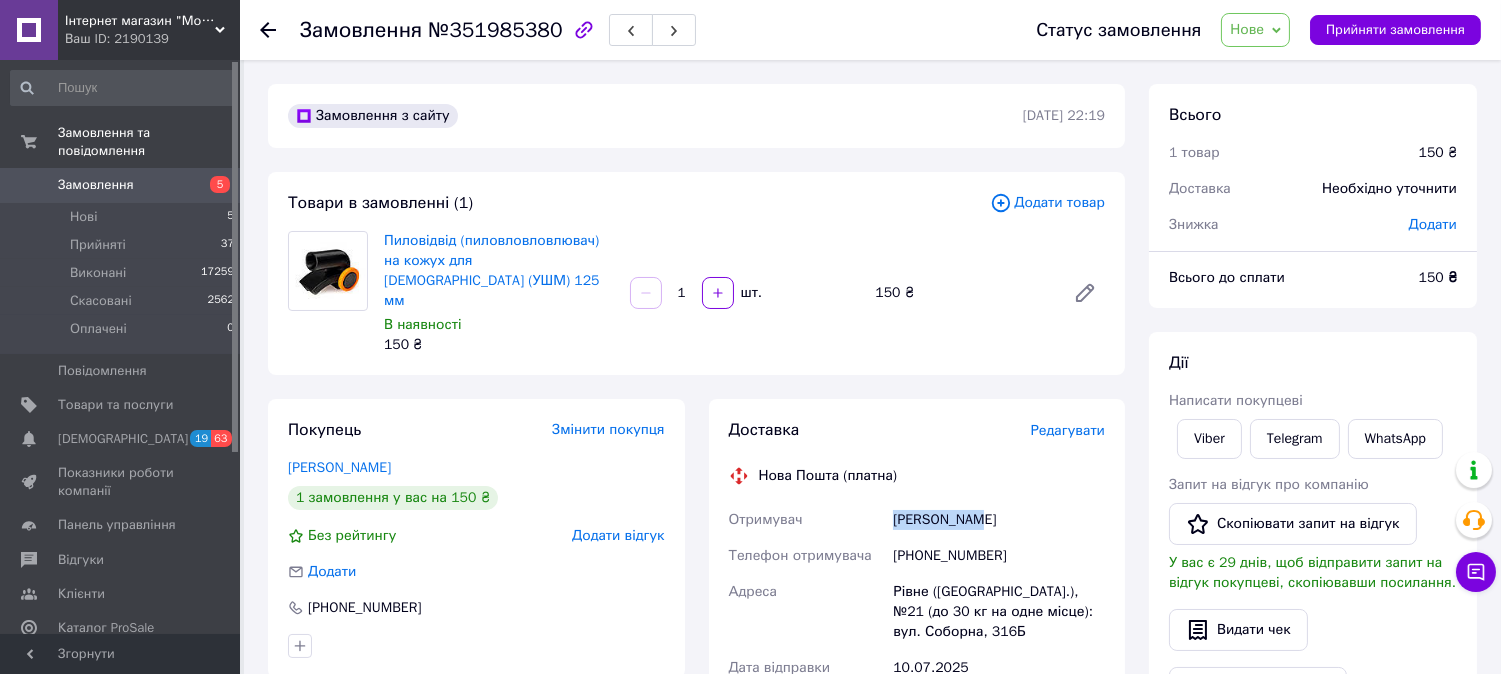 drag, startPoint x: 996, startPoint y: 475, endPoint x: 875, endPoint y: 476, distance: 121.004135 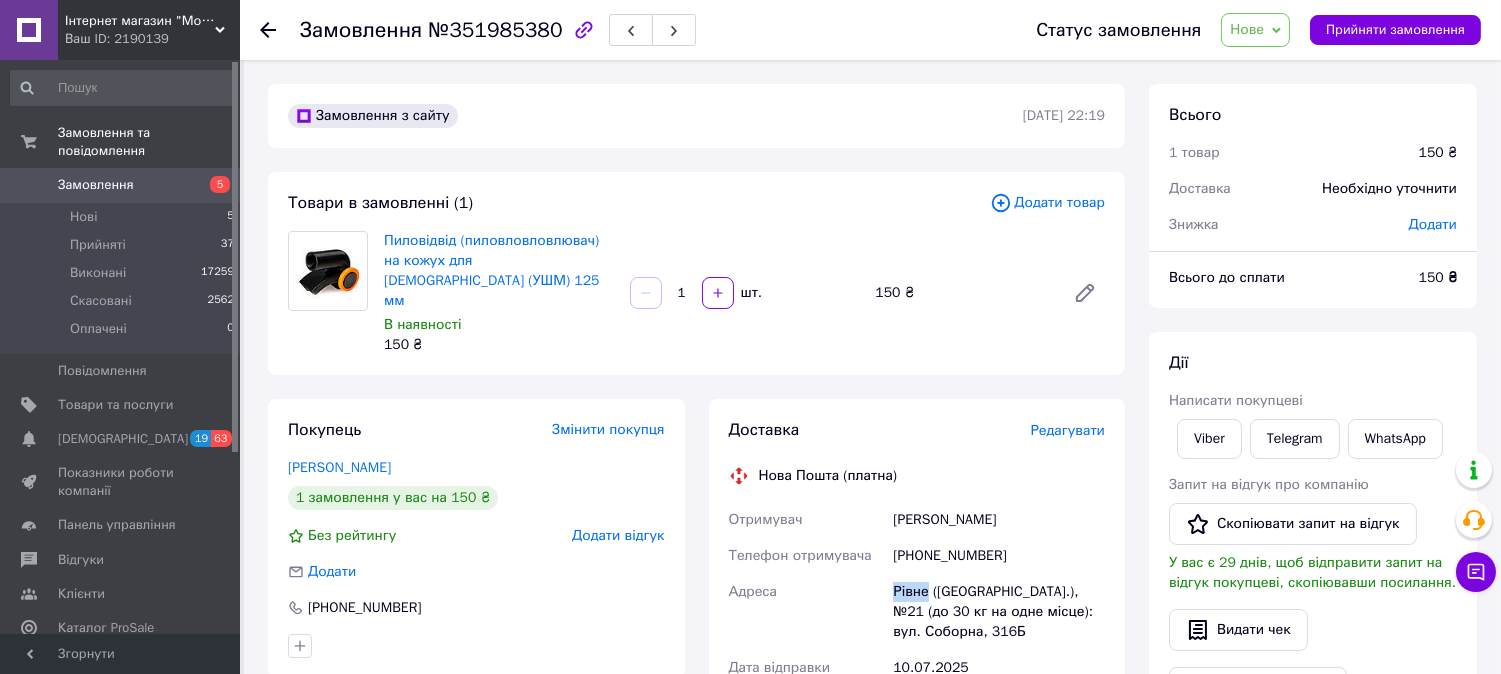 drag, startPoint x: 927, startPoint y: 547, endPoint x: 876, endPoint y: 554, distance: 51.47815 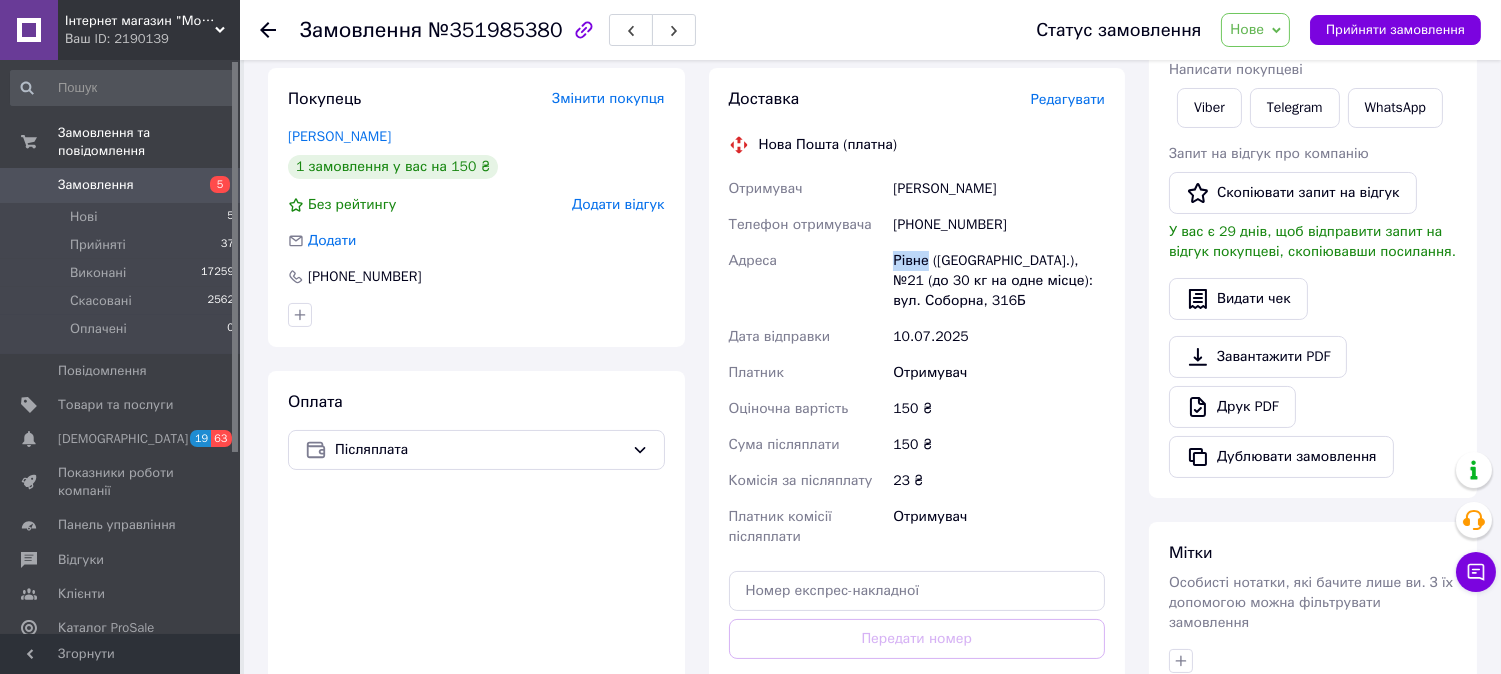 scroll, scrollTop: 333, scrollLeft: 0, axis: vertical 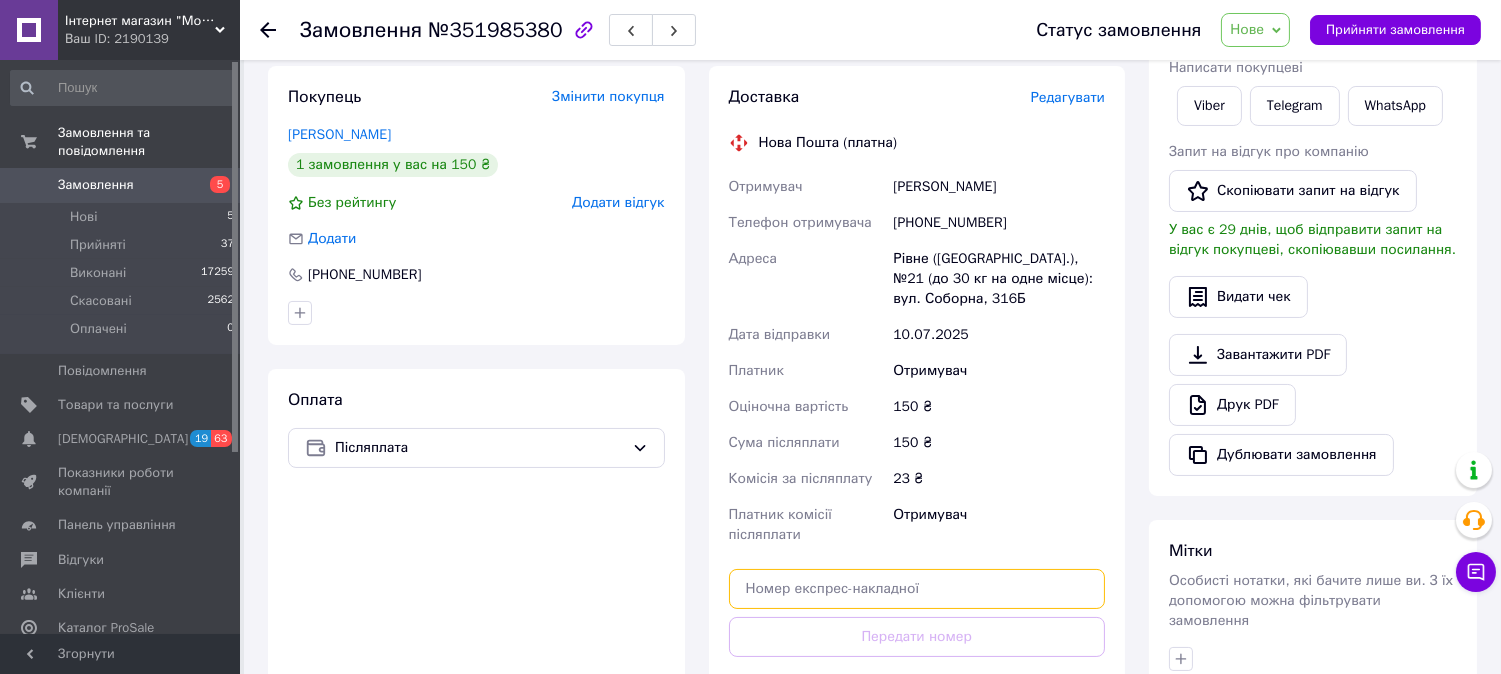 paste on "20451203099721" 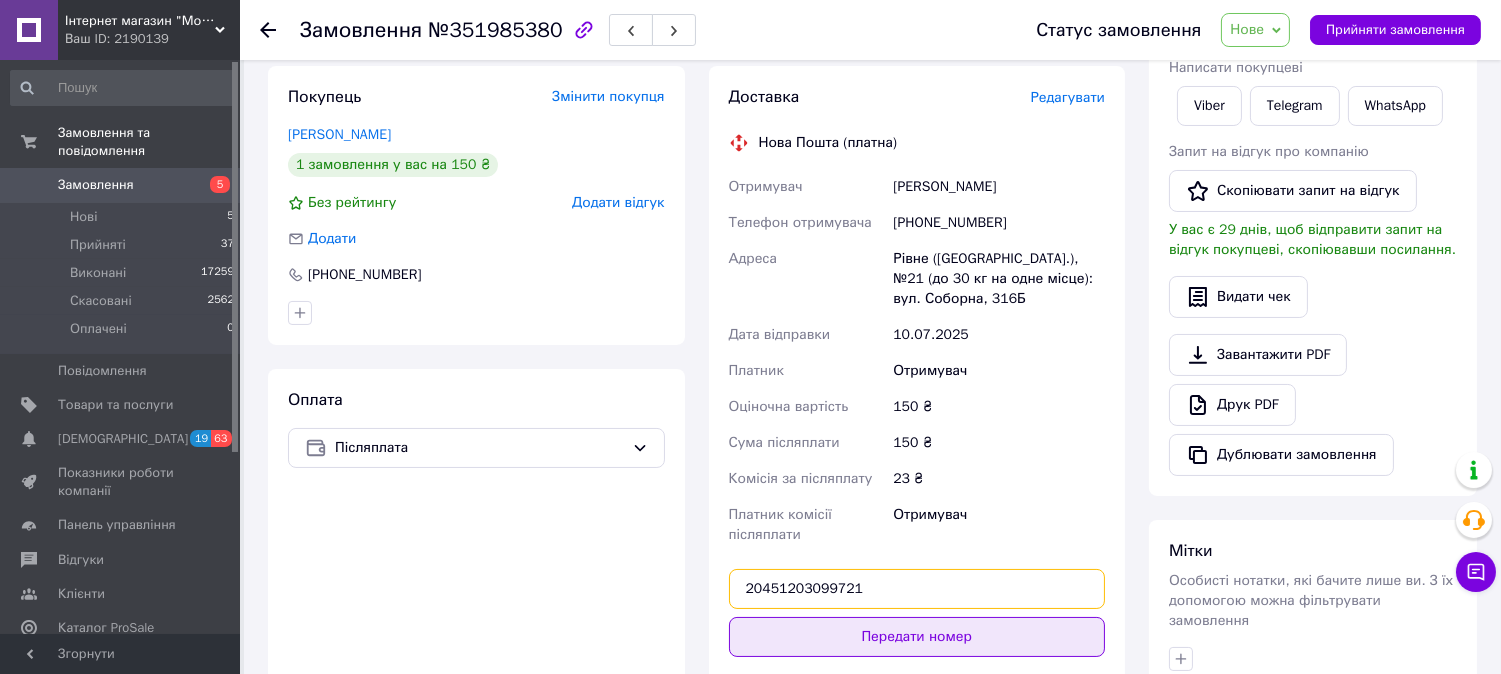 type on "20451203099721" 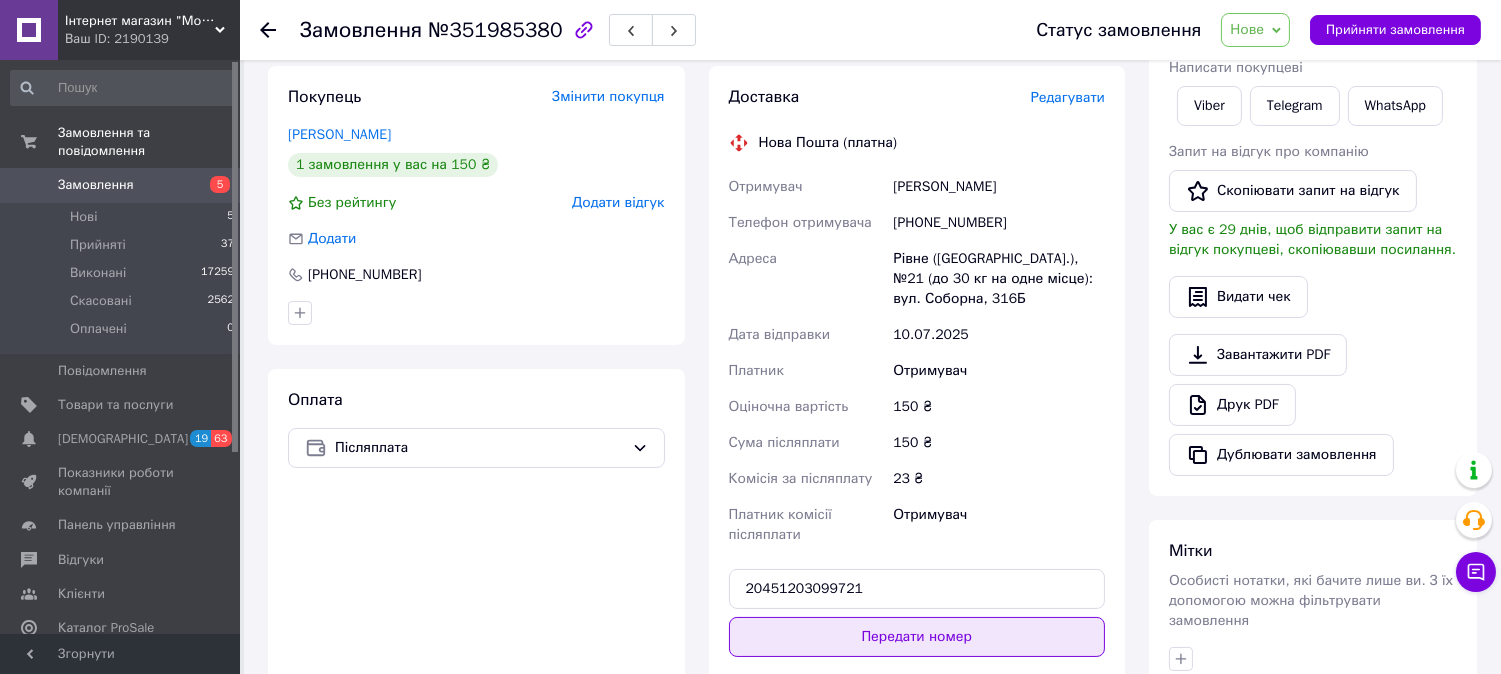 click on "Передати номер" at bounding box center [917, 637] 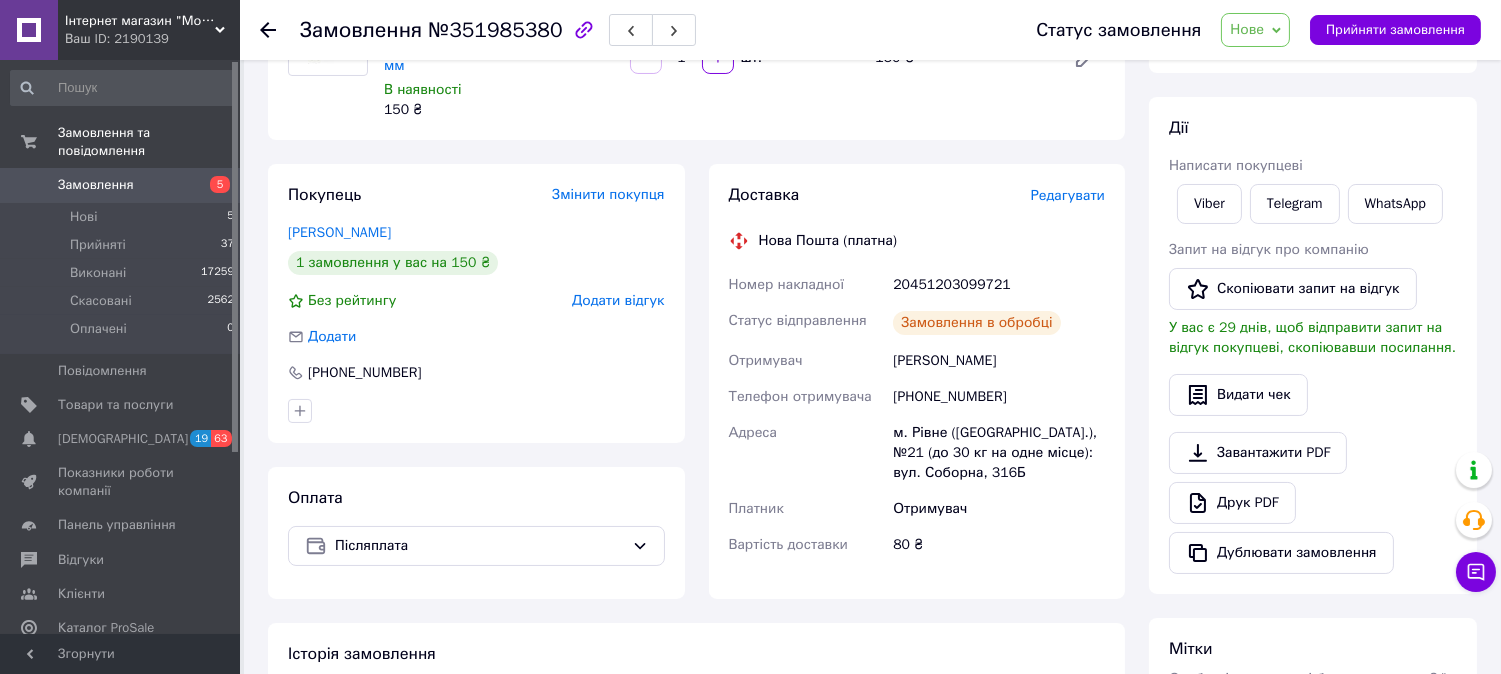scroll, scrollTop: 222, scrollLeft: 0, axis: vertical 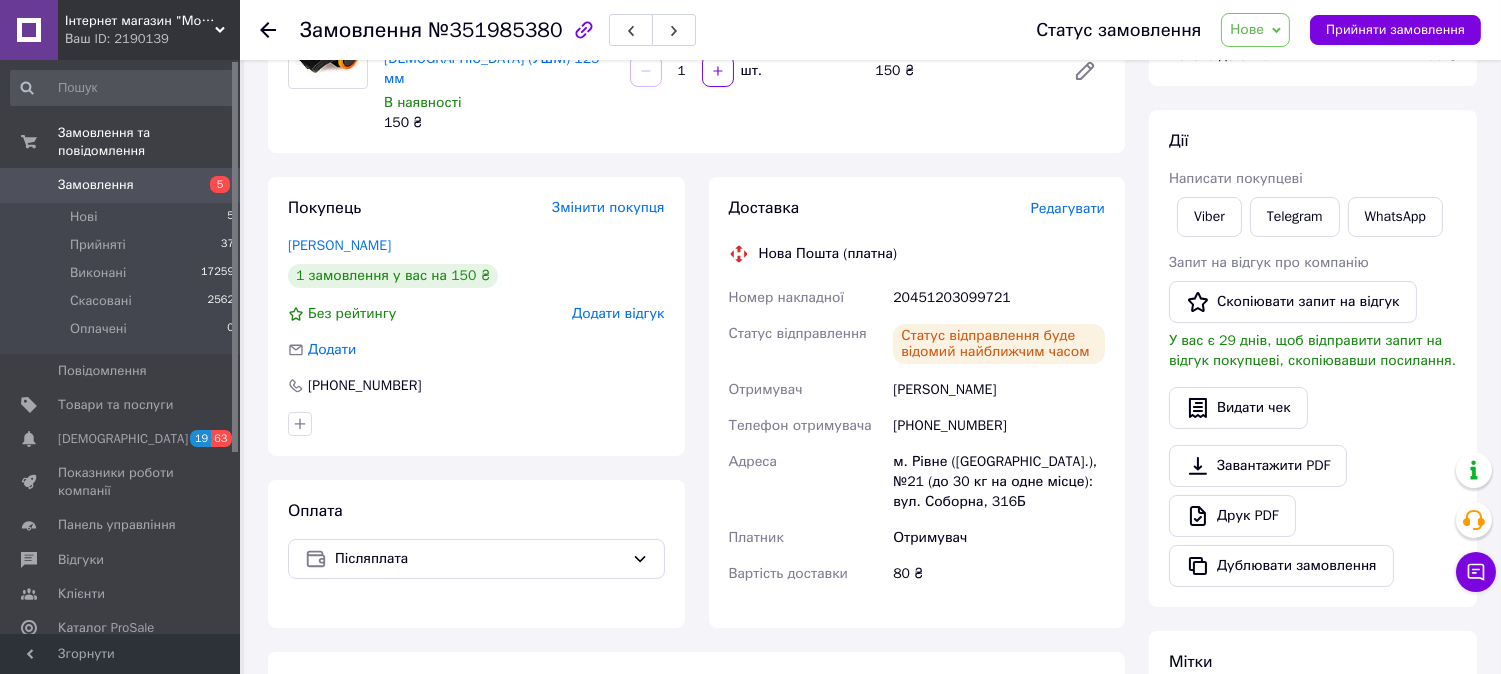click 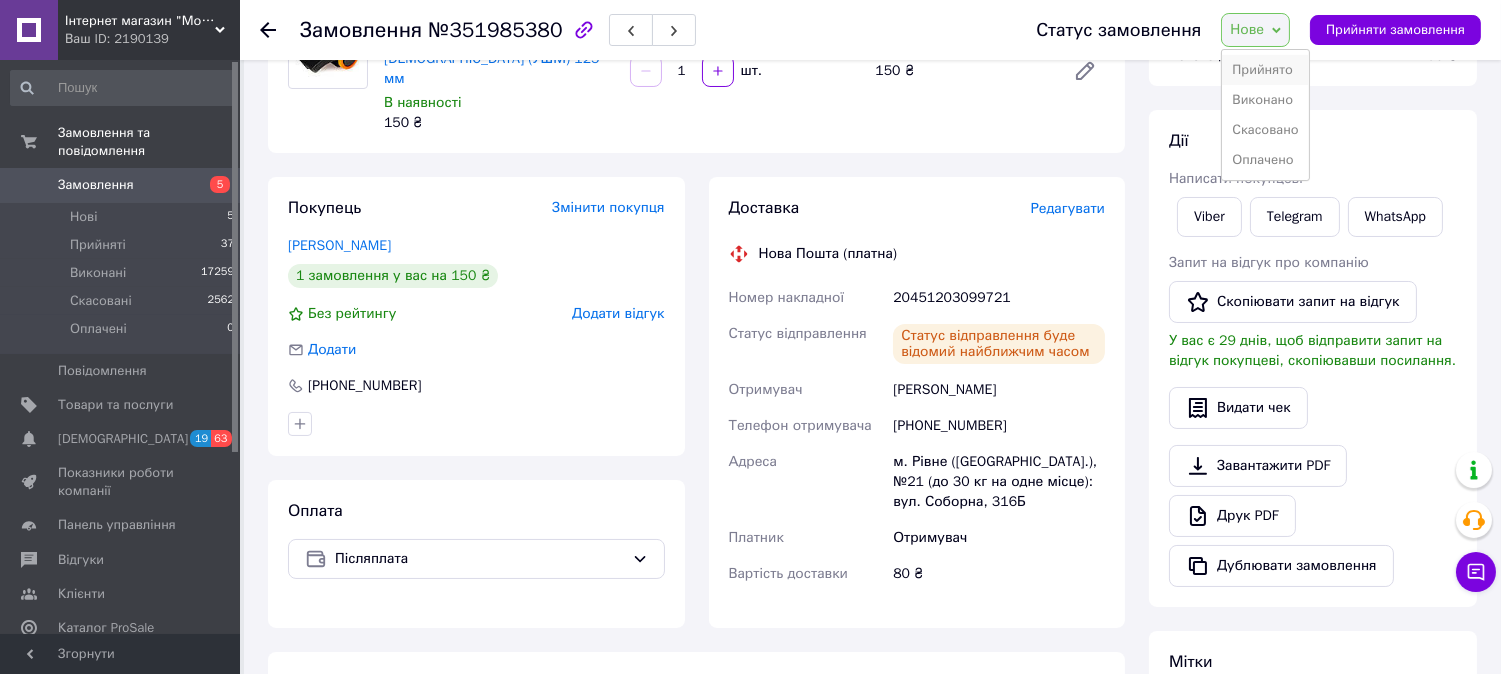 click on "Прийнято" at bounding box center (1265, 70) 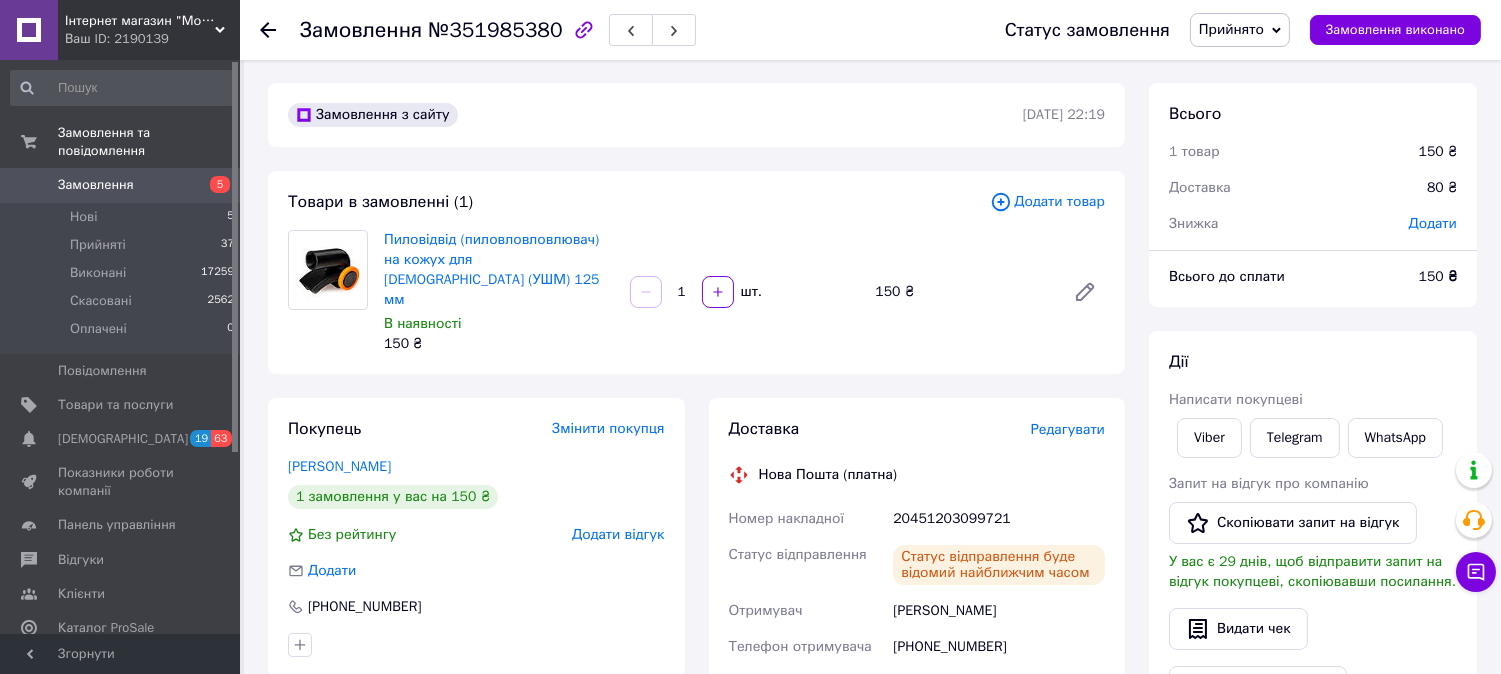 scroll, scrollTop: 0, scrollLeft: 0, axis: both 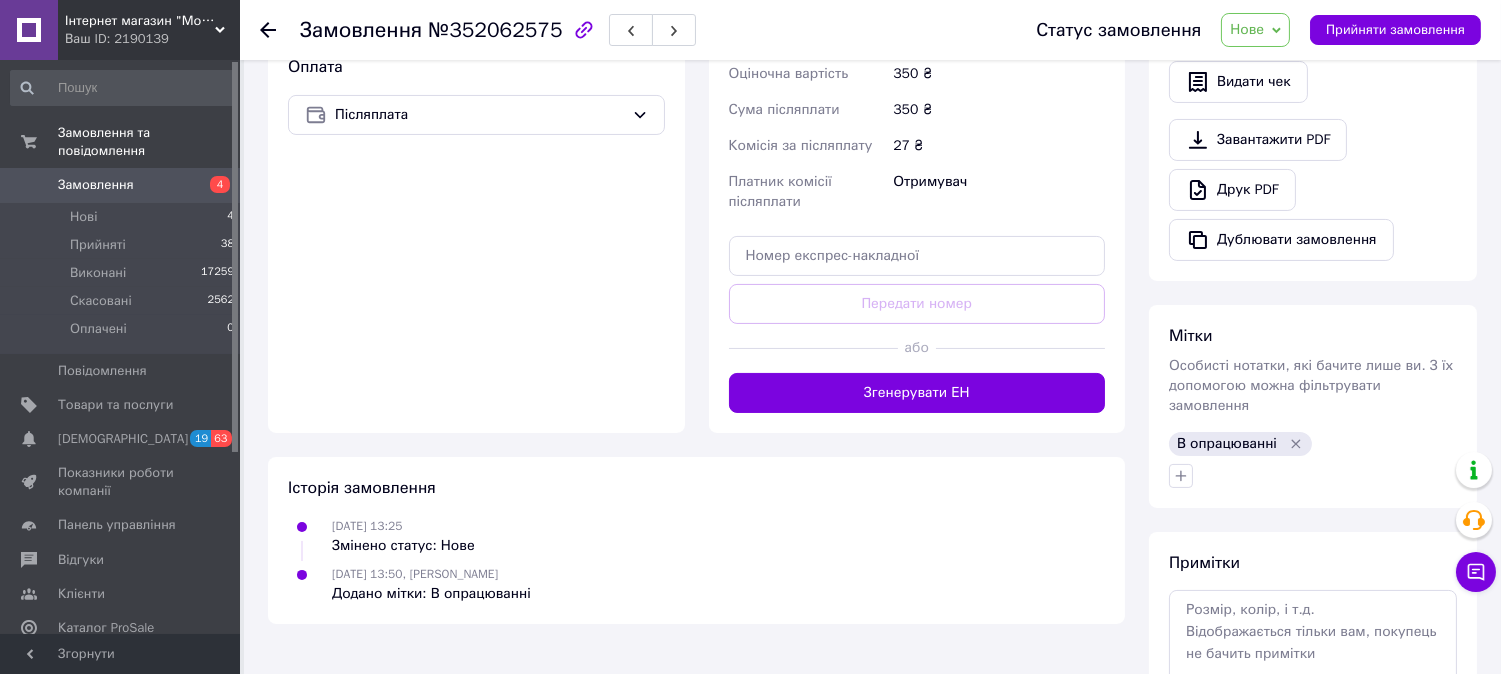 click 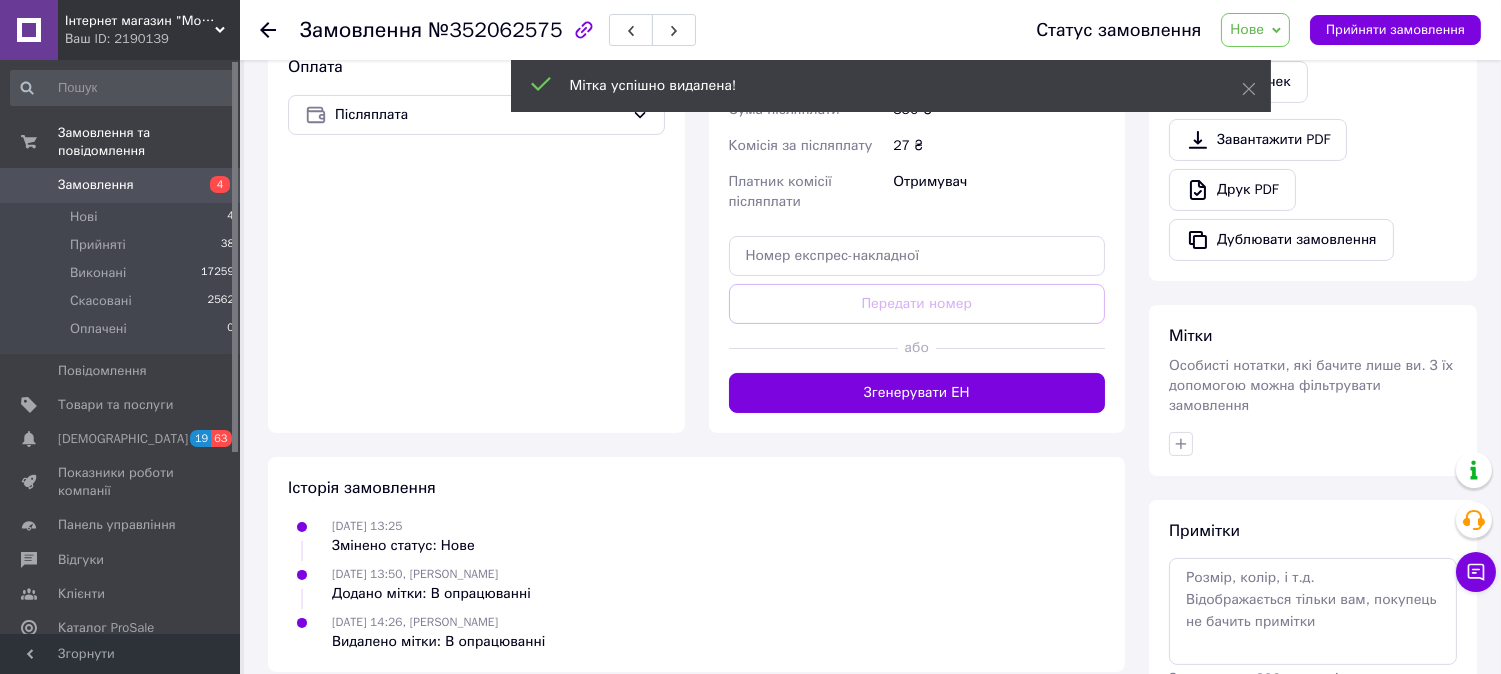 click on "Особисті нотатки, які бачите лише ви. З їх допомогою можна фільтрувати замовлення" at bounding box center (1311, 385) 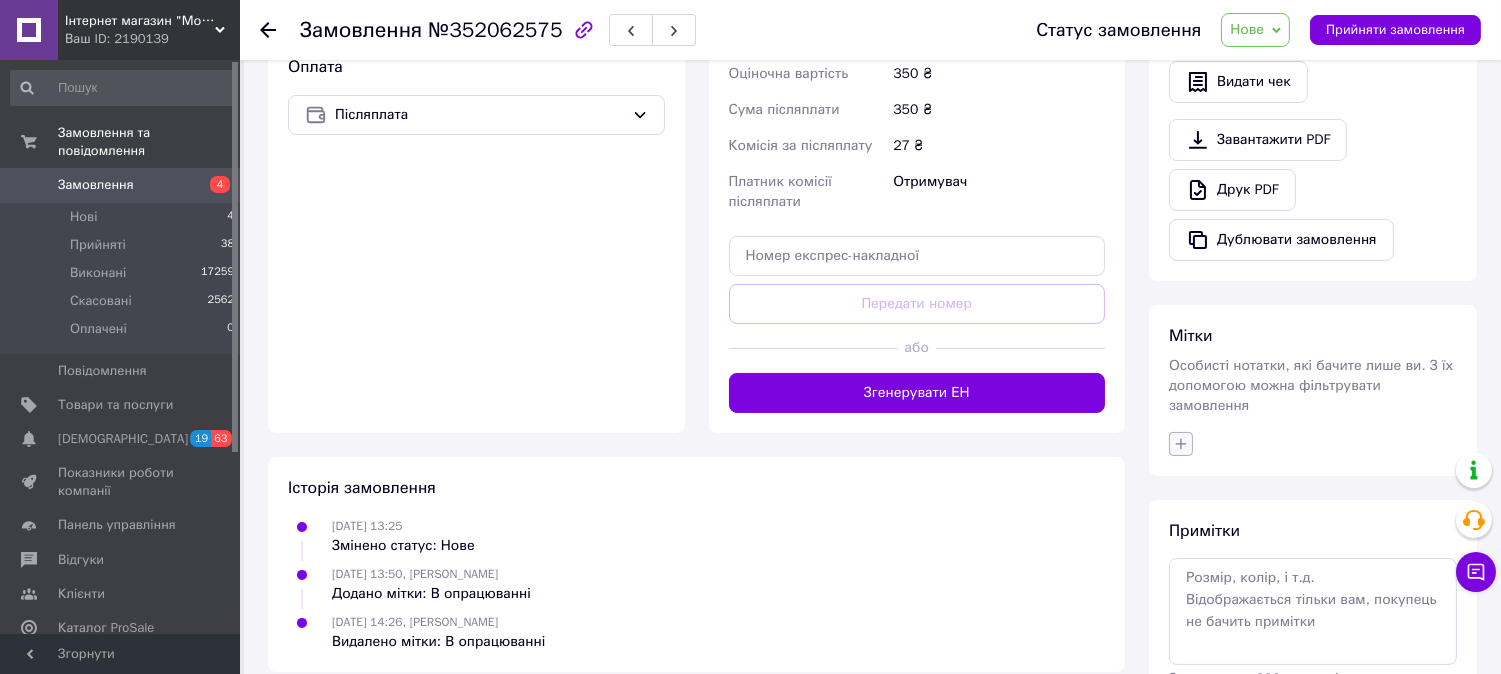 click 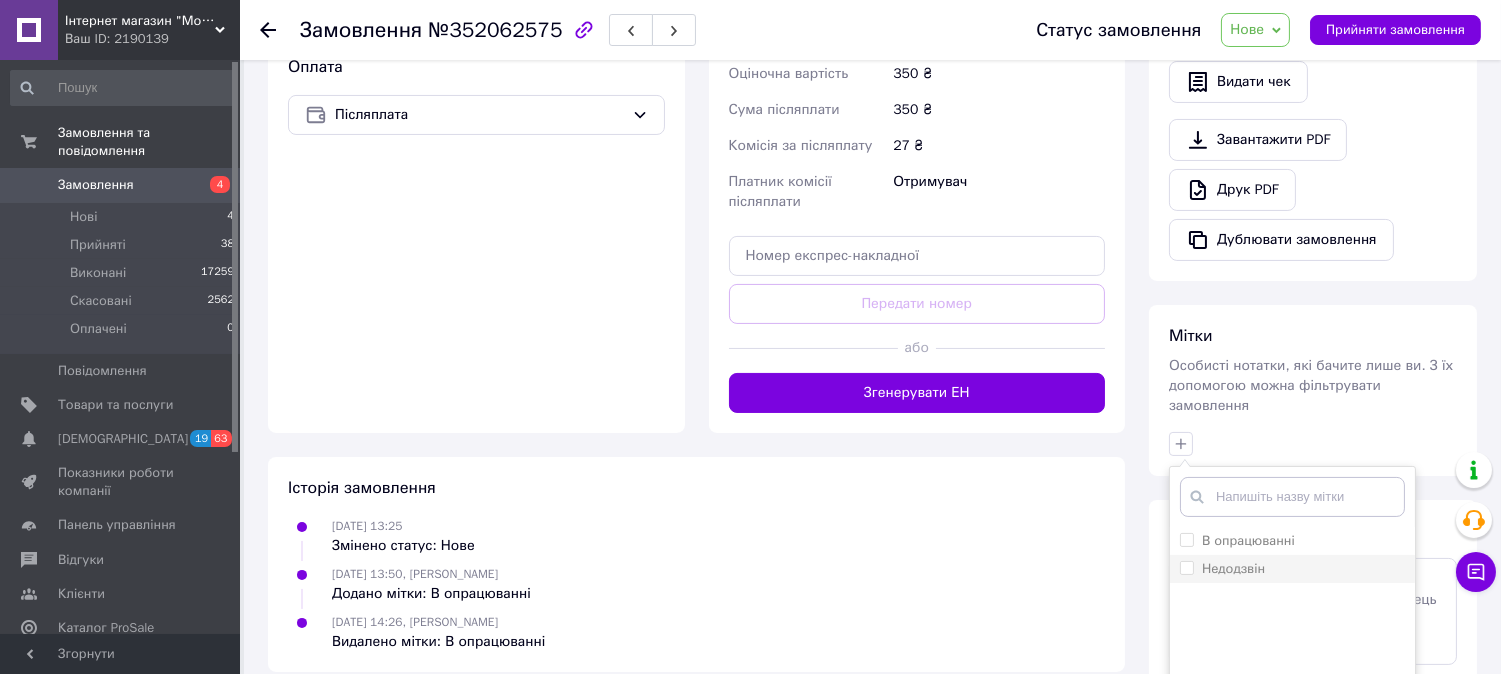 click on "Недодзвін" at bounding box center (1233, 568) 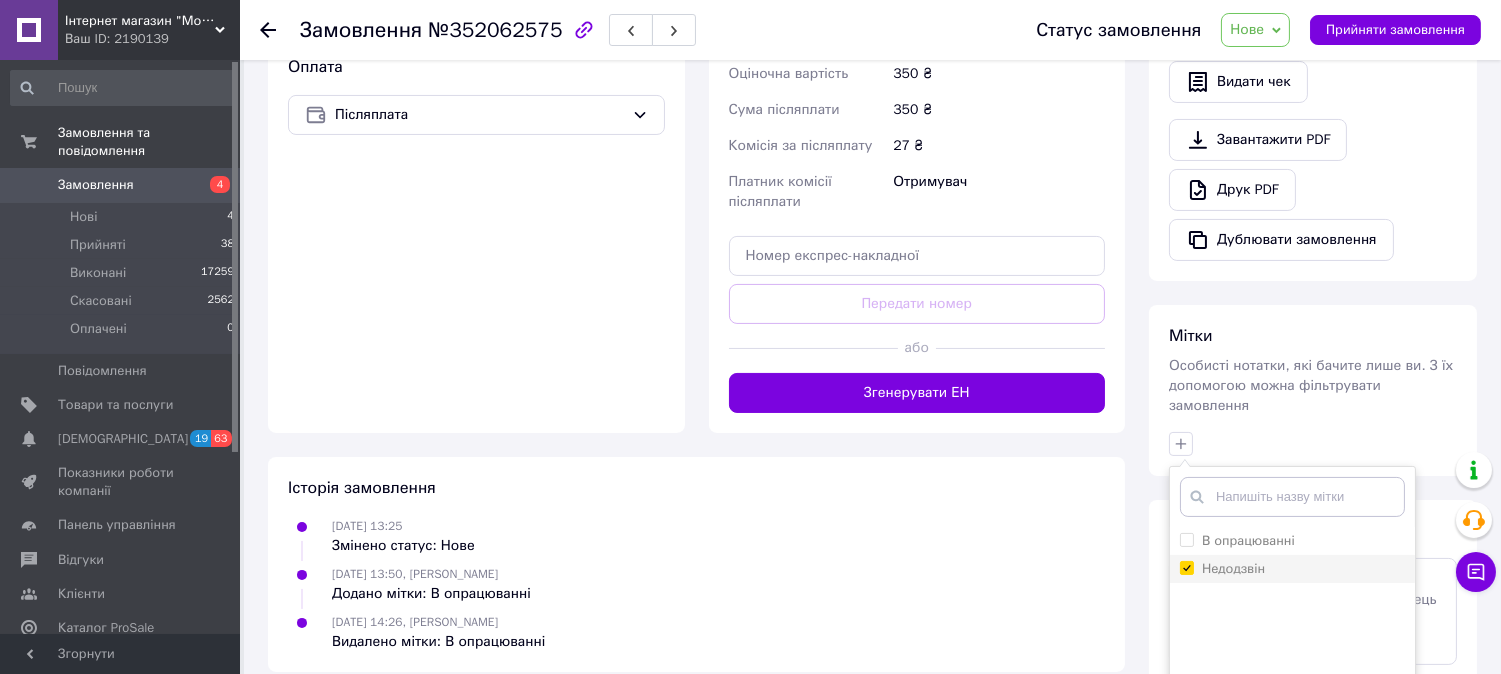 checkbox on "true" 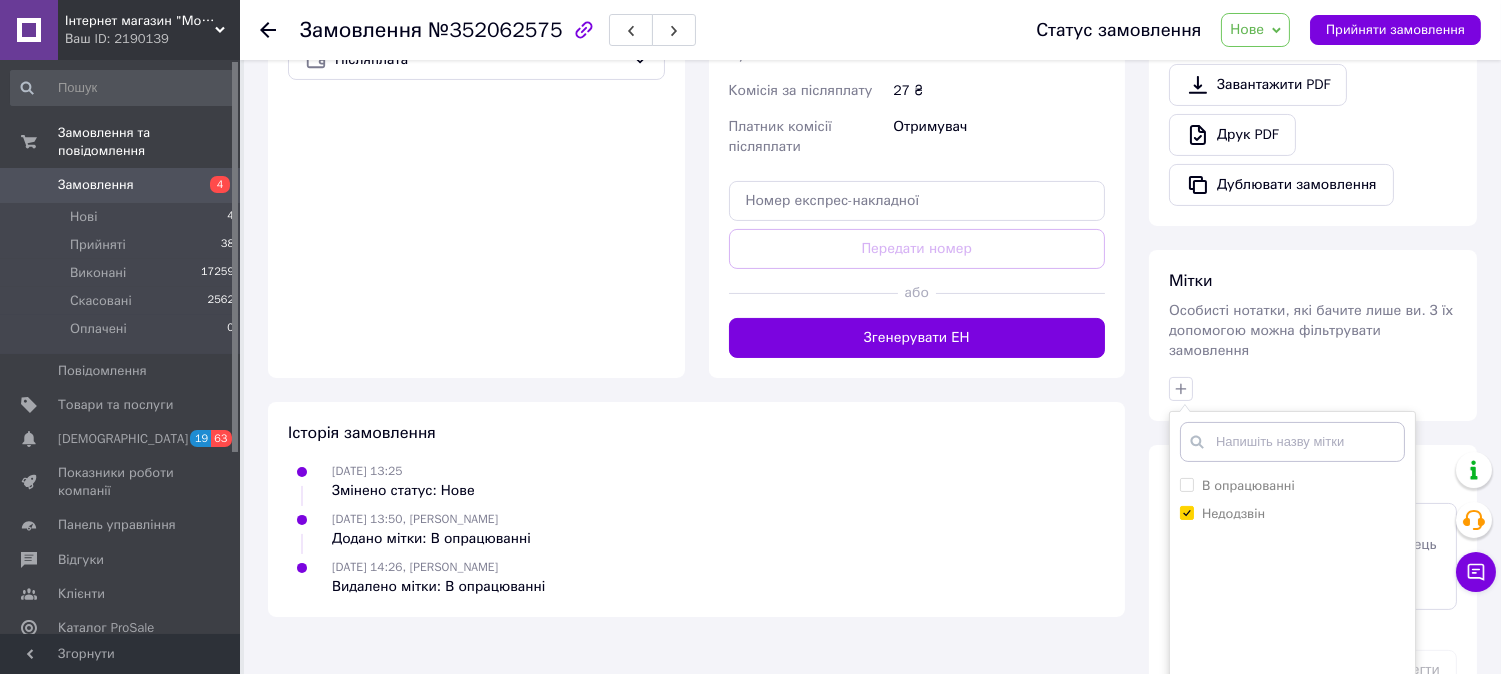 scroll, scrollTop: 765, scrollLeft: 0, axis: vertical 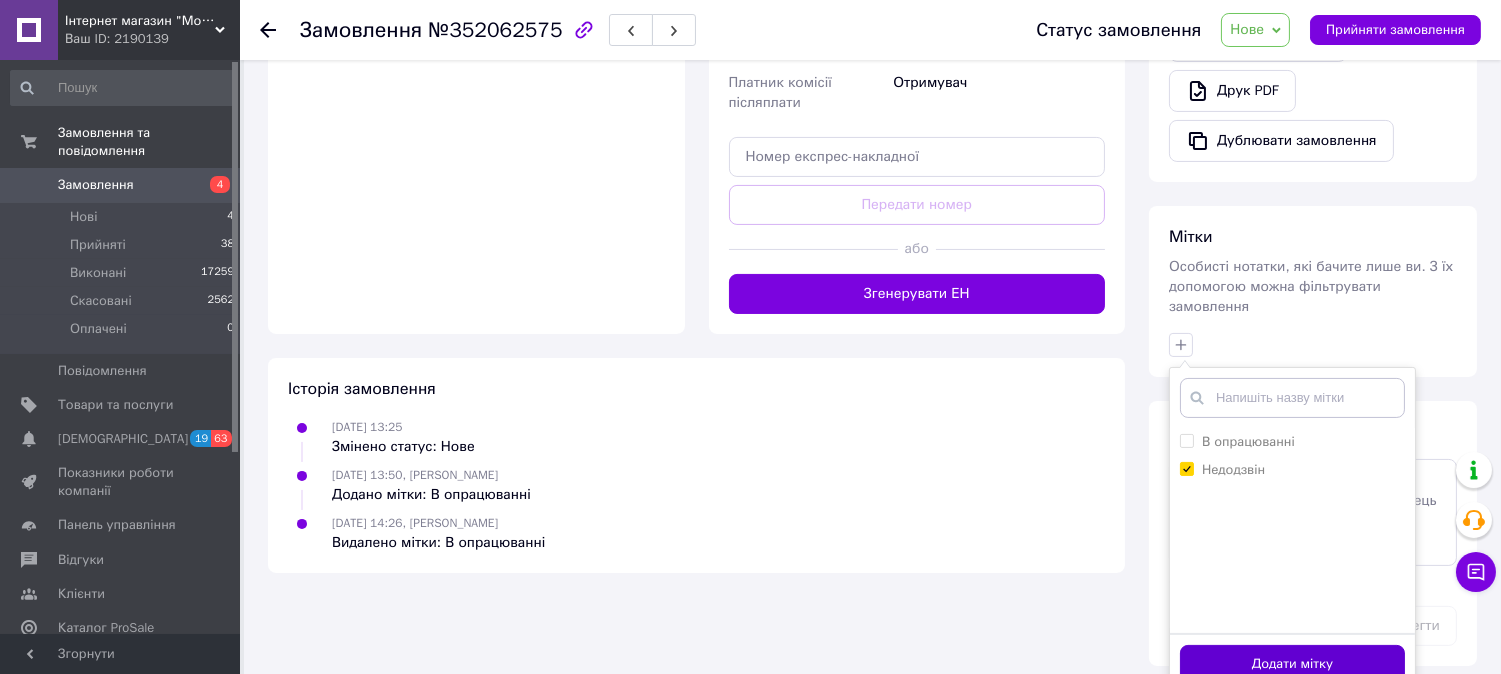 click on "Додати мітку" at bounding box center (1292, 664) 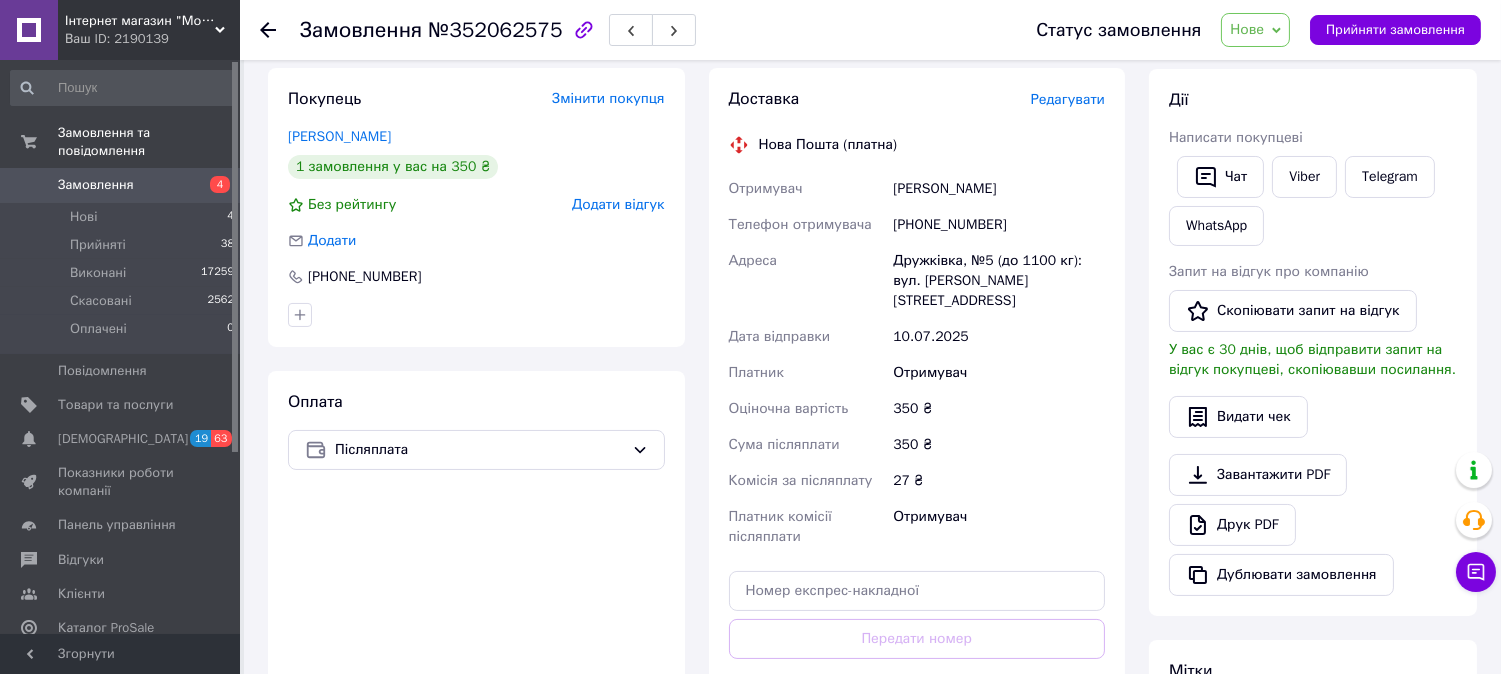 scroll, scrollTop: 321, scrollLeft: 0, axis: vertical 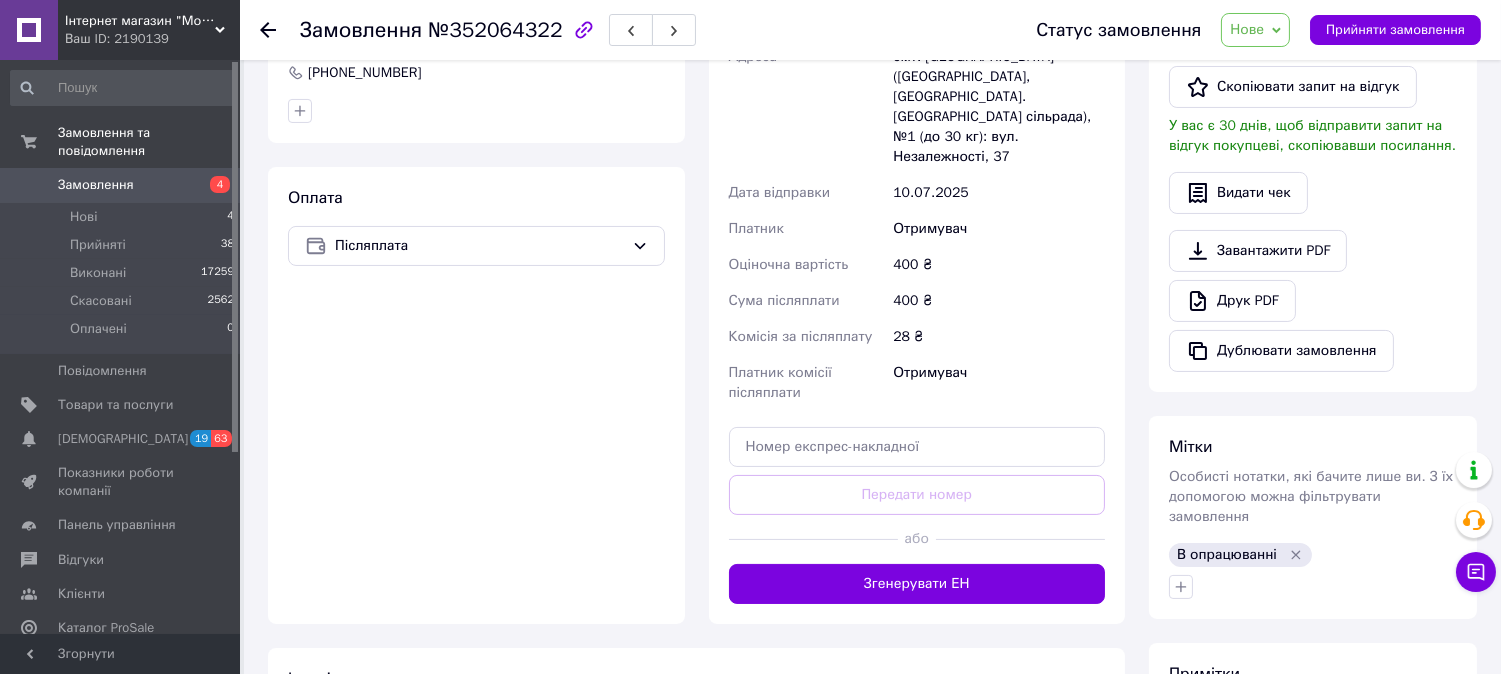 click 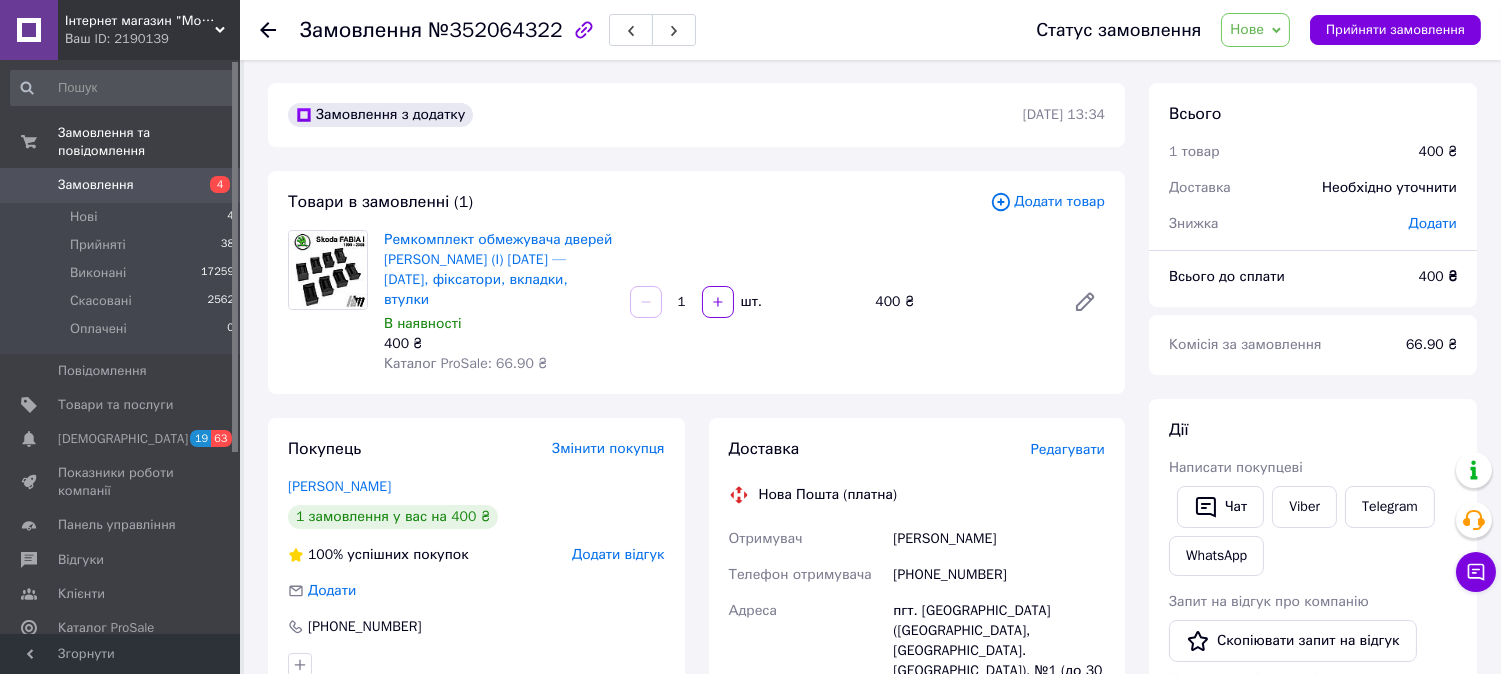 scroll, scrollTop: 0, scrollLeft: 0, axis: both 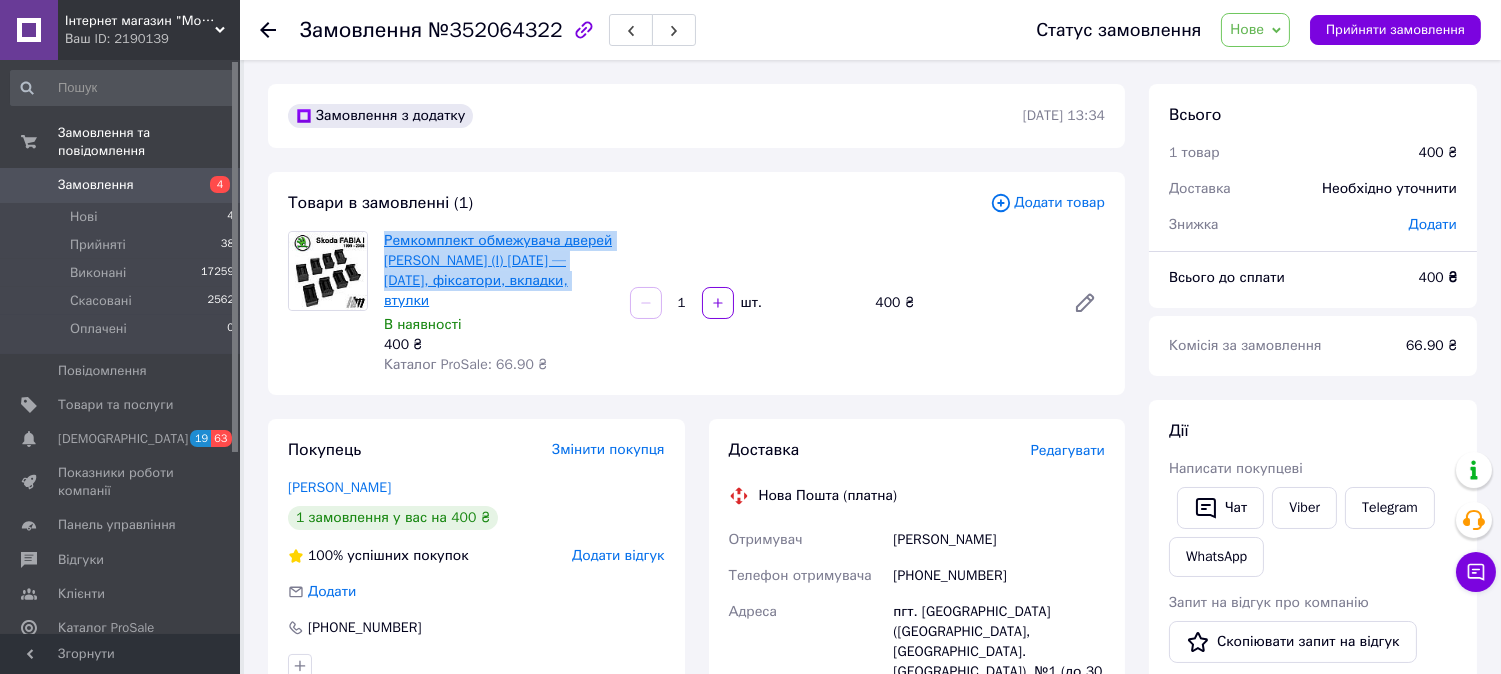 drag, startPoint x: 587, startPoint y: 284, endPoint x: 385, endPoint y: 234, distance: 208.09613 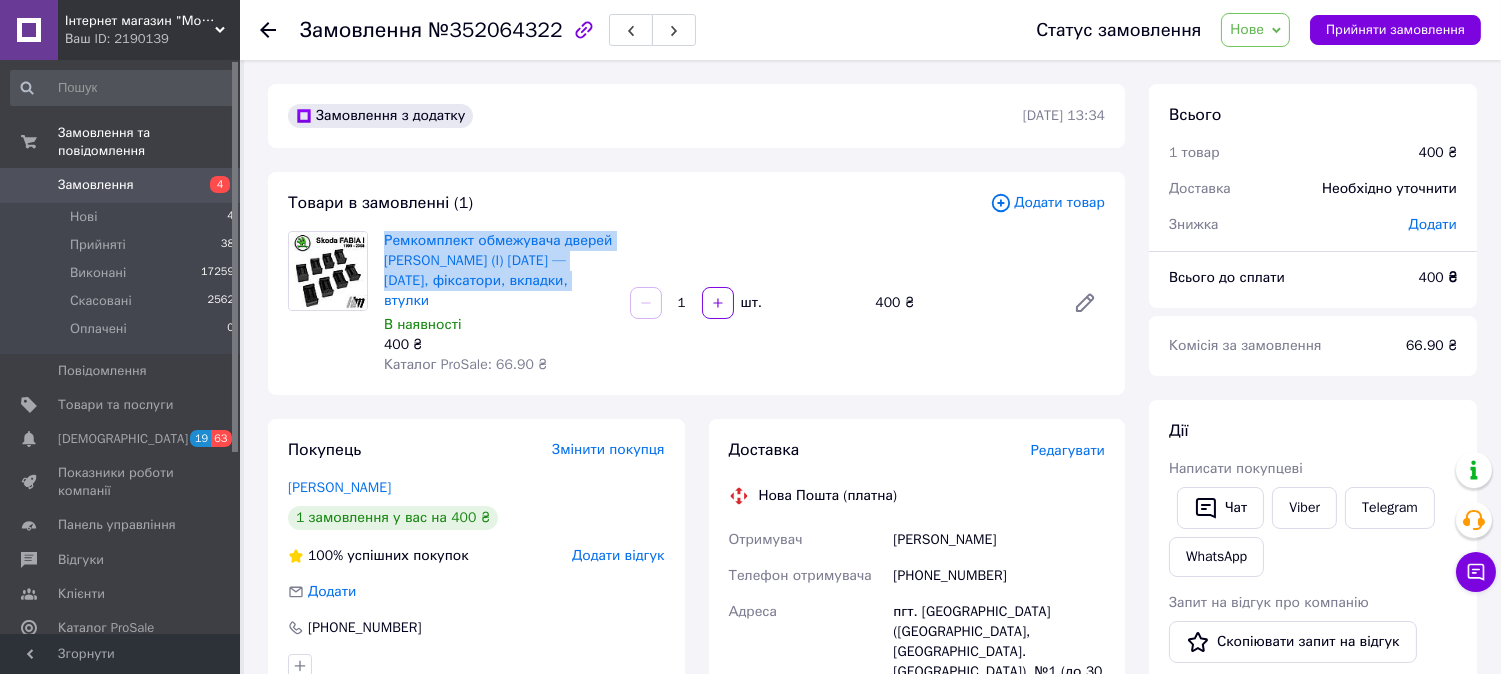 scroll, scrollTop: 111, scrollLeft: 0, axis: vertical 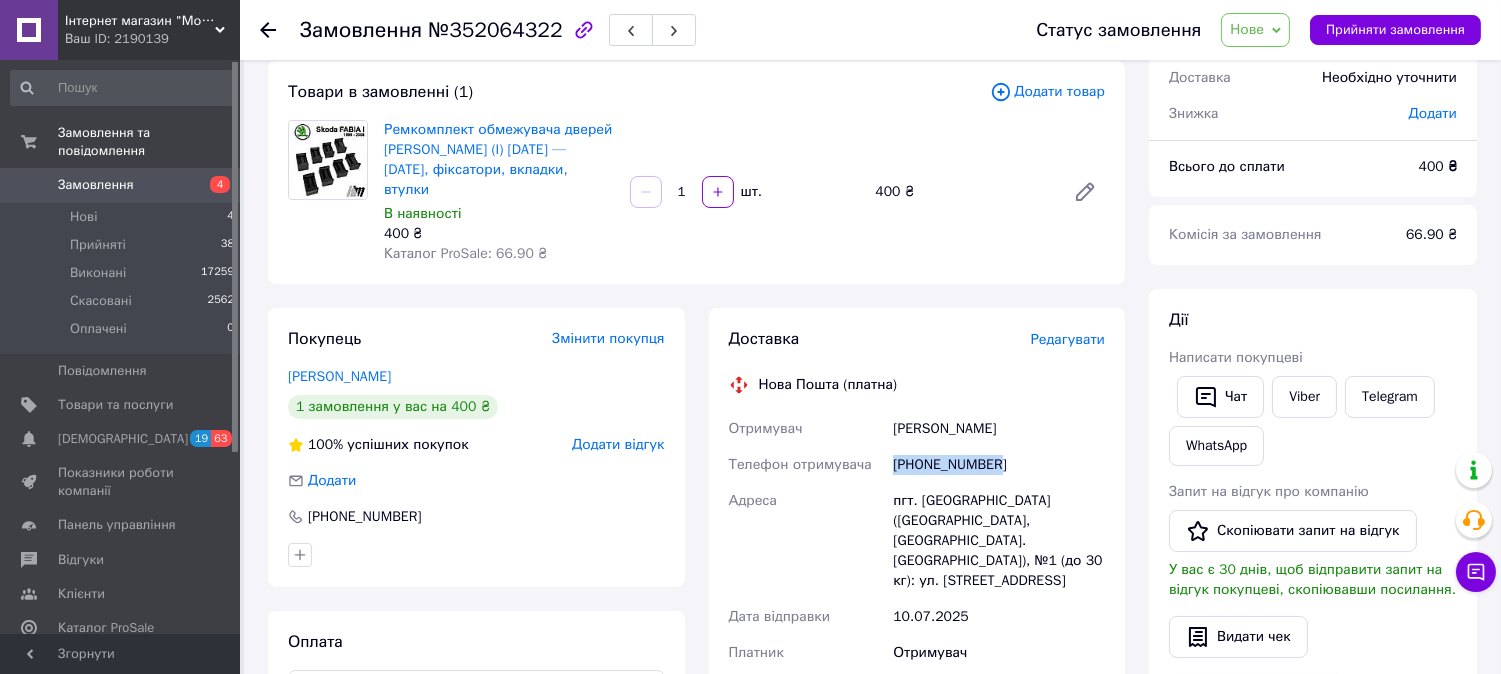 drag, startPoint x: 1006, startPoint y: 442, endPoint x: 886, endPoint y: 445, distance: 120.03749 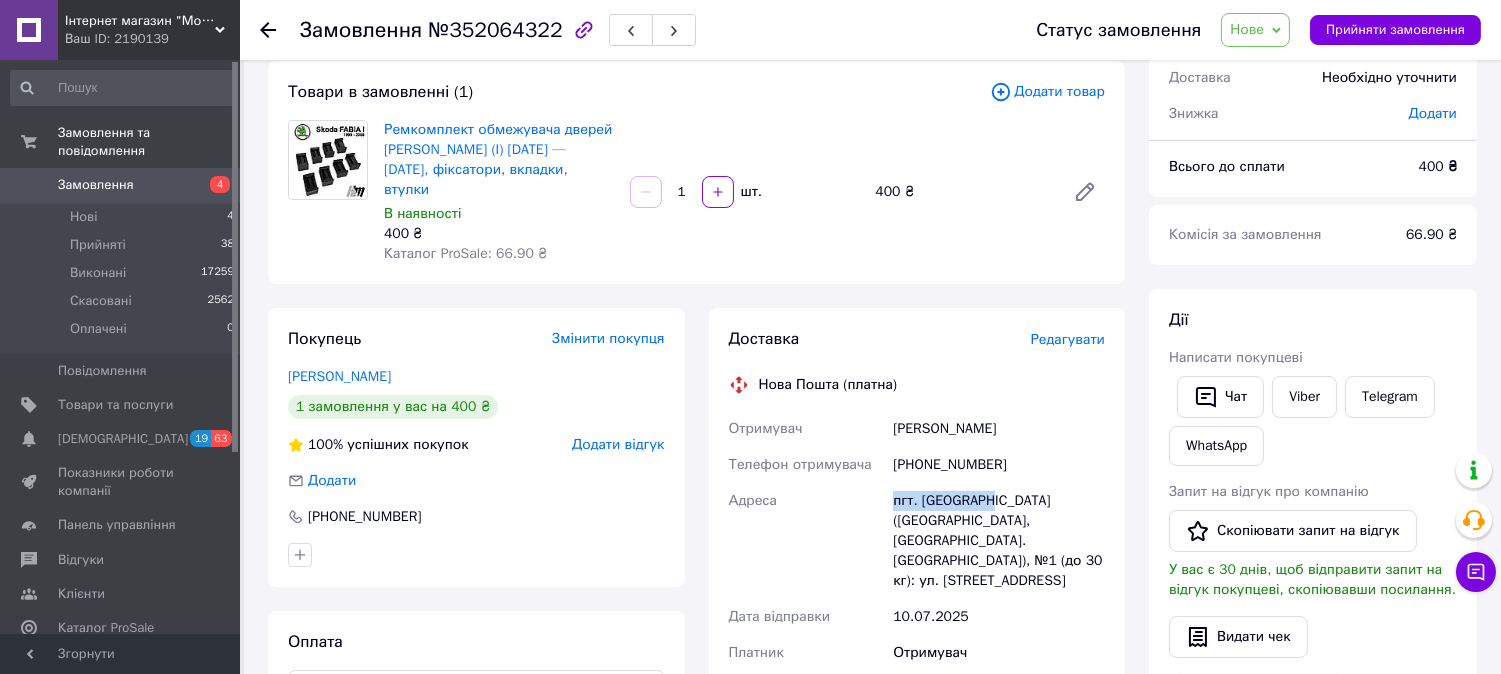 drag, startPoint x: 994, startPoint y: 477, endPoint x: 874, endPoint y: 481, distance: 120.06665 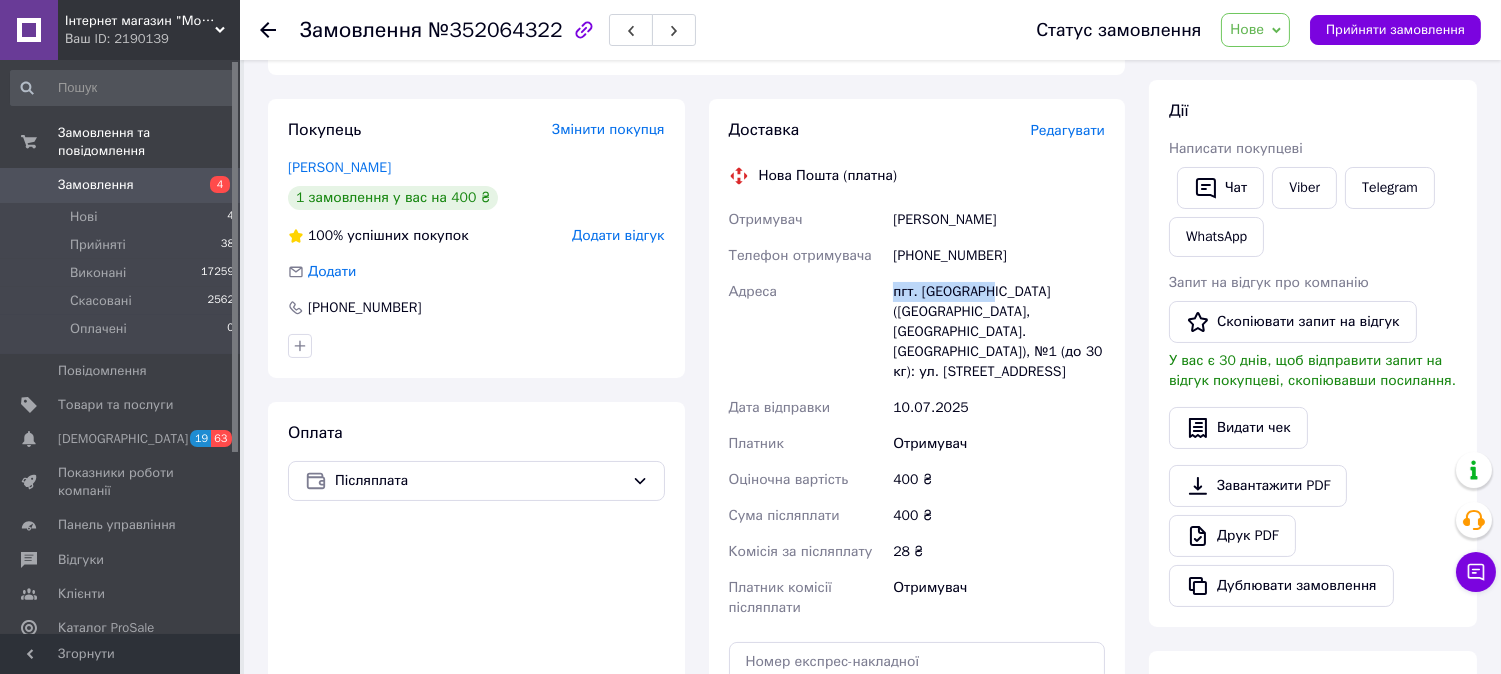 scroll, scrollTop: 333, scrollLeft: 0, axis: vertical 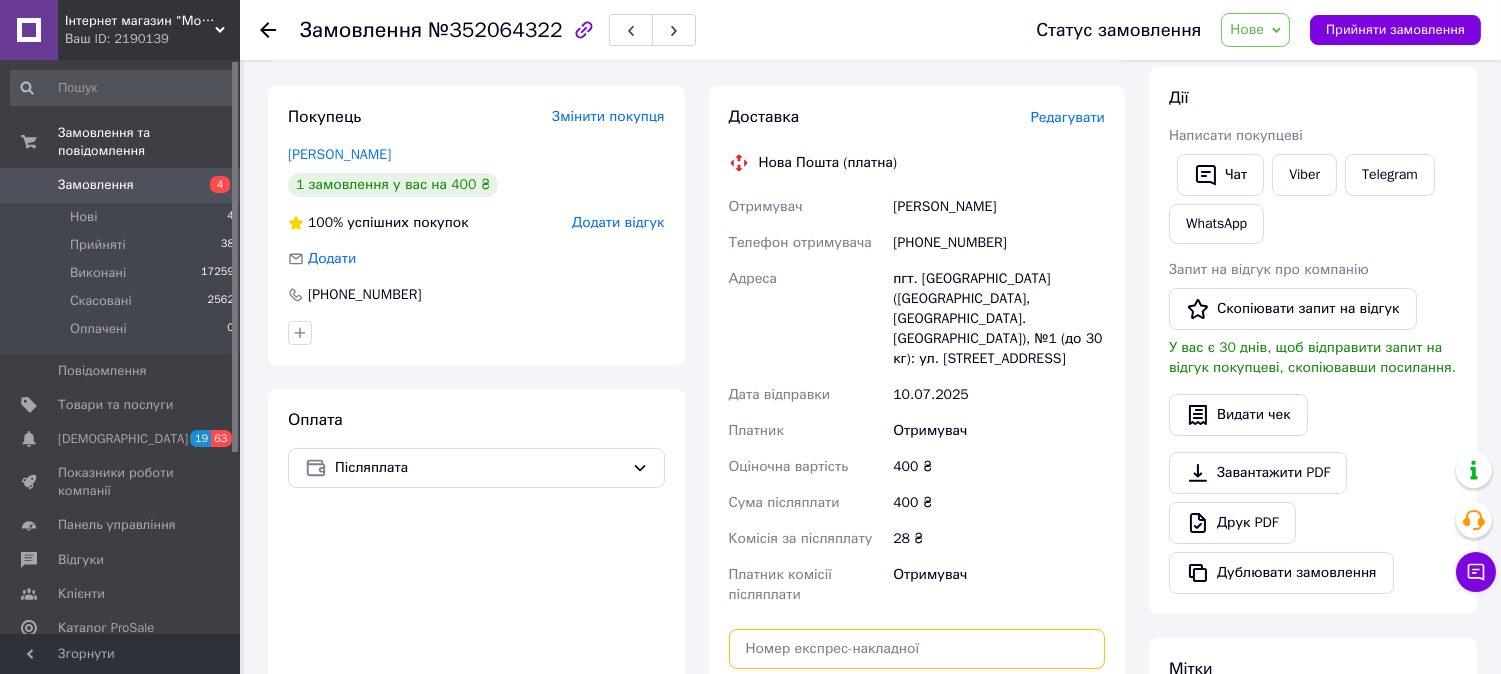 paste on "20451203120450" 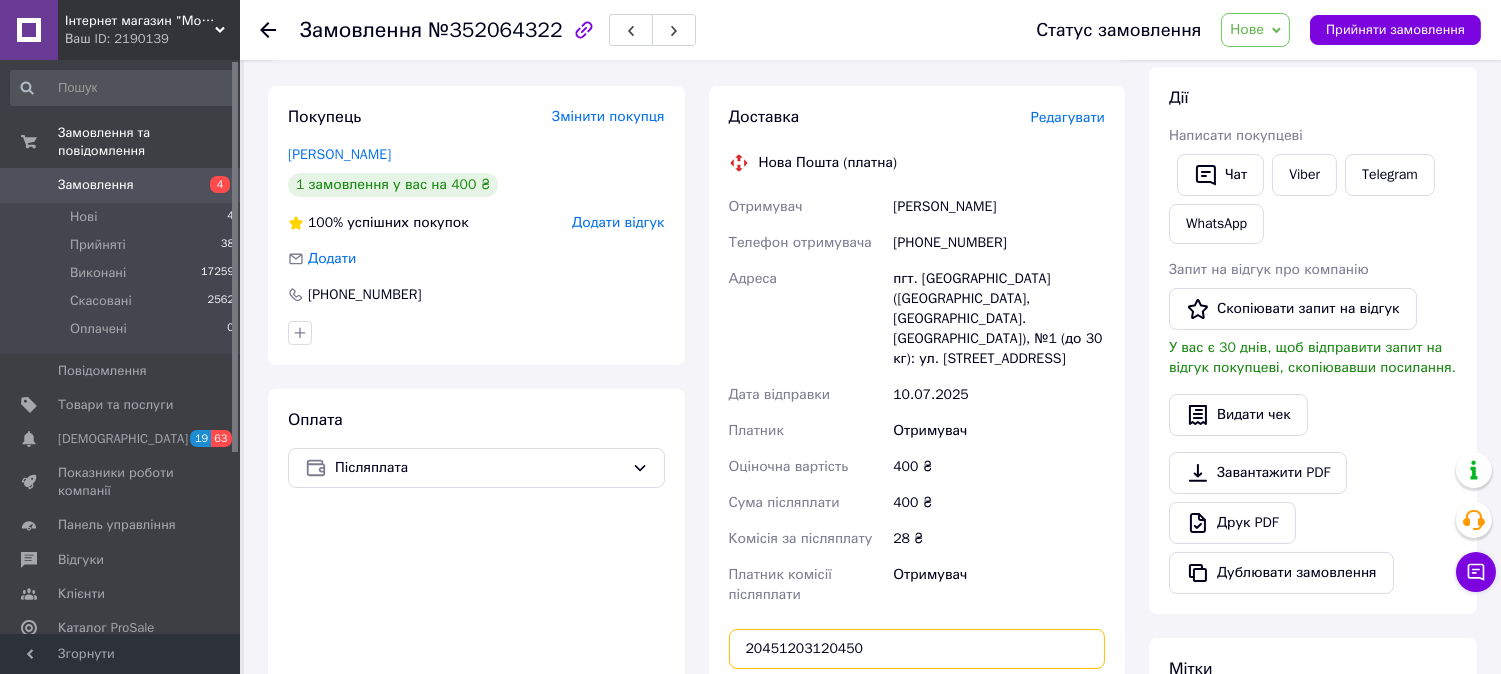 scroll, scrollTop: 444, scrollLeft: 0, axis: vertical 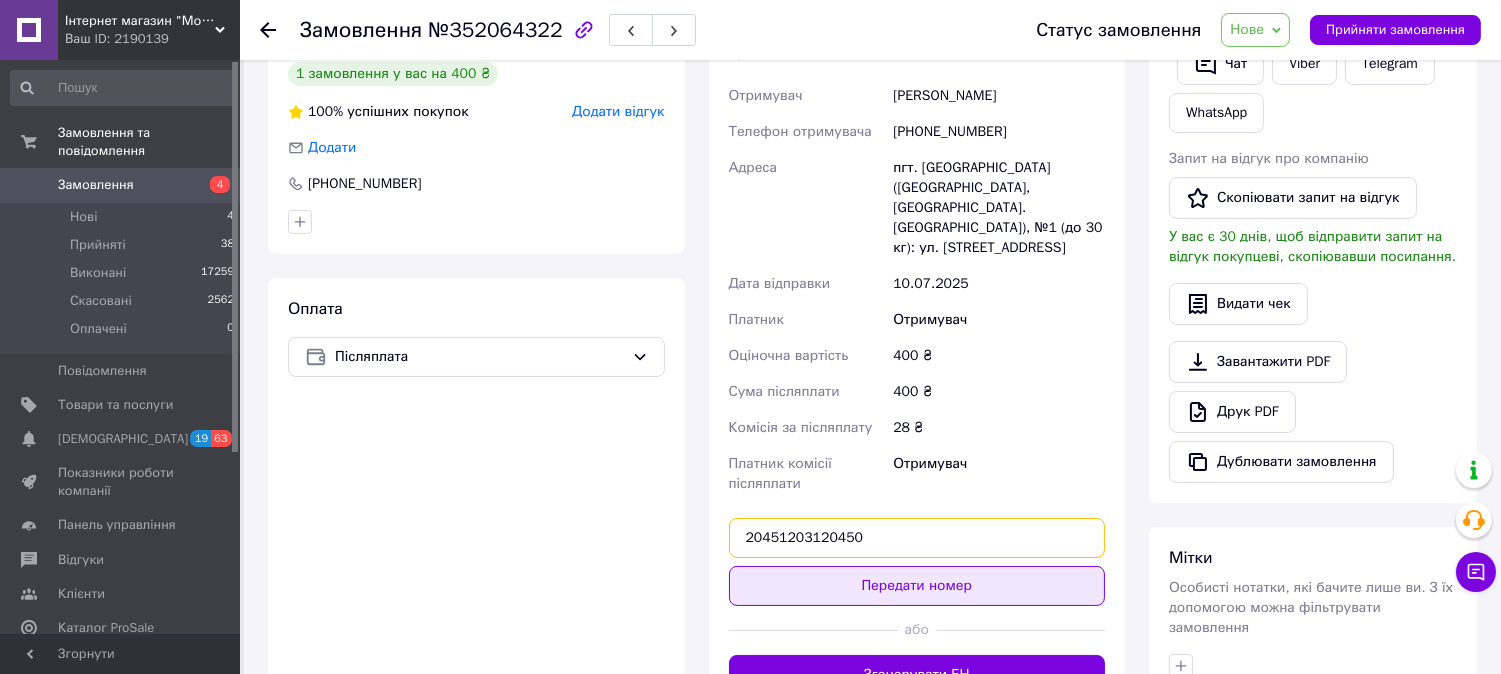 type on "20451203120450" 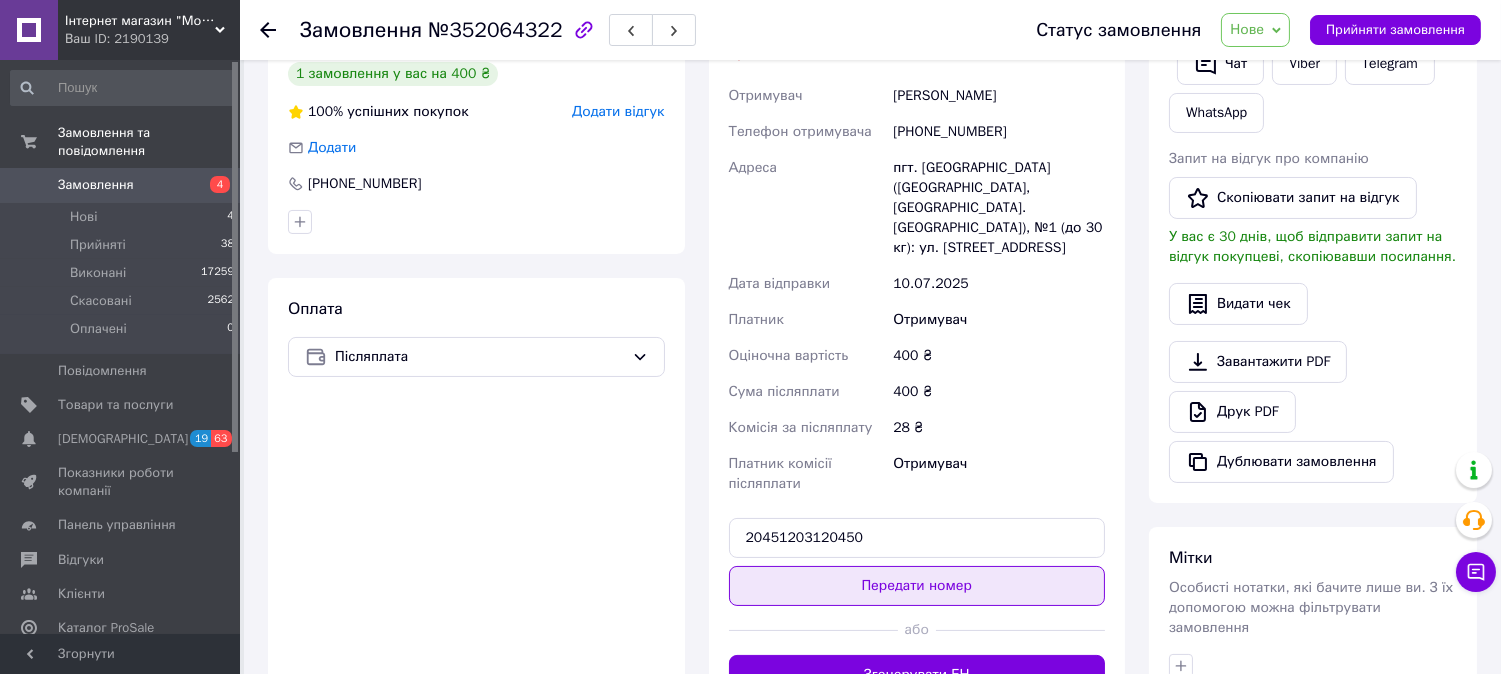 click on "Передати номер" at bounding box center (917, 586) 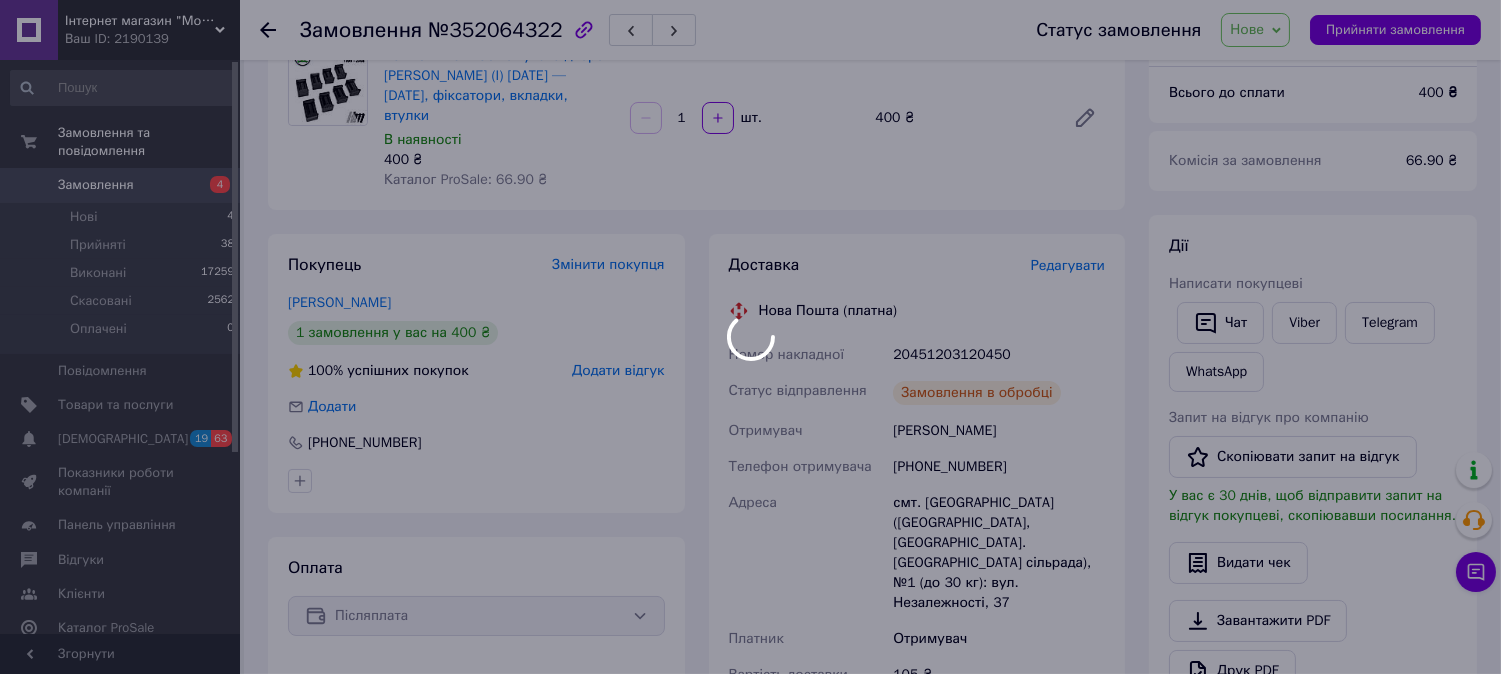 scroll, scrollTop: 0, scrollLeft: 0, axis: both 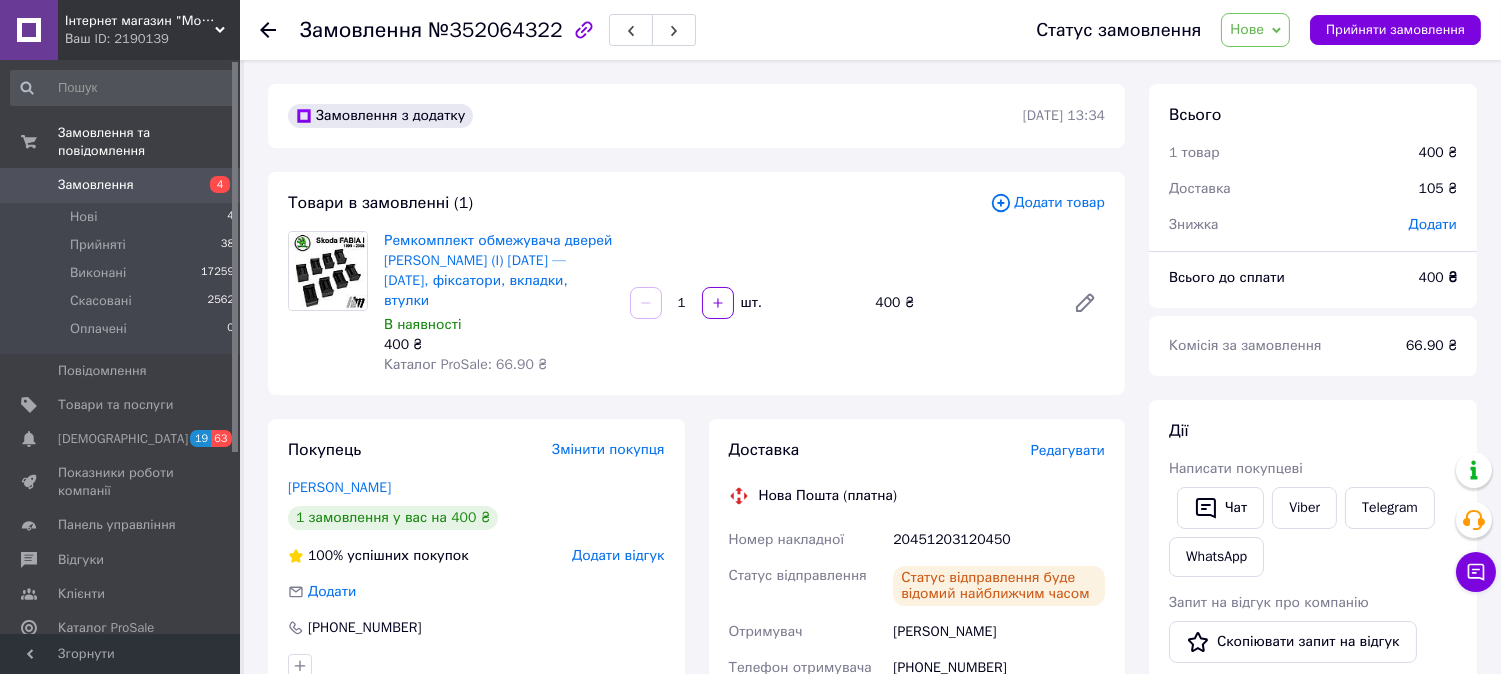 click 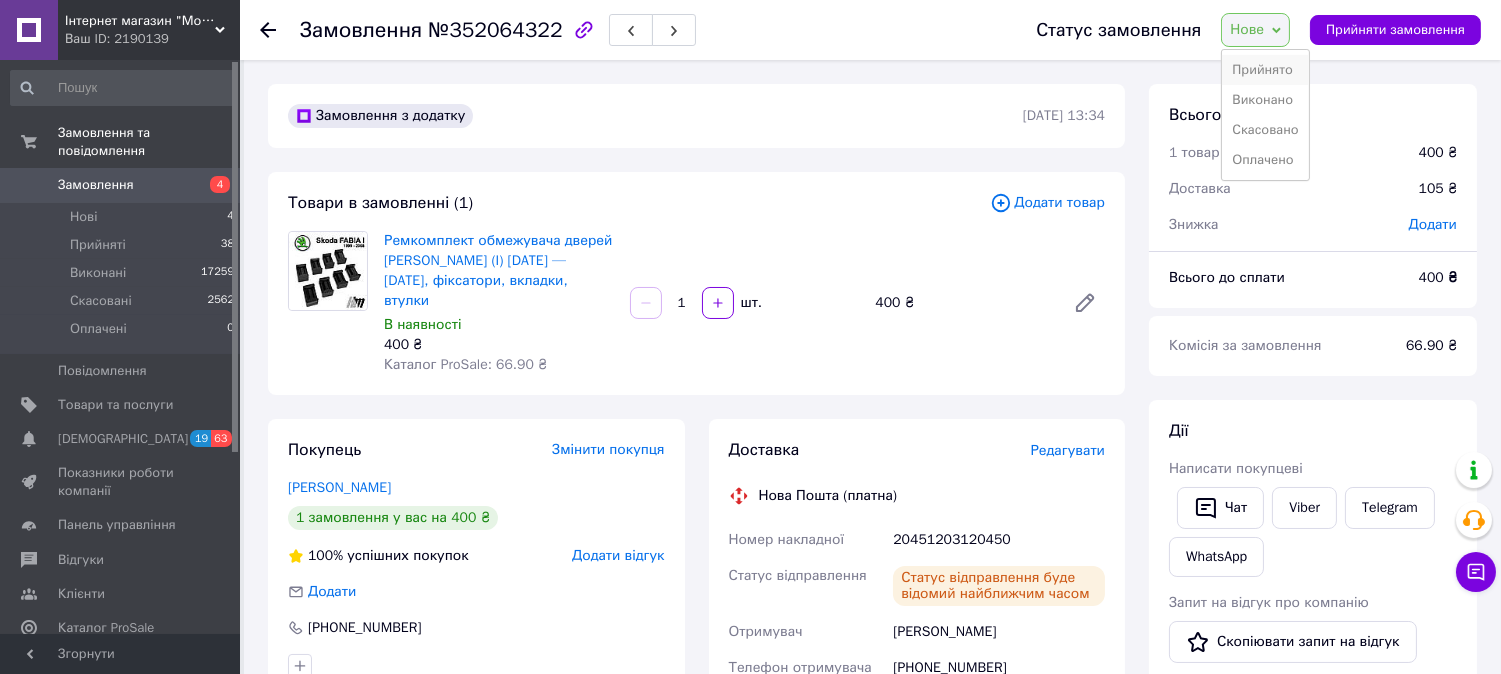 click on "Прийнято" at bounding box center [1265, 70] 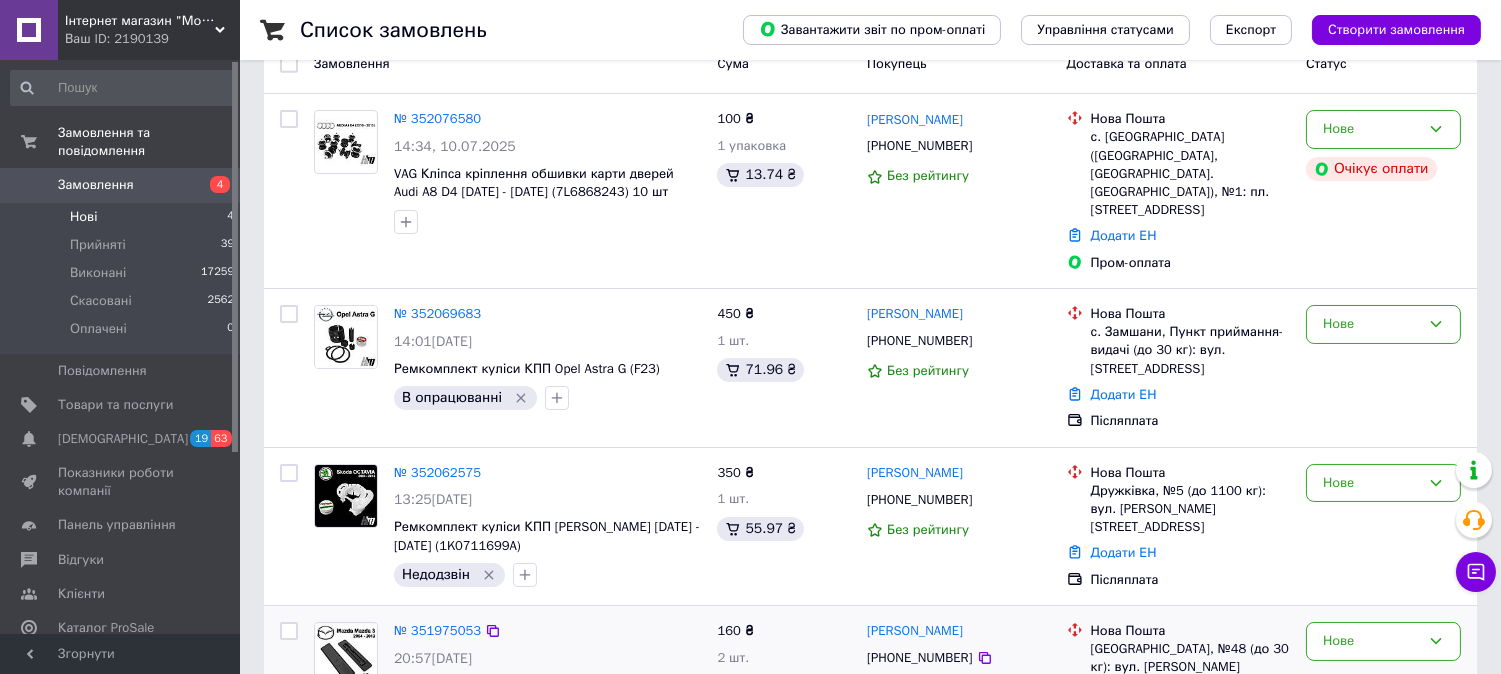 scroll, scrollTop: 157, scrollLeft: 0, axis: vertical 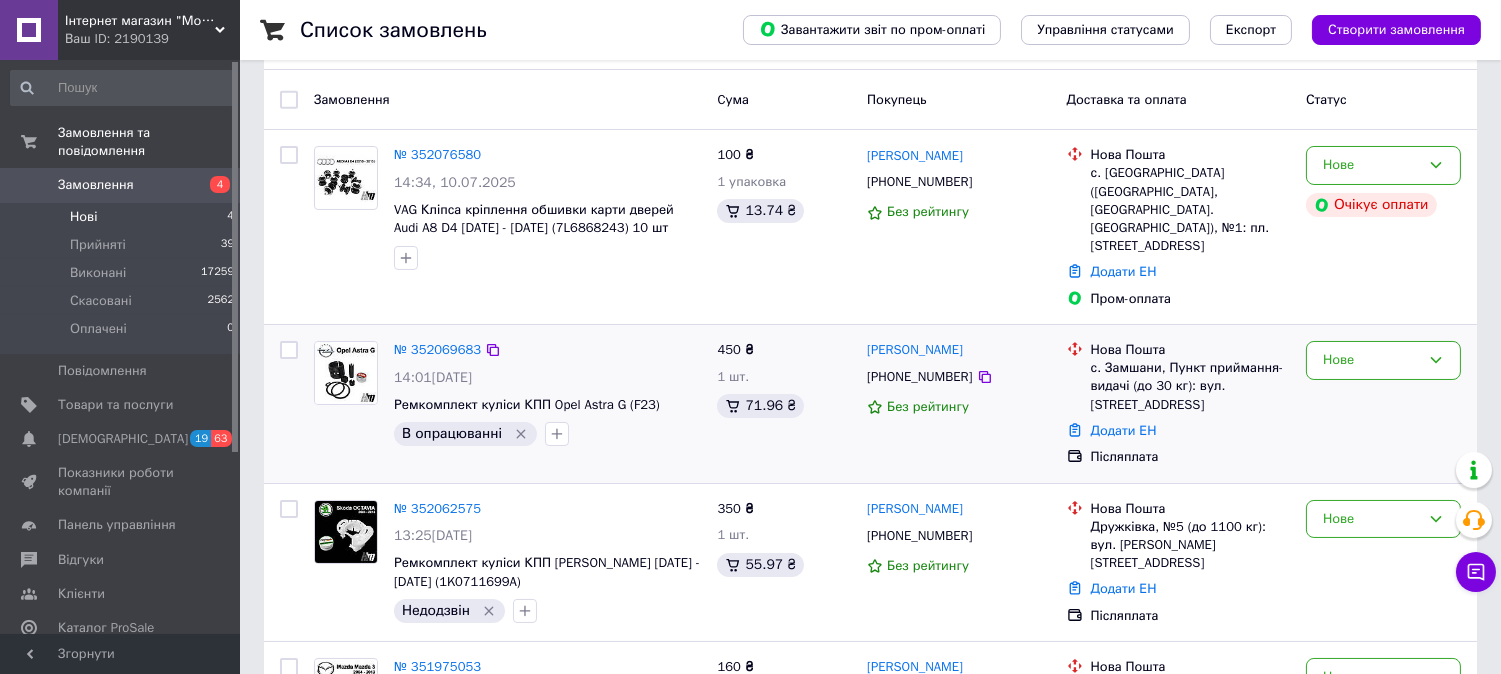 click 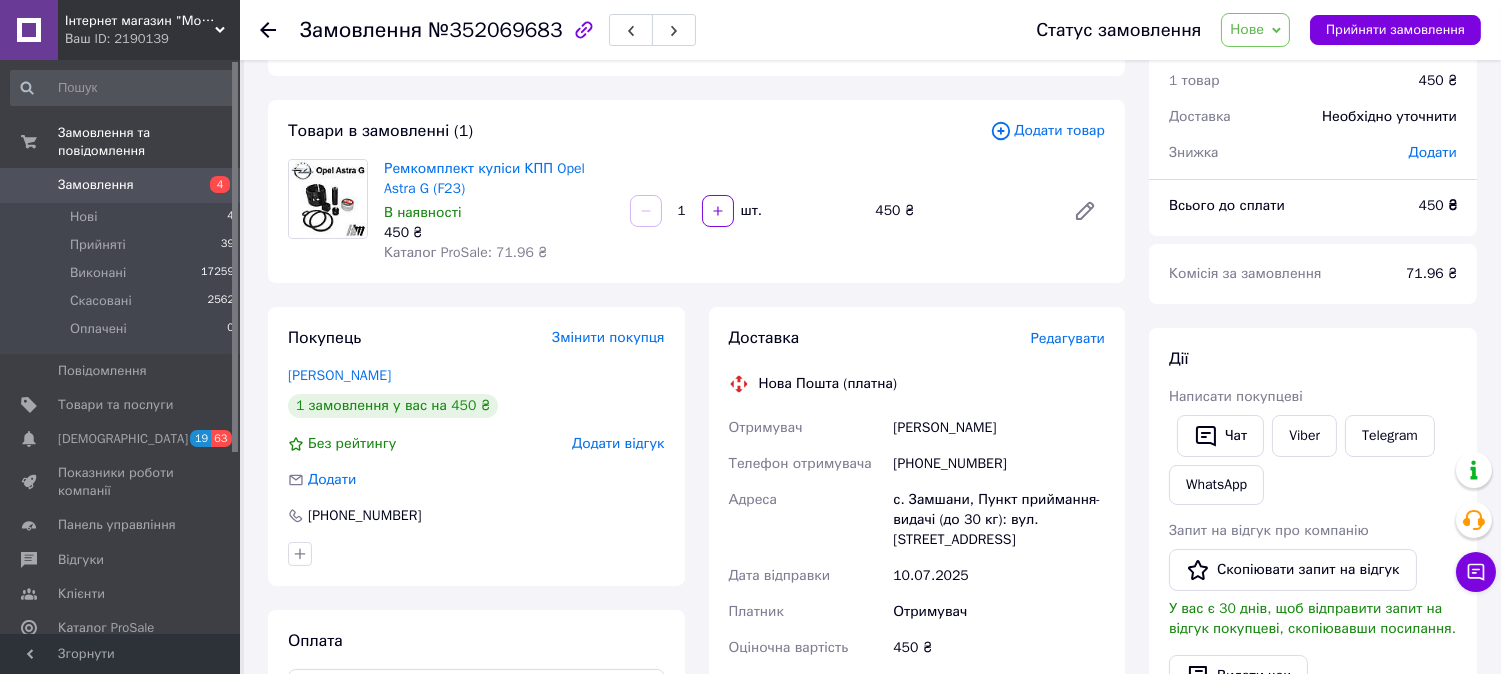 scroll, scrollTop: 111, scrollLeft: 0, axis: vertical 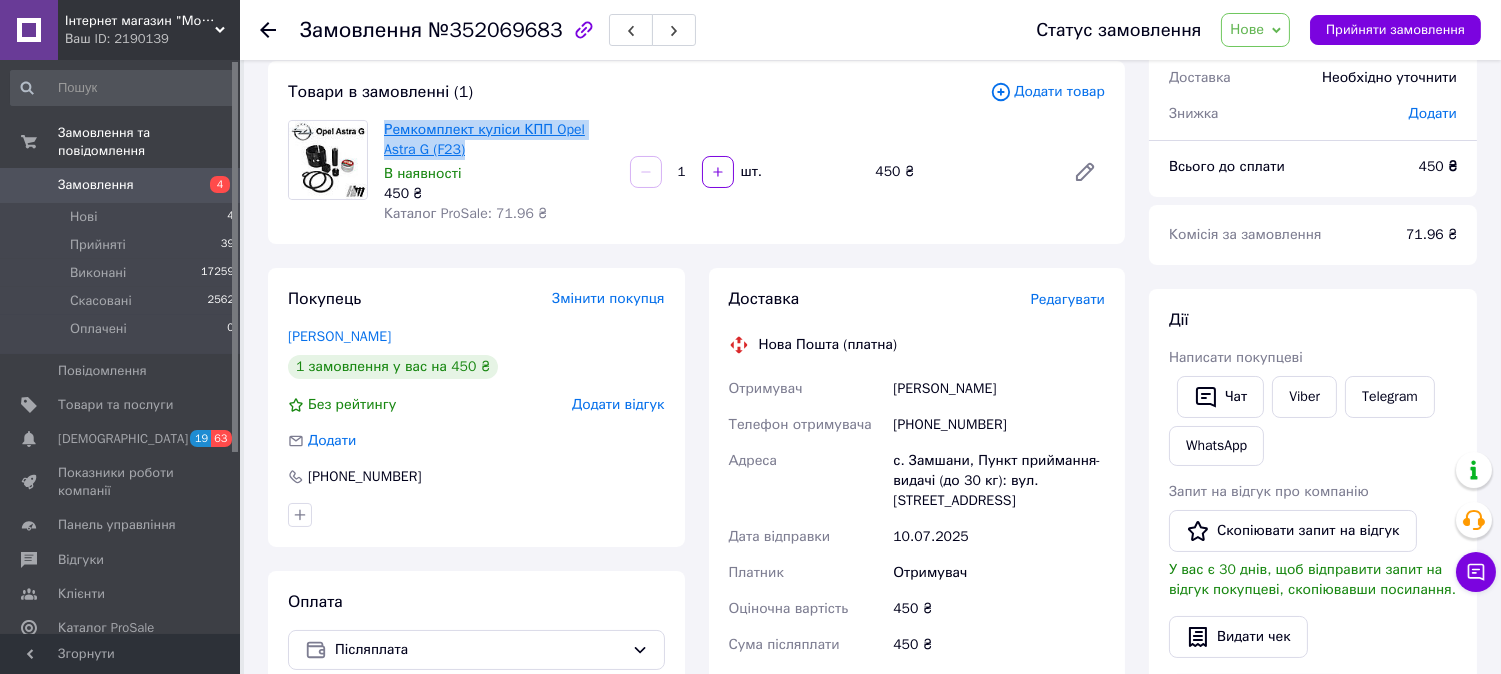 drag, startPoint x: 435, startPoint y: 151, endPoint x: 383, endPoint y: 131, distance: 55.713554 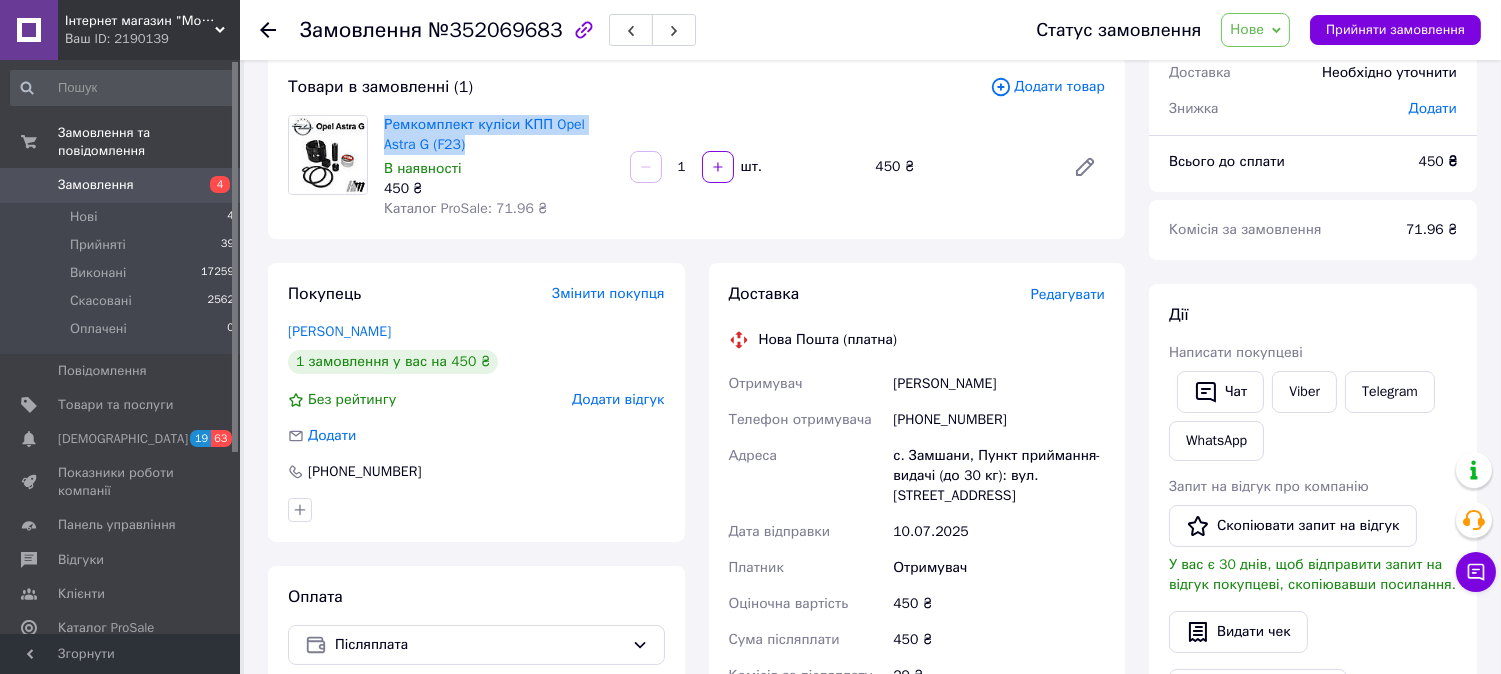 scroll, scrollTop: 111, scrollLeft: 0, axis: vertical 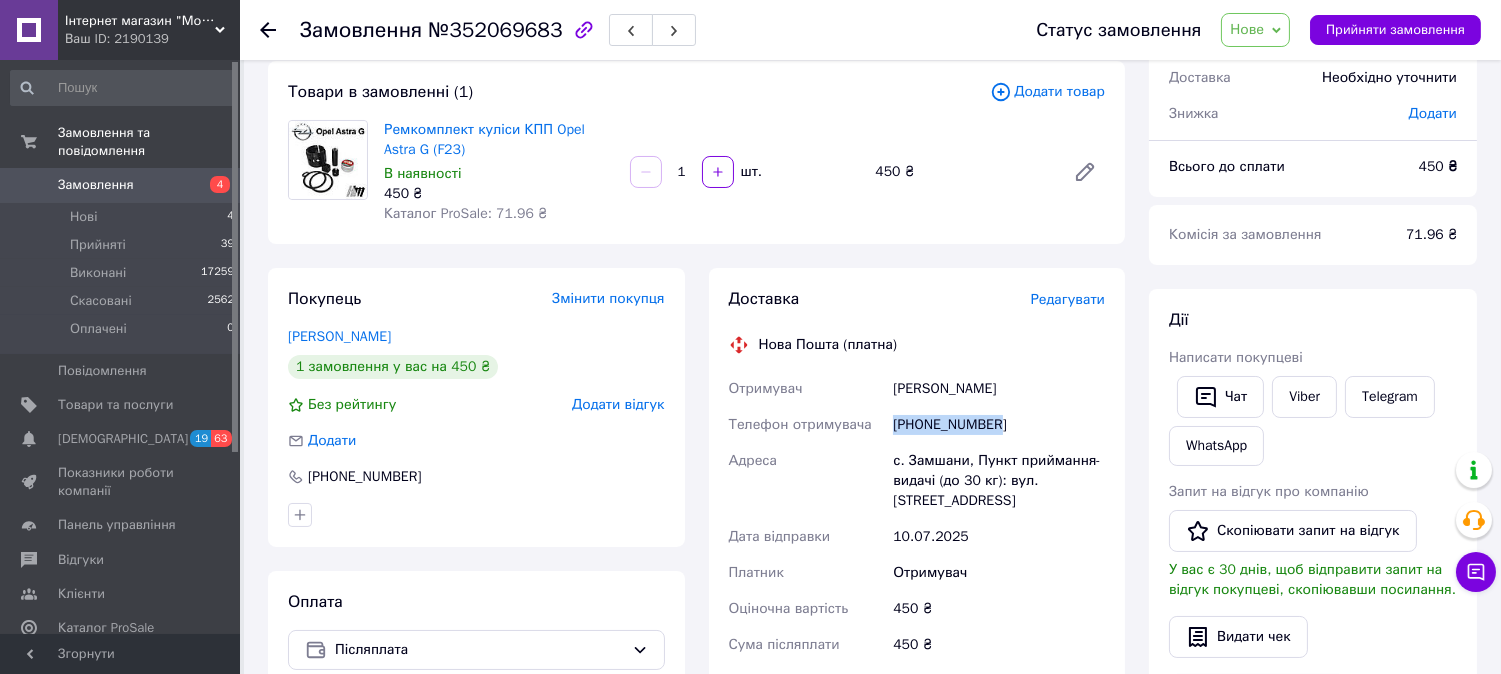 drag, startPoint x: 1003, startPoint y: 416, endPoint x: 872, endPoint y: 427, distance: 131.46101 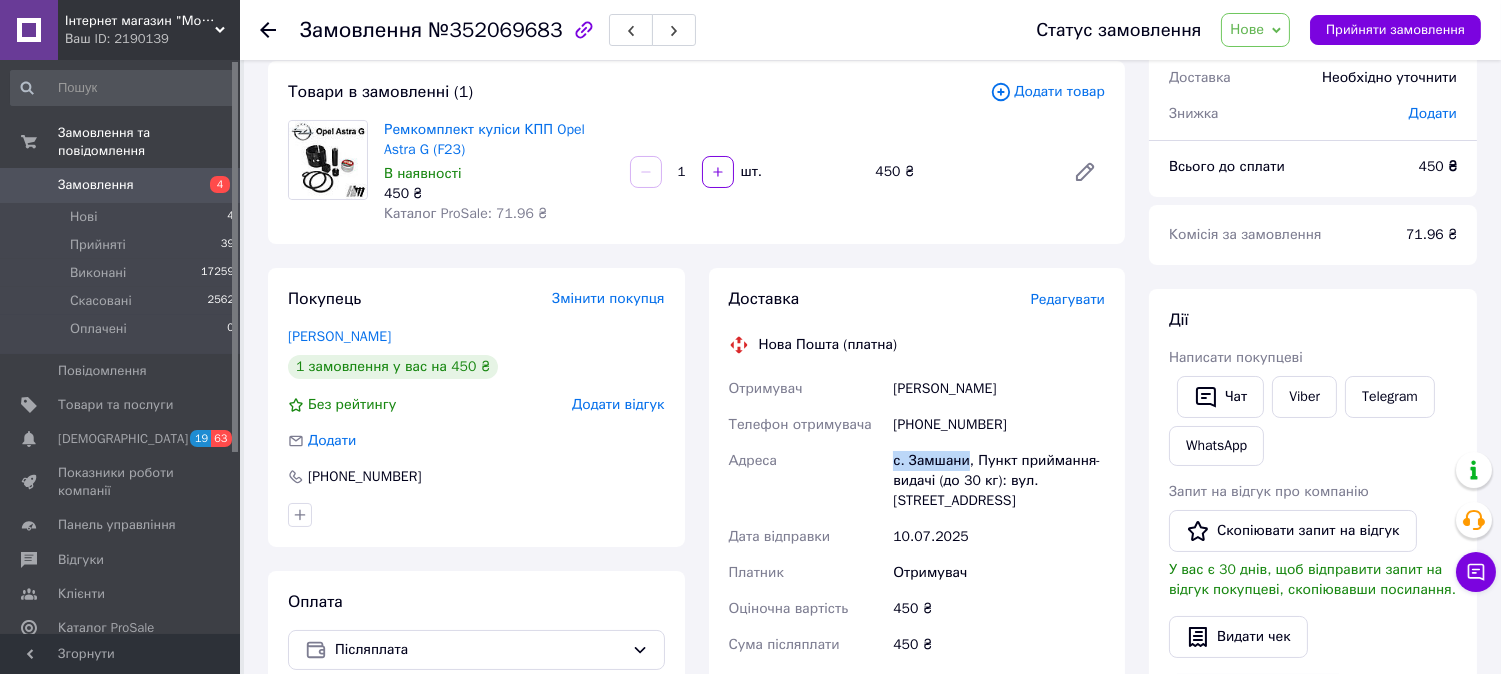 drag, startPoint x: 966, startPoint y: 458, endPoint x: 868, endPoint y: 458, distance: 98 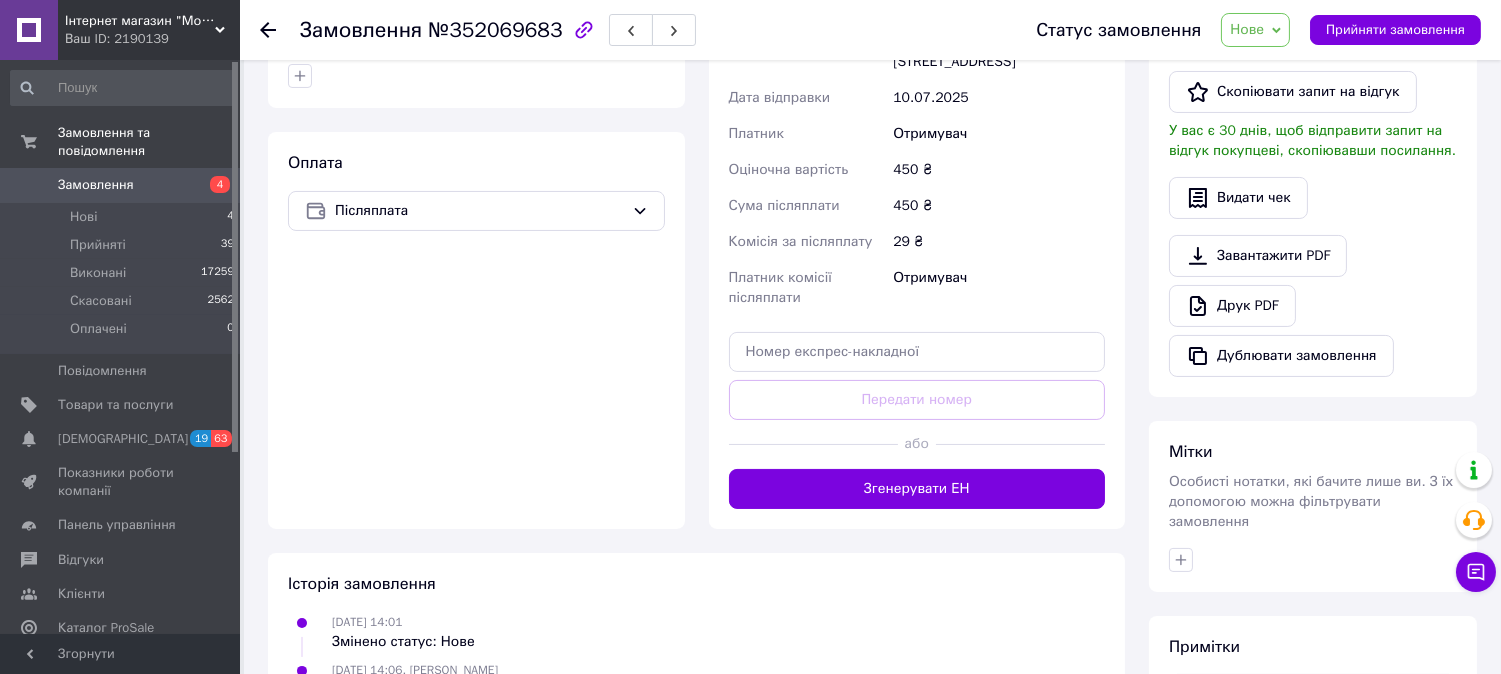 scroll, scrollTop: 555, scrollLeft: 0, axis: vertical 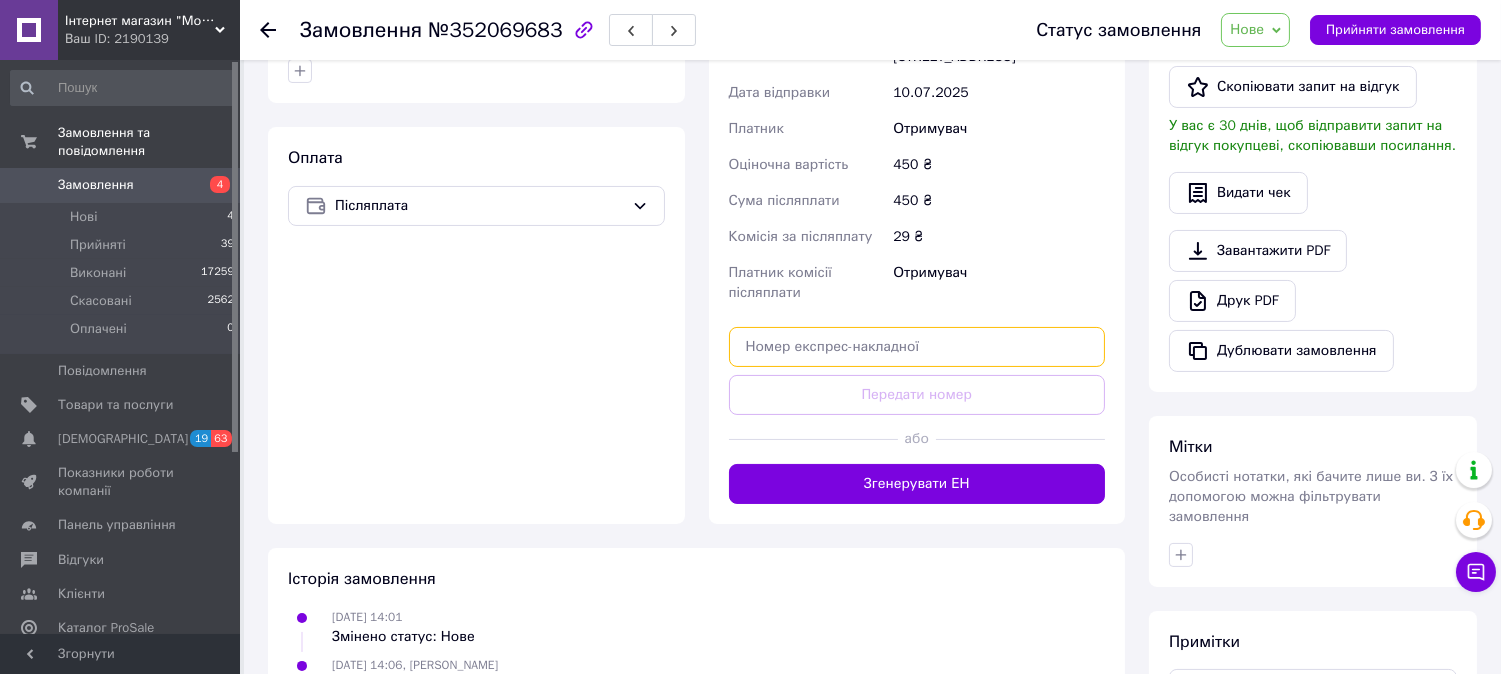 paste on "20451203127243" 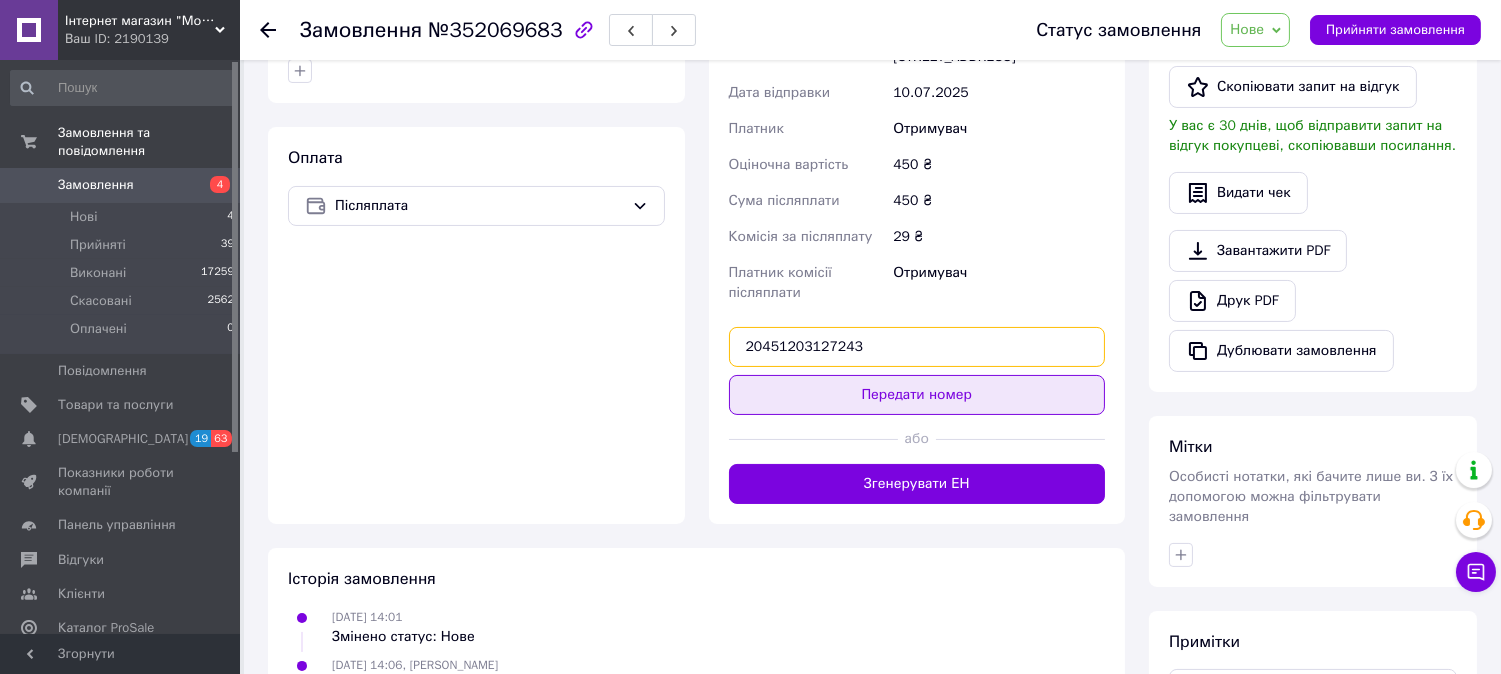 type on "20451203127243" 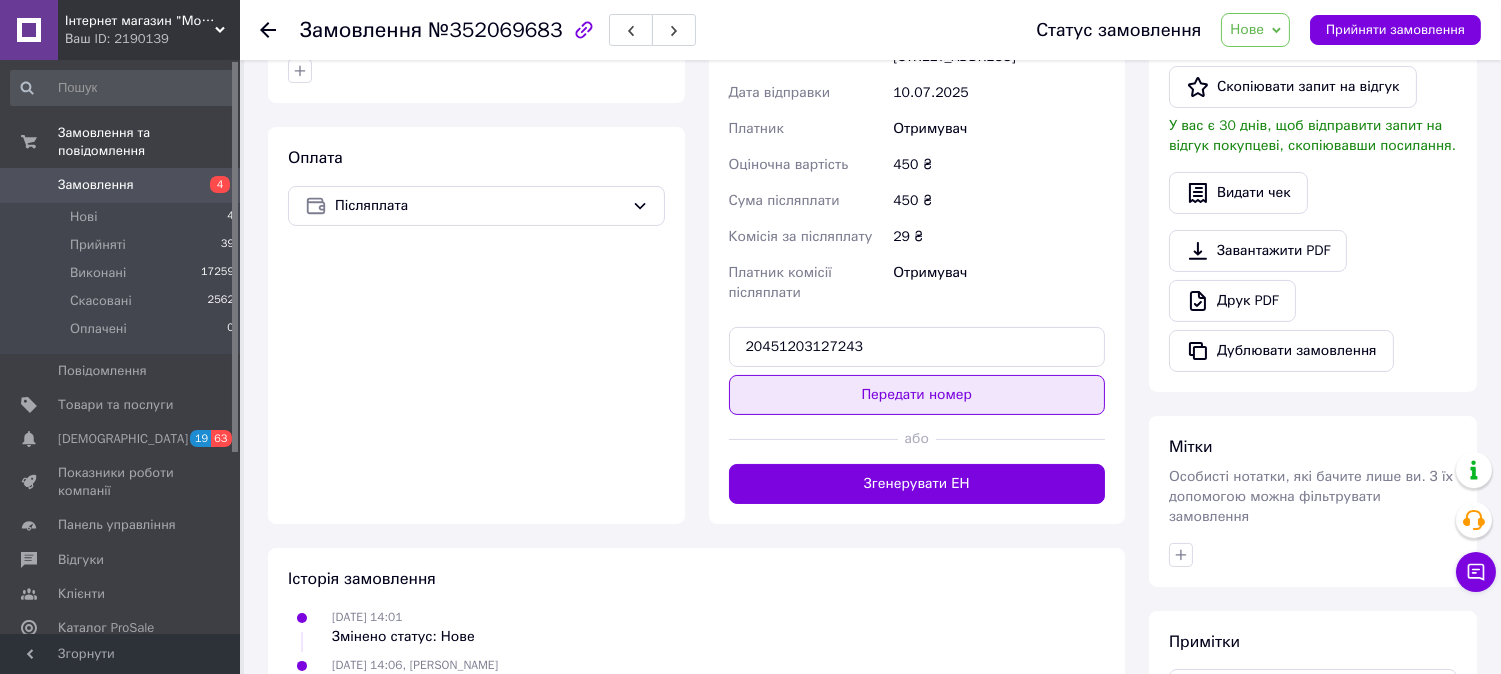click on "Передати номер" at bounding box center (917, 395) 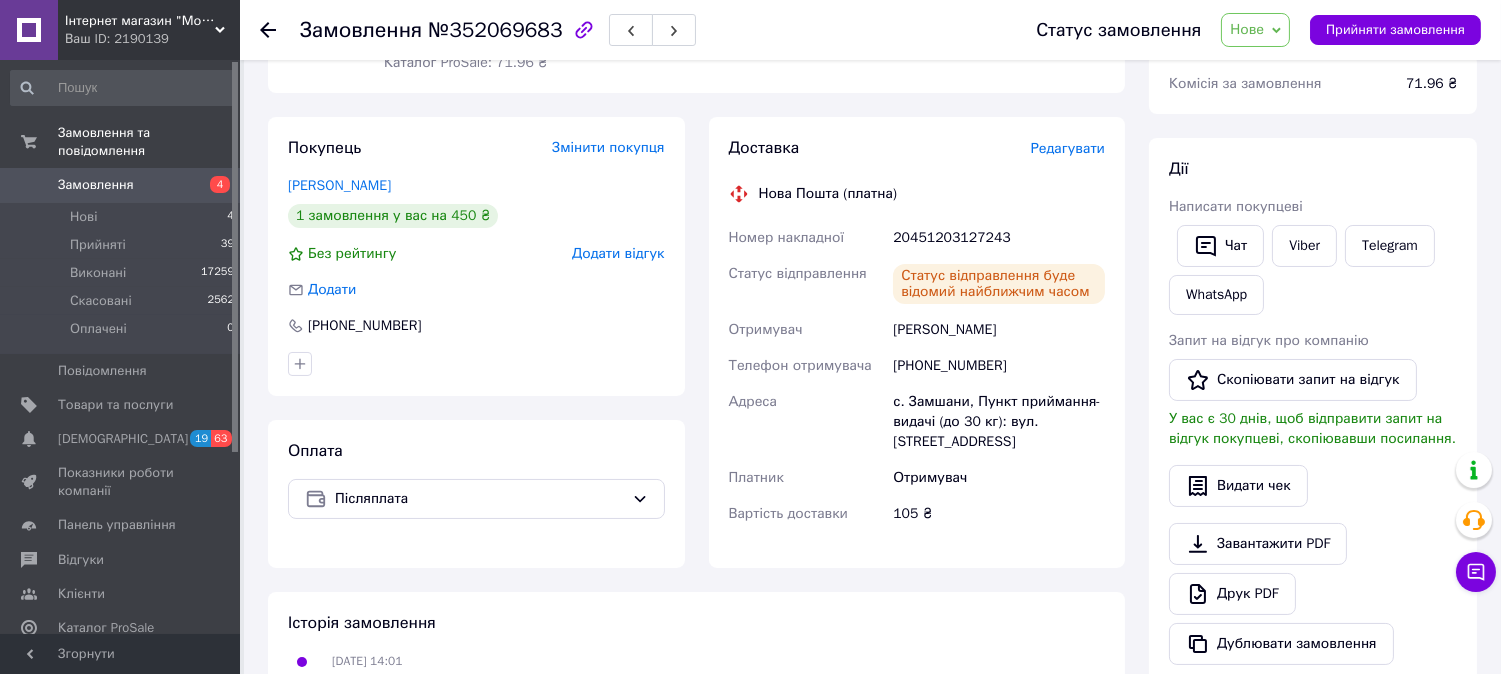 scroll, scrollTop: 222, scrollLeft: 0, axis: vertical 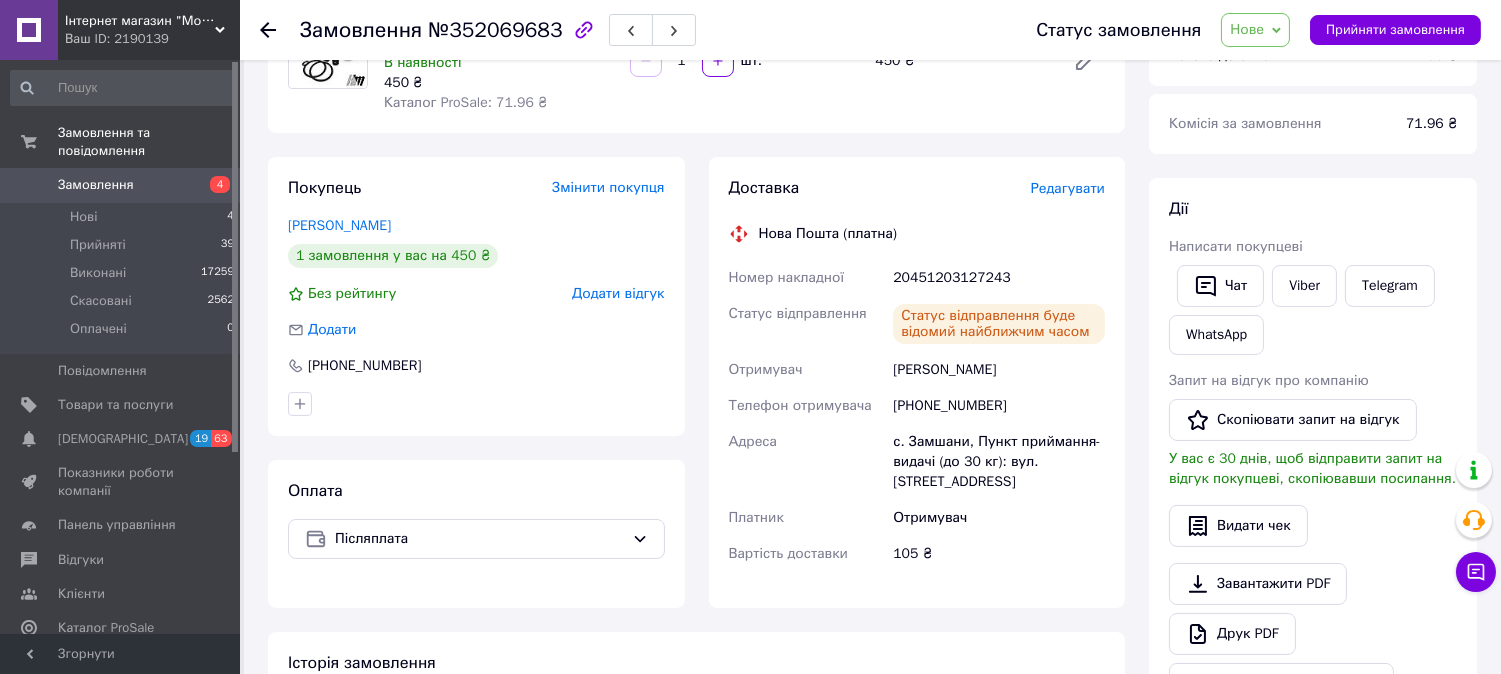 click 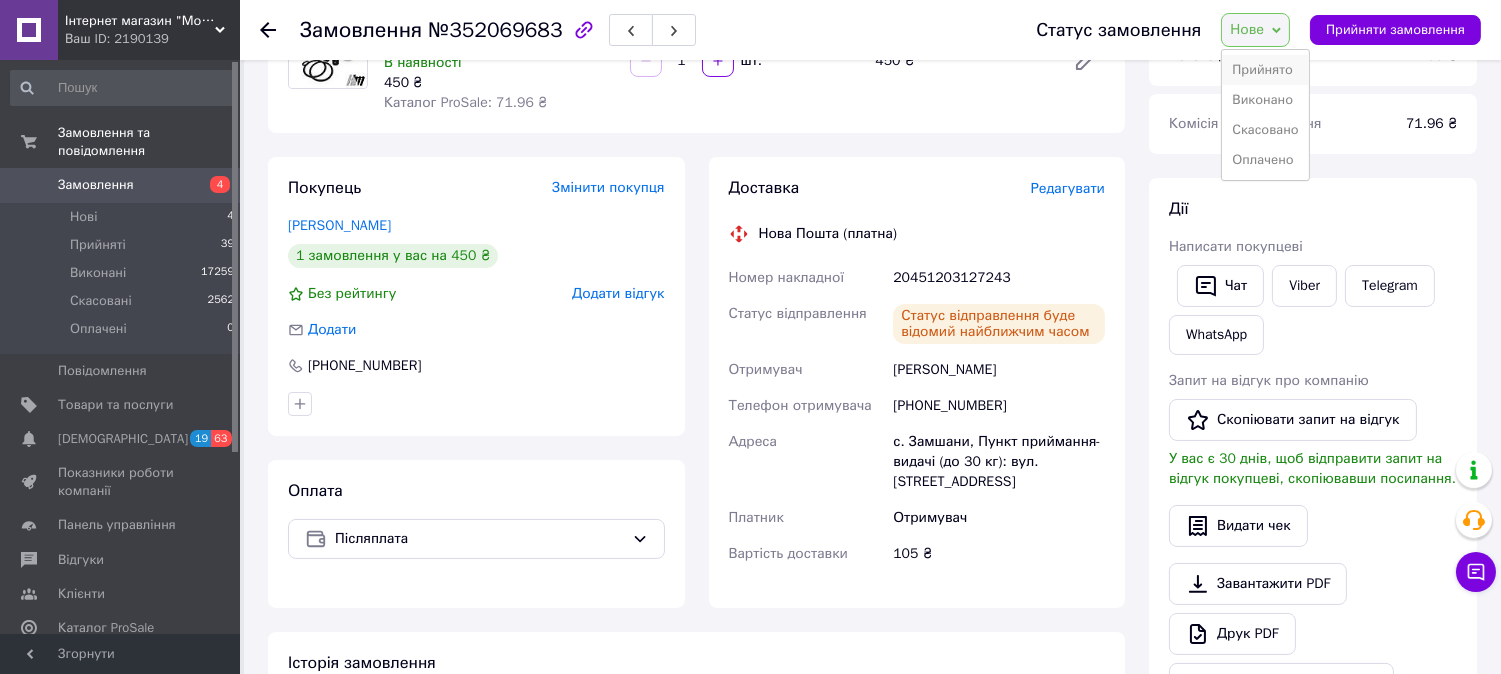 click on "Прийнято" at bounding box center [1265, 70] 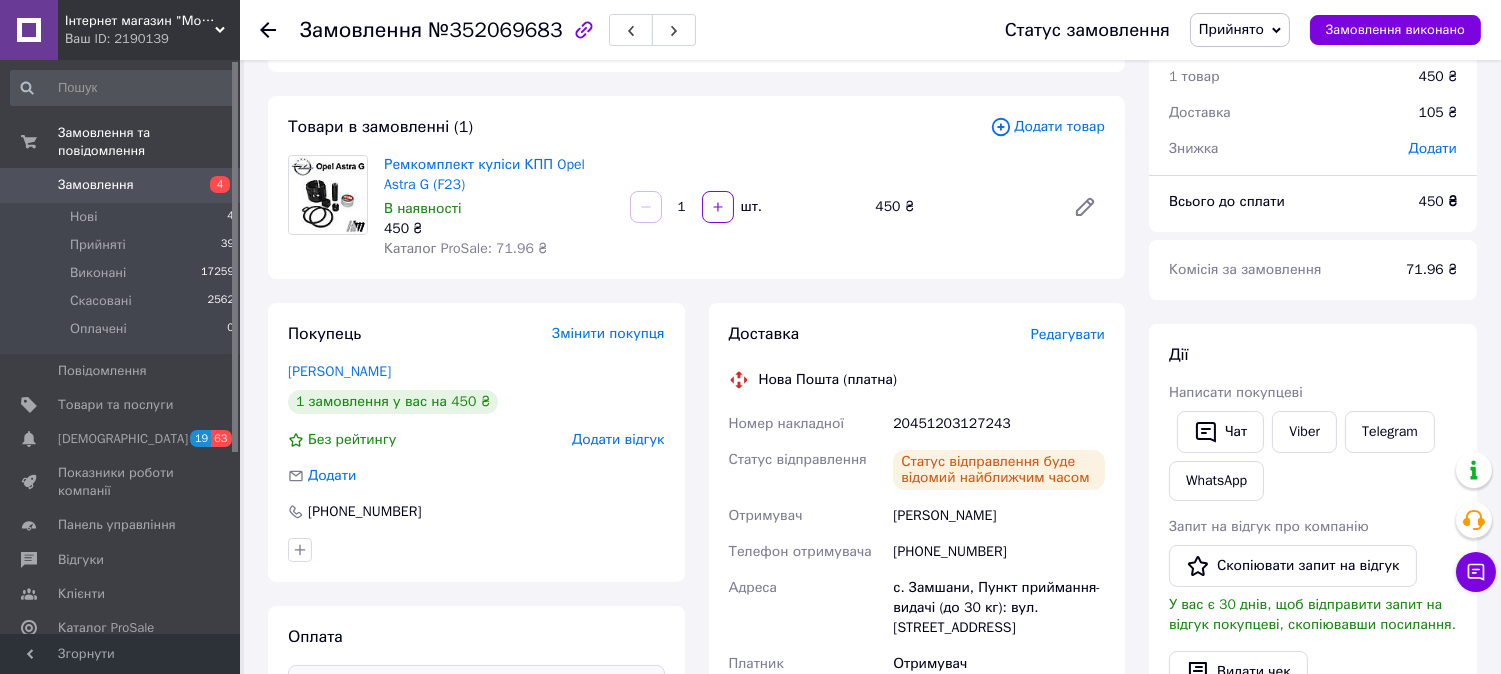 scroll, scrollTop: 0, scrollLeft: 0, axis: both 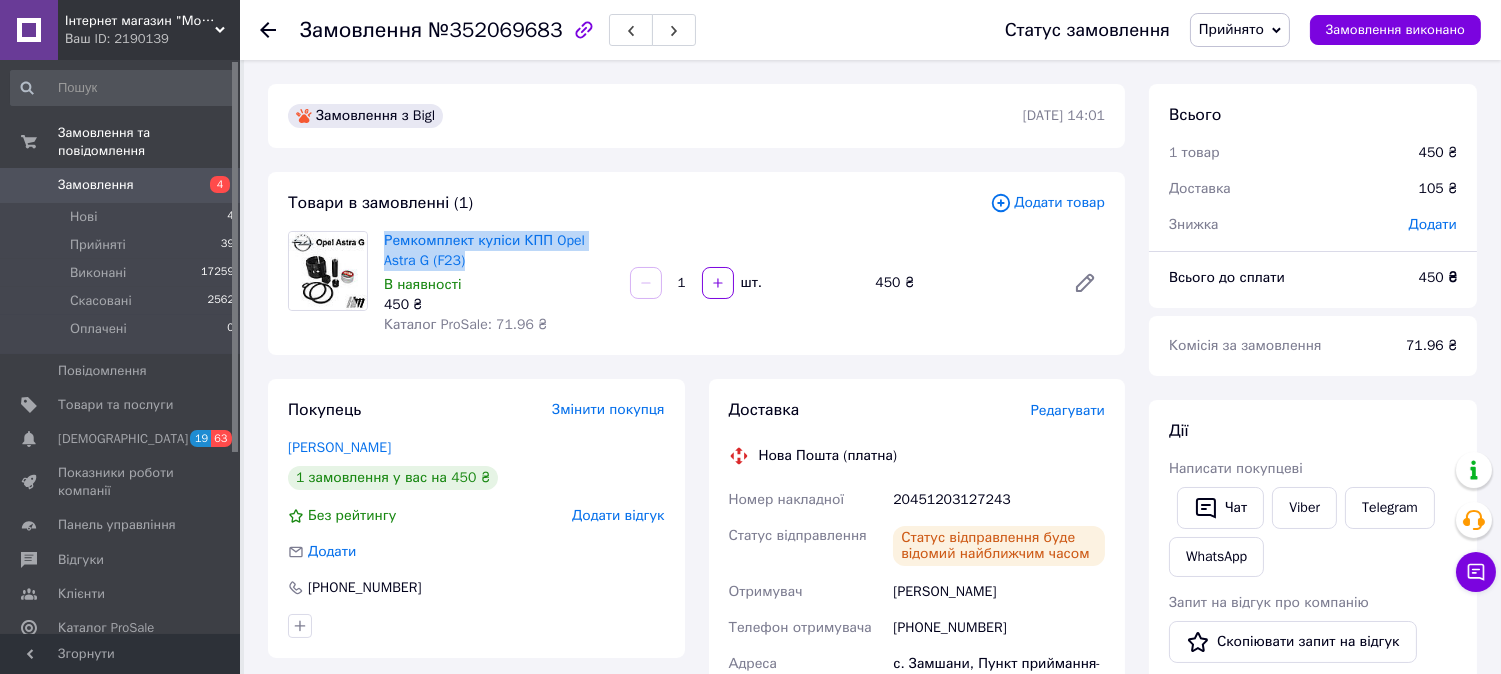 drag, startPoint x: 454, startPoint y: 258, endPoint x: 380, endPoint y: 242, distance: 75.70998 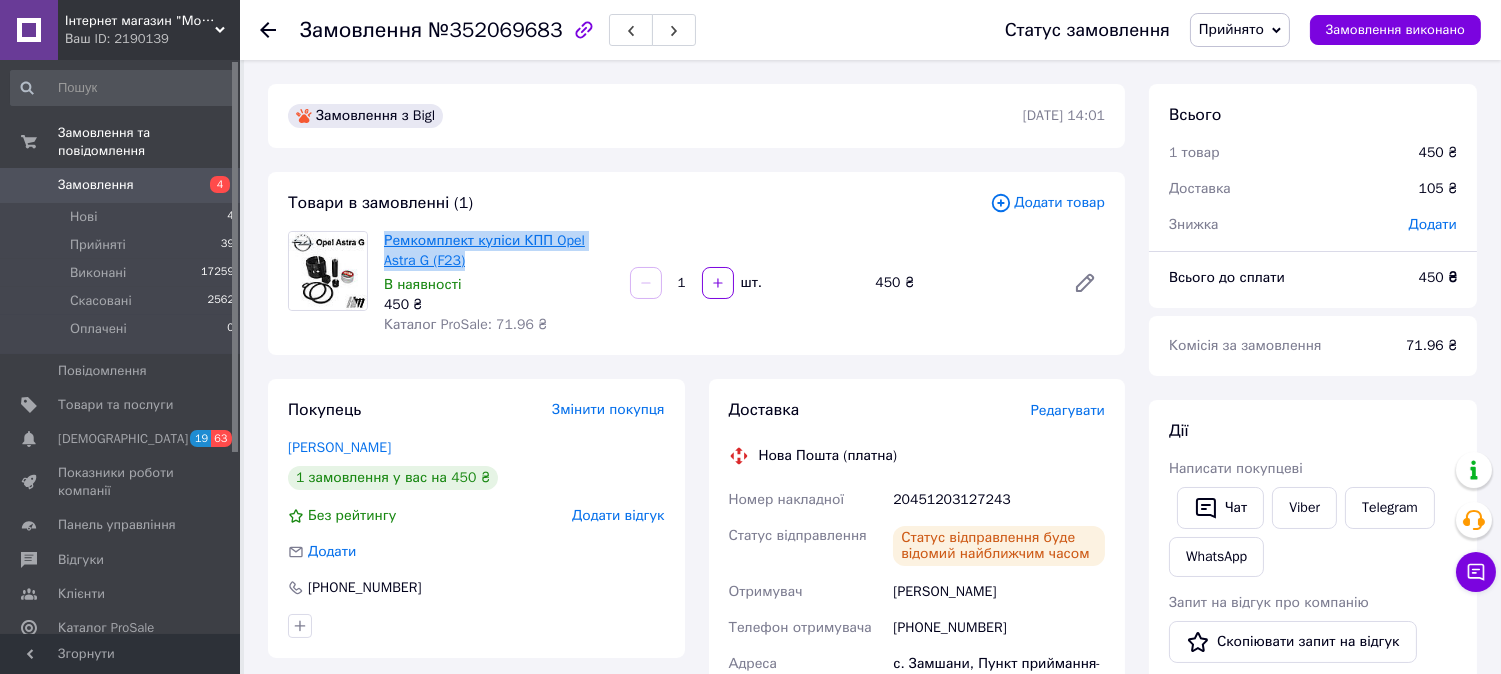 copy on "Ремкомплект куліси КПП Opel Astra G (F23)" 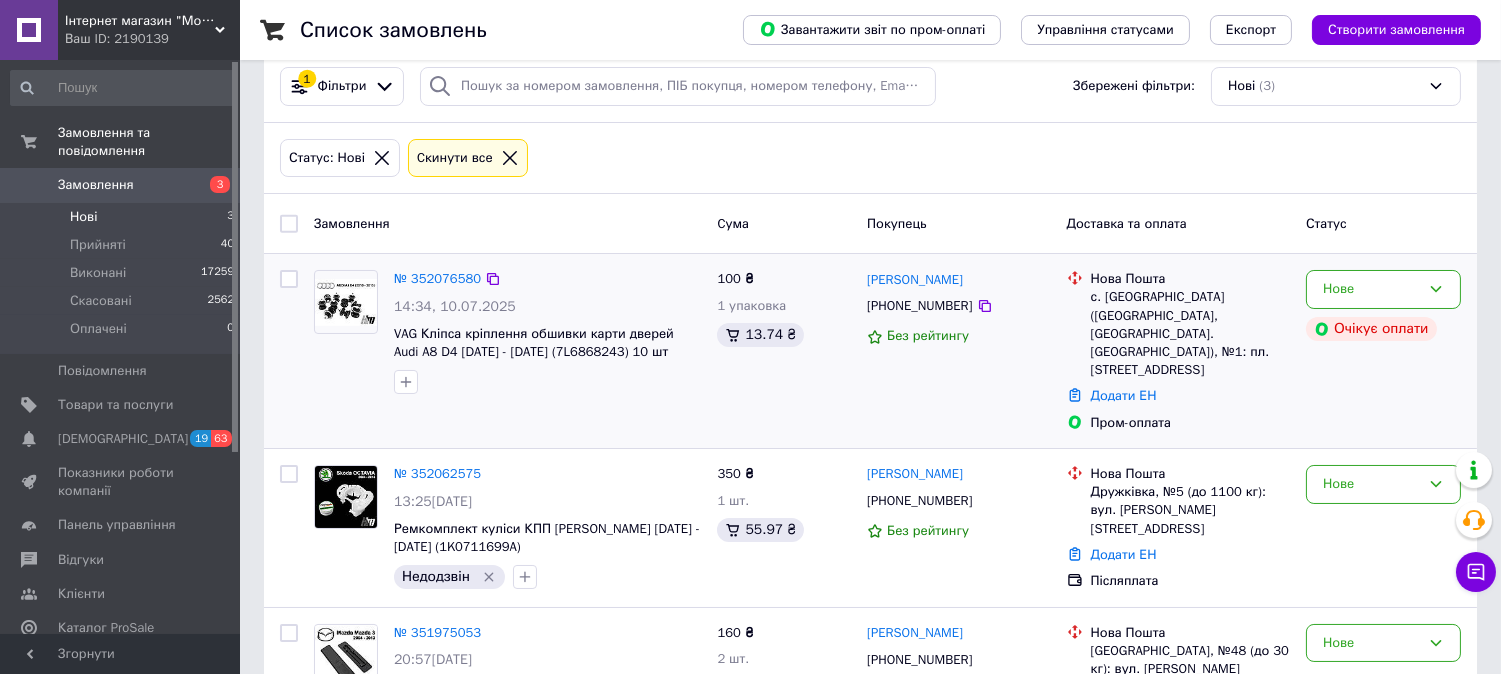 scroll, scrollTop: 0, scrollLeft: 0, axis: both 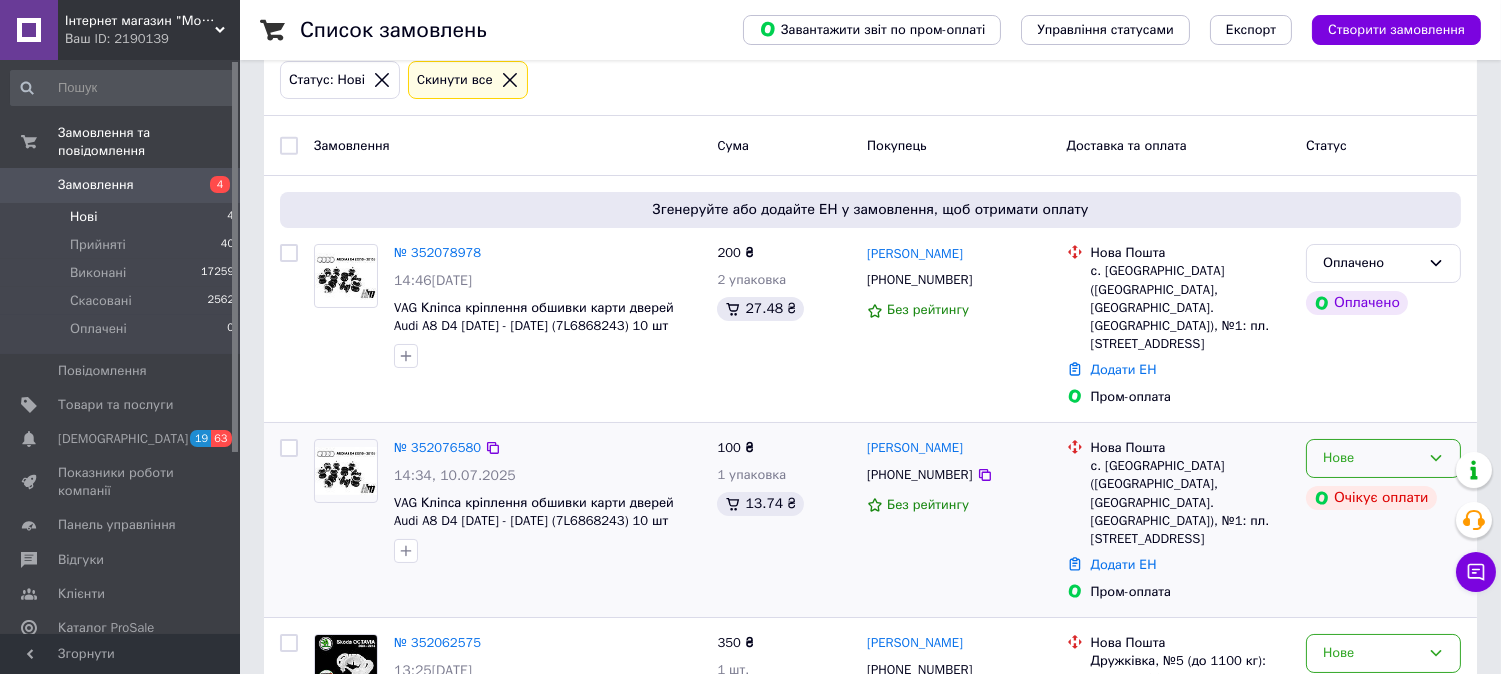 click 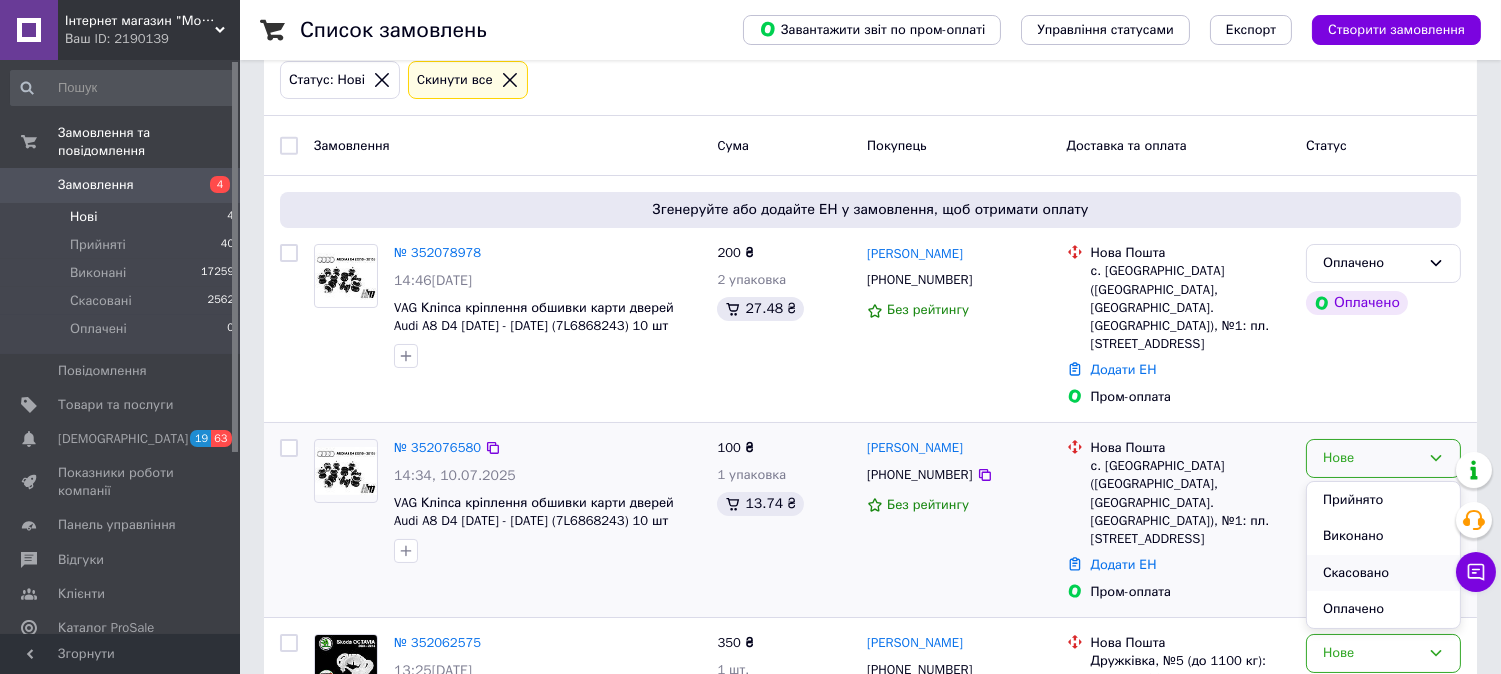 click on "Скасовано" at bounding box center (1383, 573) 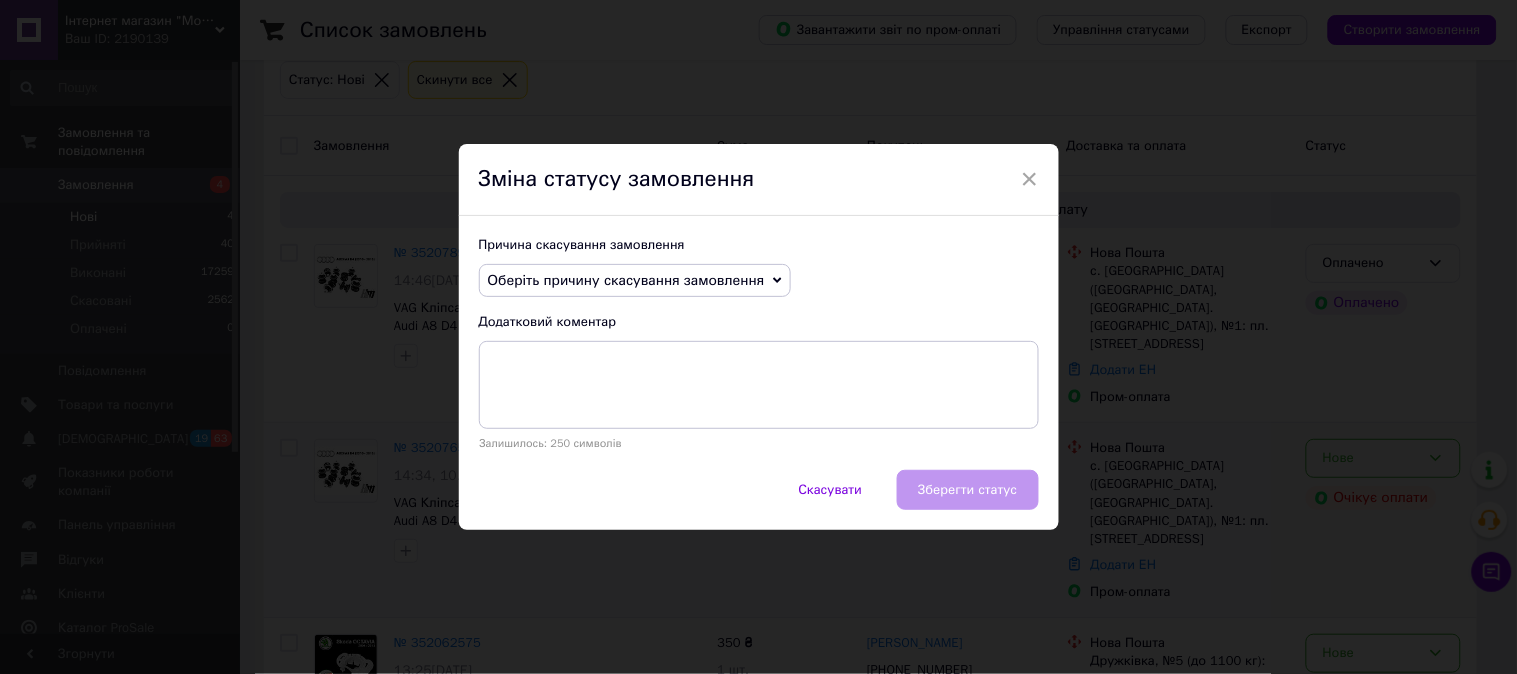 click 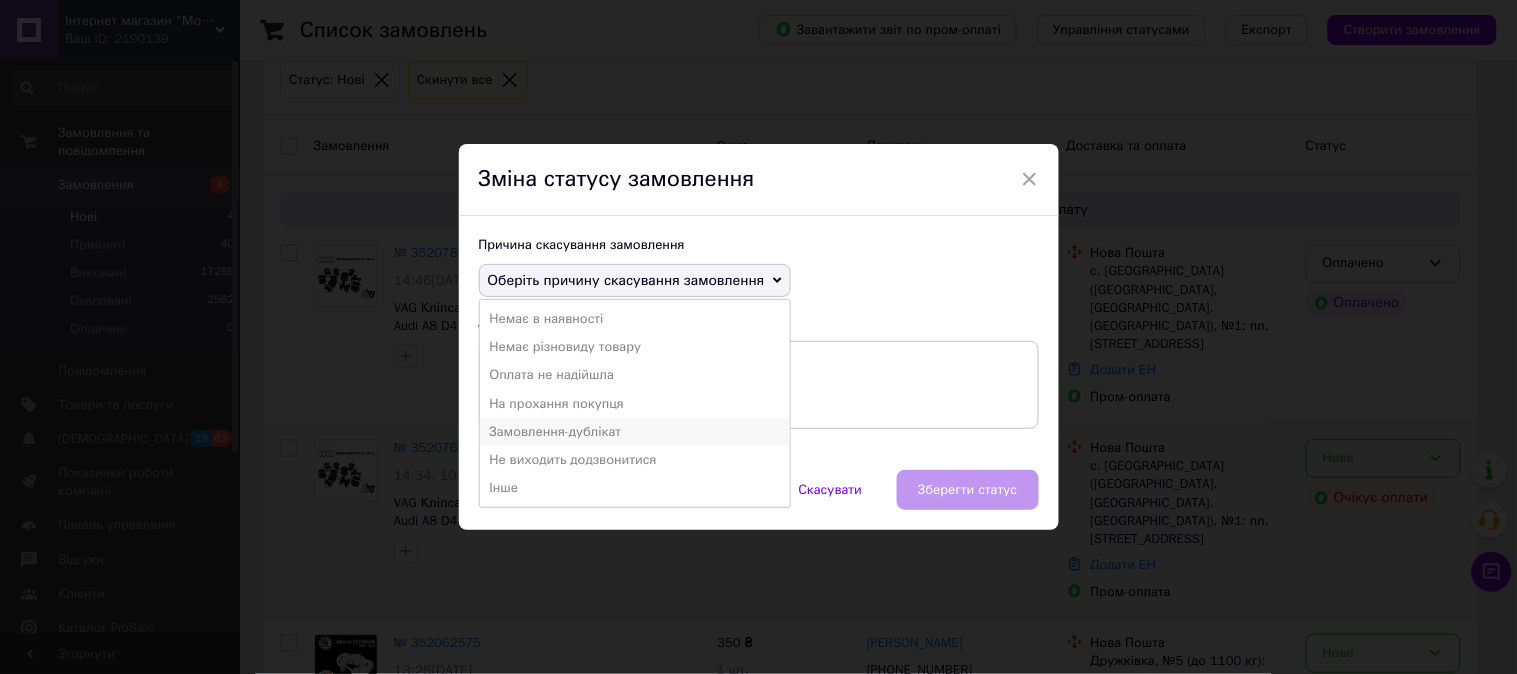 click on "Замовлення-дублікат" at bounding box center (635, 432) 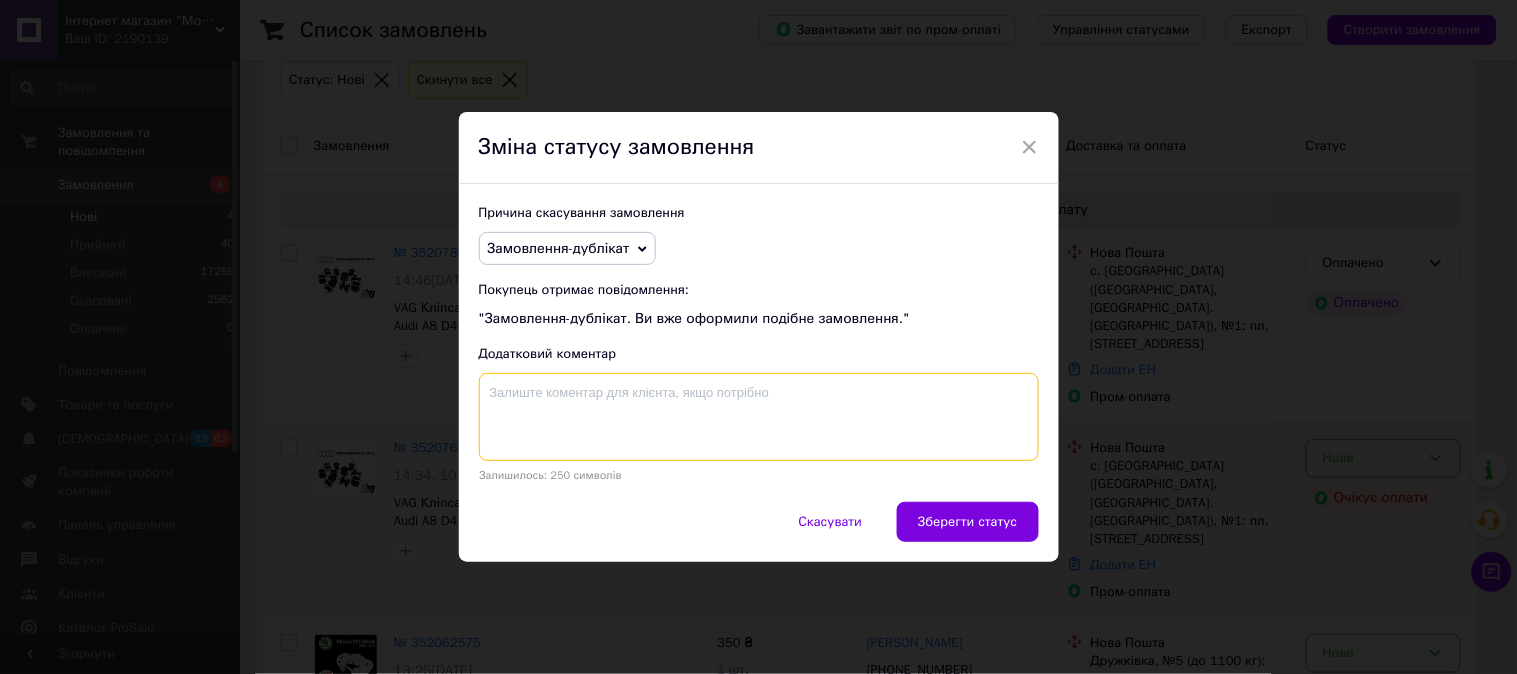 paste on "352078978" 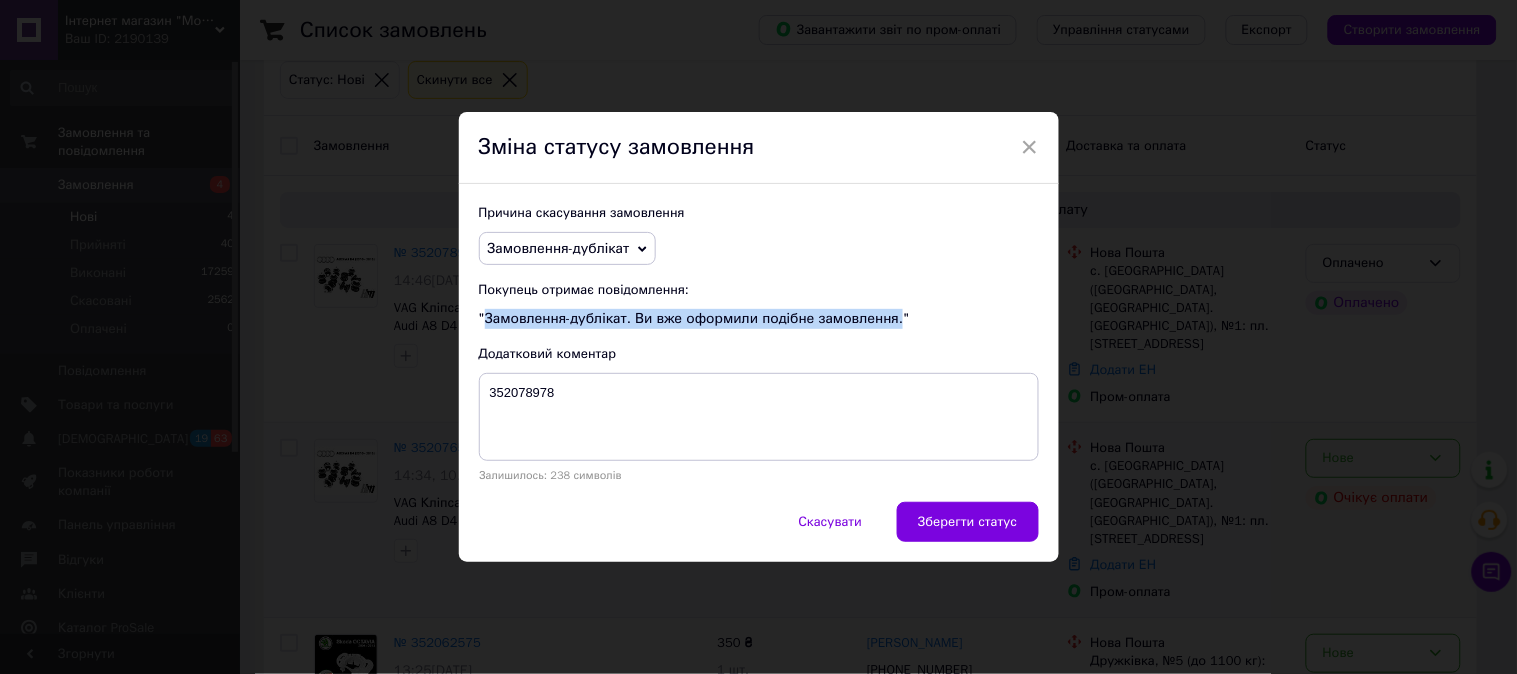 drag, startPoint x: 482, startPoint y: 321, endPoint x: 882, endPoint y: 323, distance: 400.005 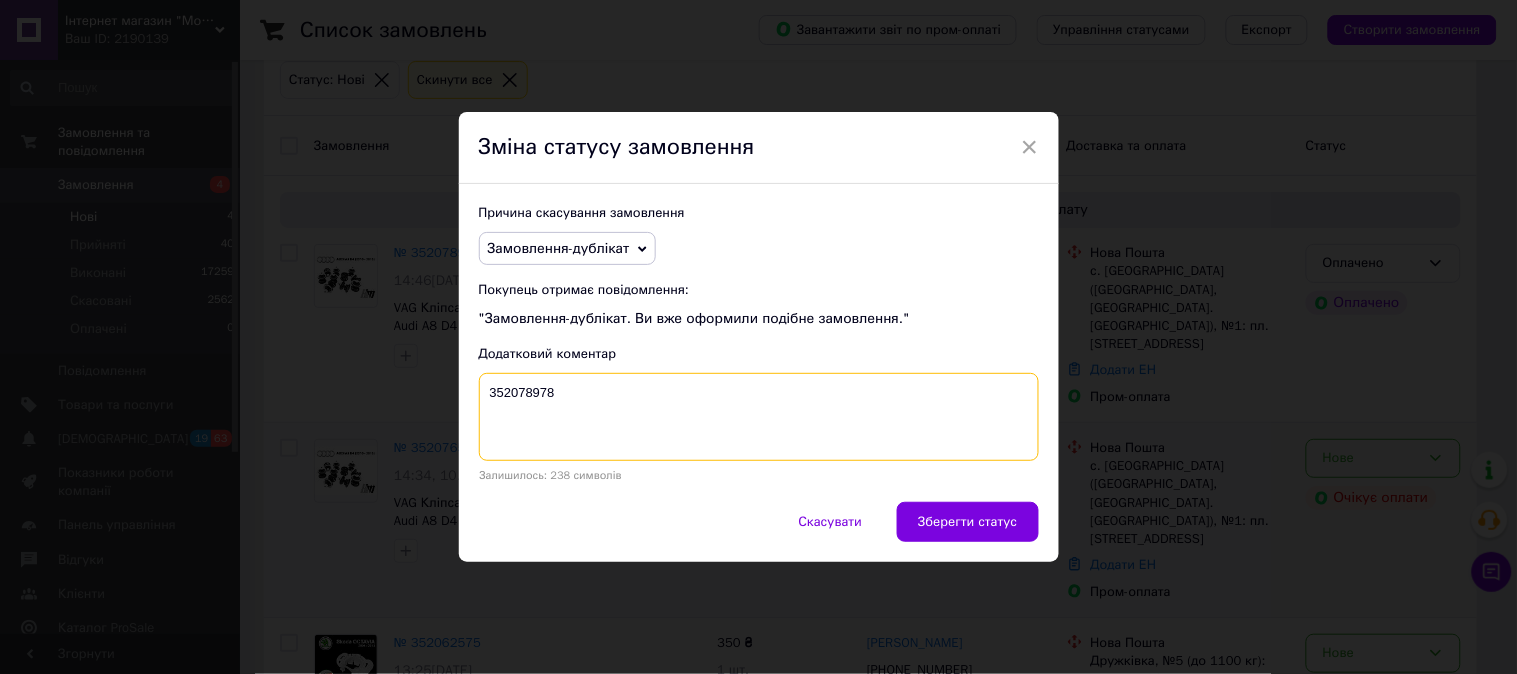 click on "352078978" at bounding box center (759, 417) 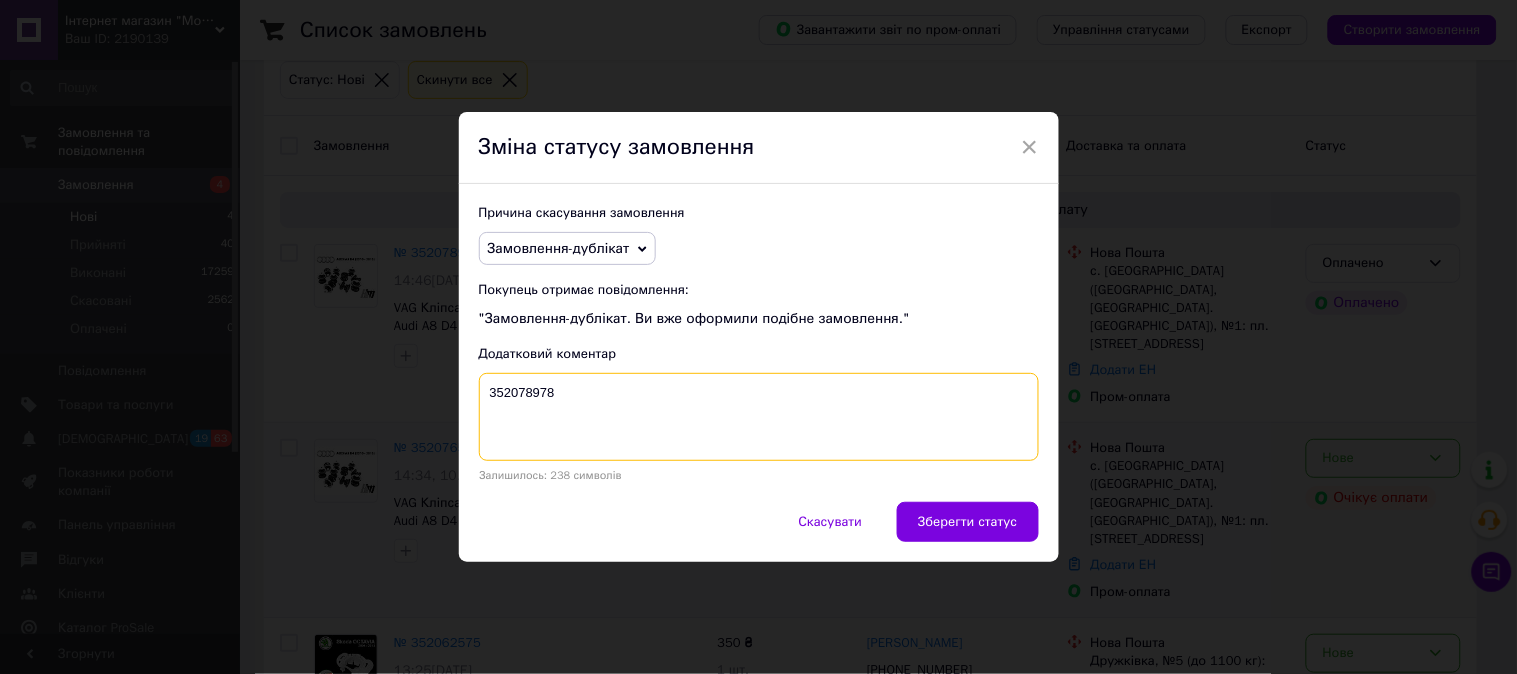 paste on "Замовлення-дублікат. Ви вже оформили подібне замовлення." 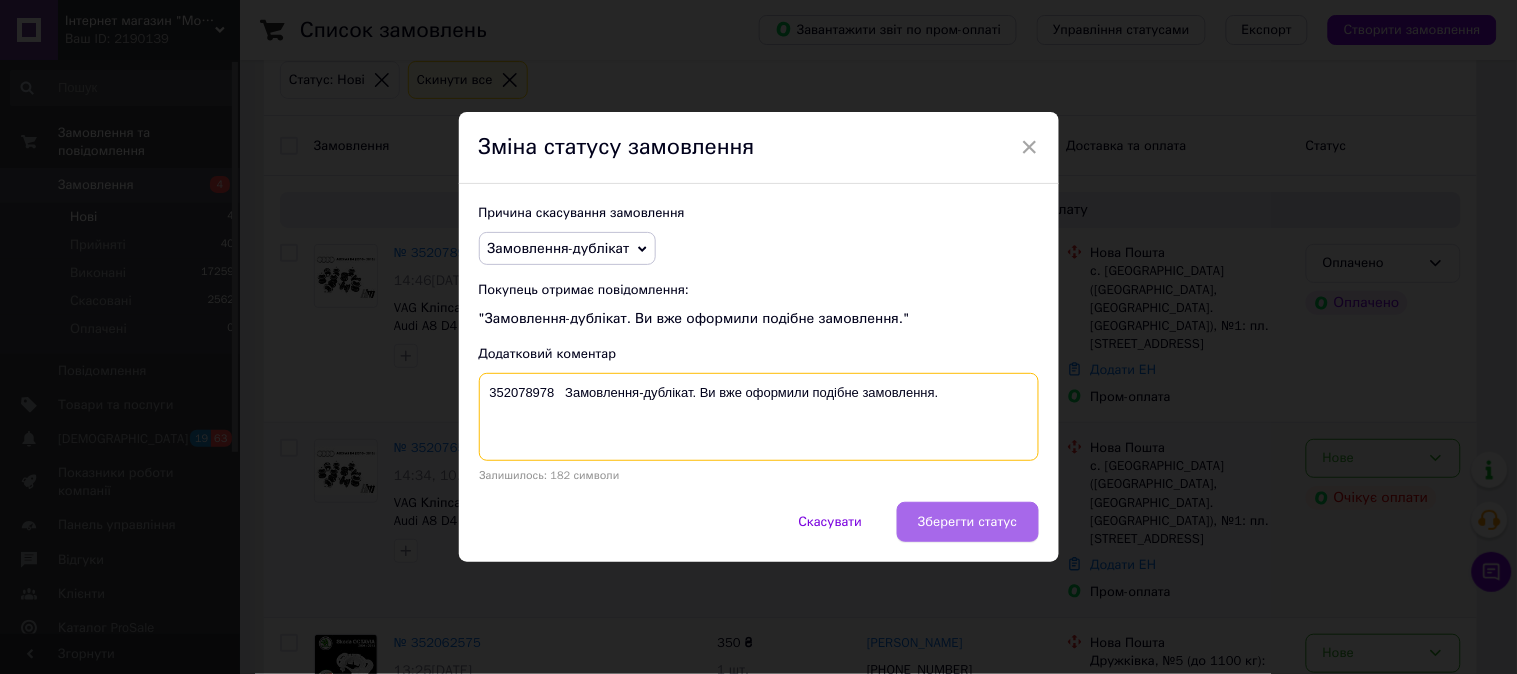 type on "352078978   Замовлення-дублікат. Ви вже оформили подібне замовлення." 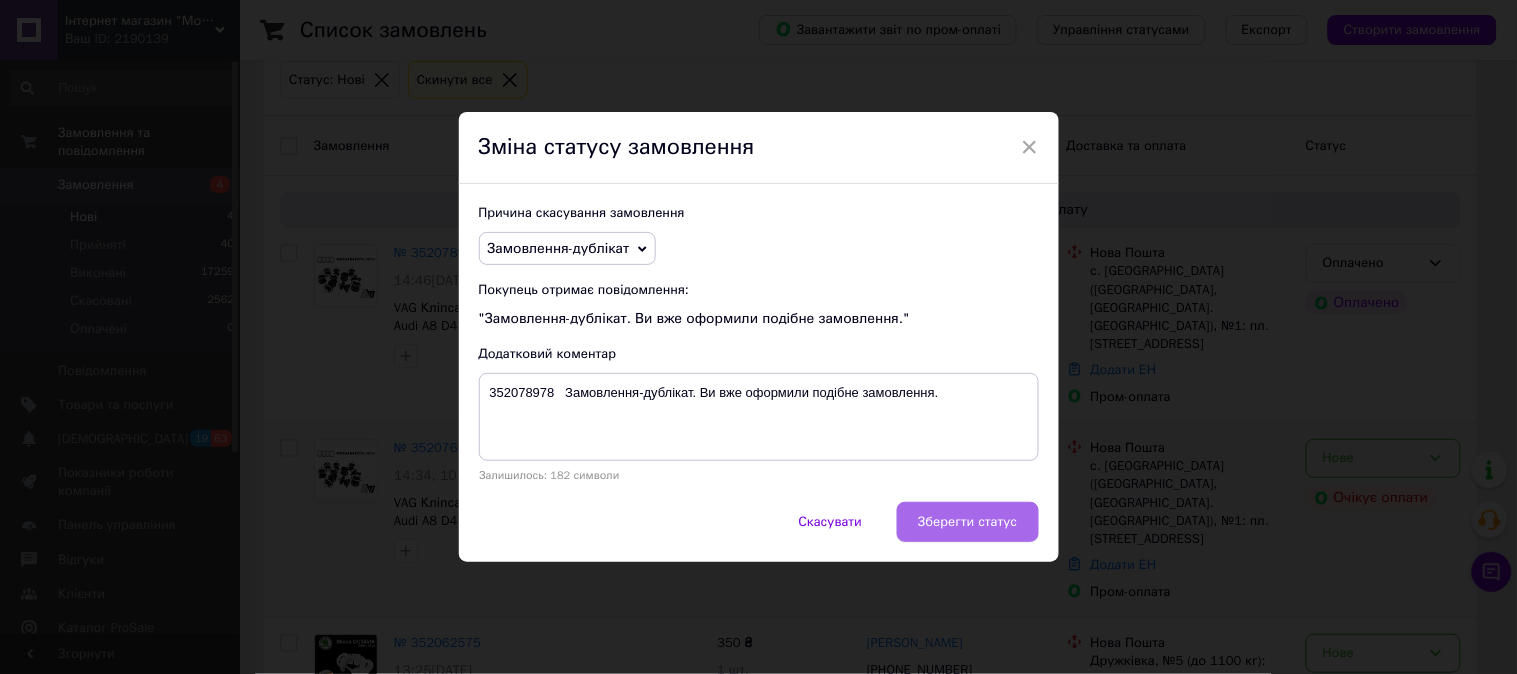 click on "Зберегти статус" at bounding box center [967, 522] 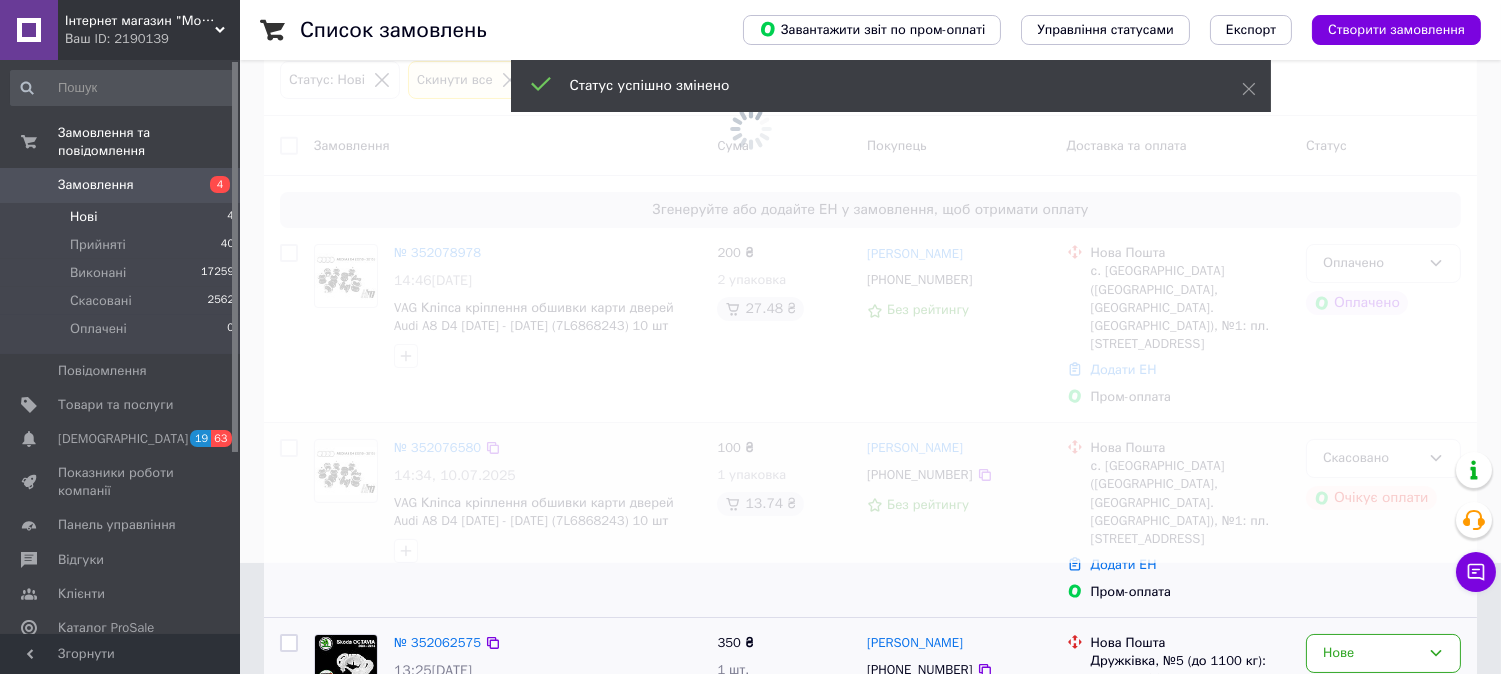 scroll, scrollTop: 106, scrollLeft: 0, axis: vertical 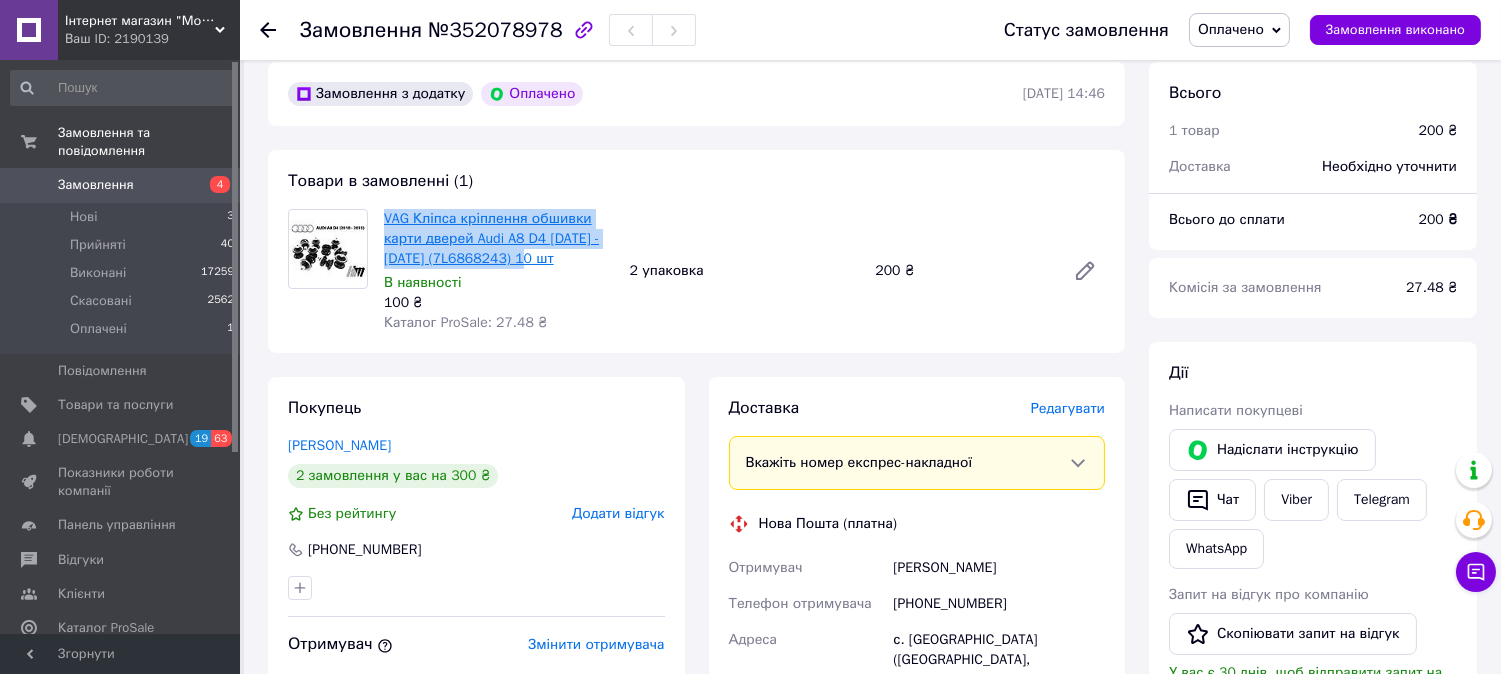 drag, startPoint x: 544, startPoint y: 260, endPoint x: 384, endPoint y: 217, distance: 165.6774 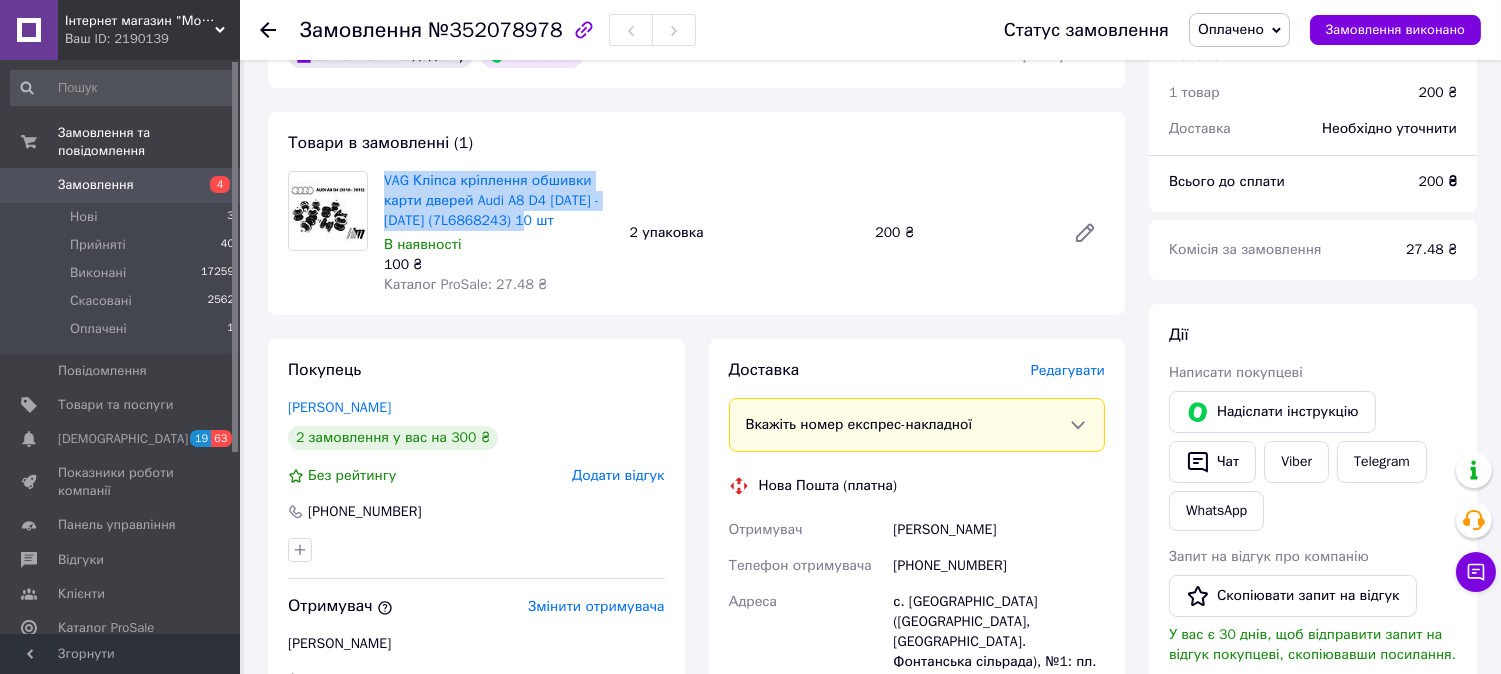 scroll, scrollTop: 84, scrollLeft: 0, axis: vertical 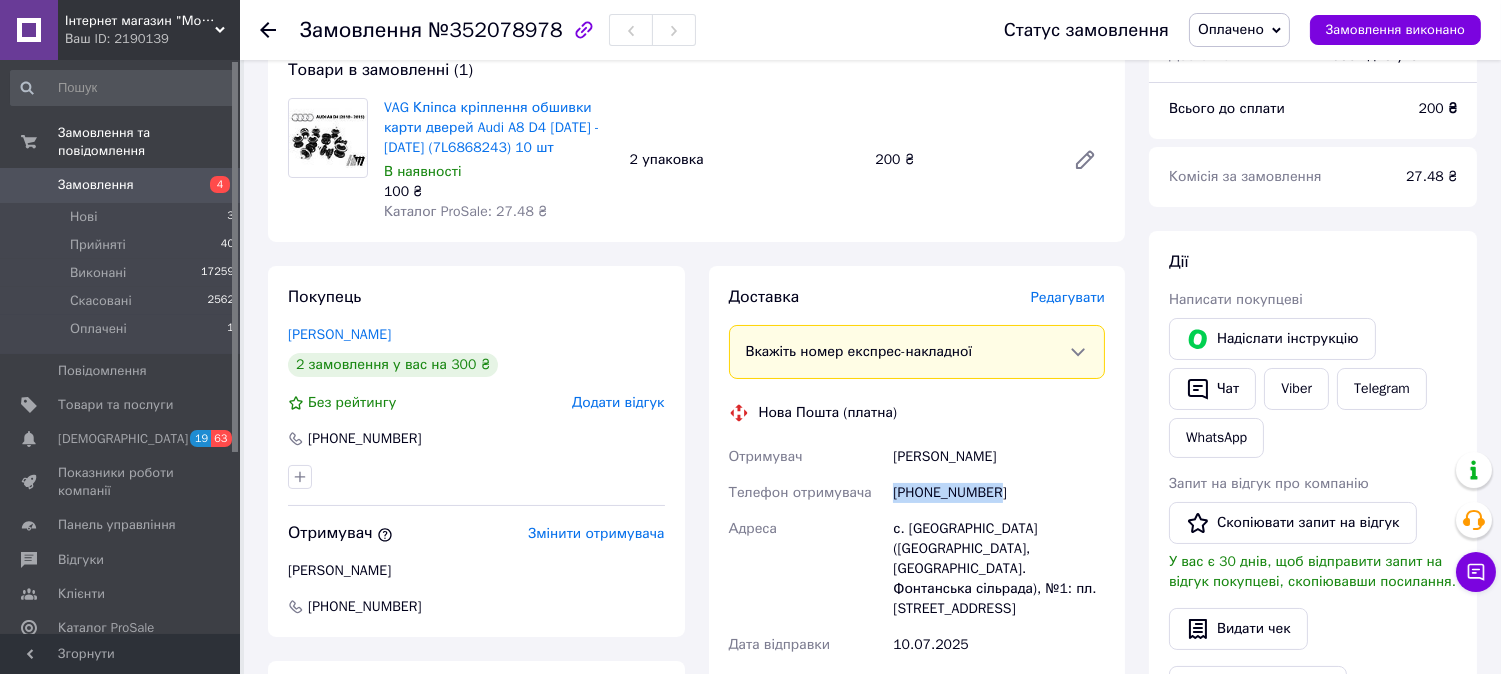 drag, startPoint x: 1007, startPoint y: 488, endPoint x: 885, endPoint y: 491, distance: 122.03688 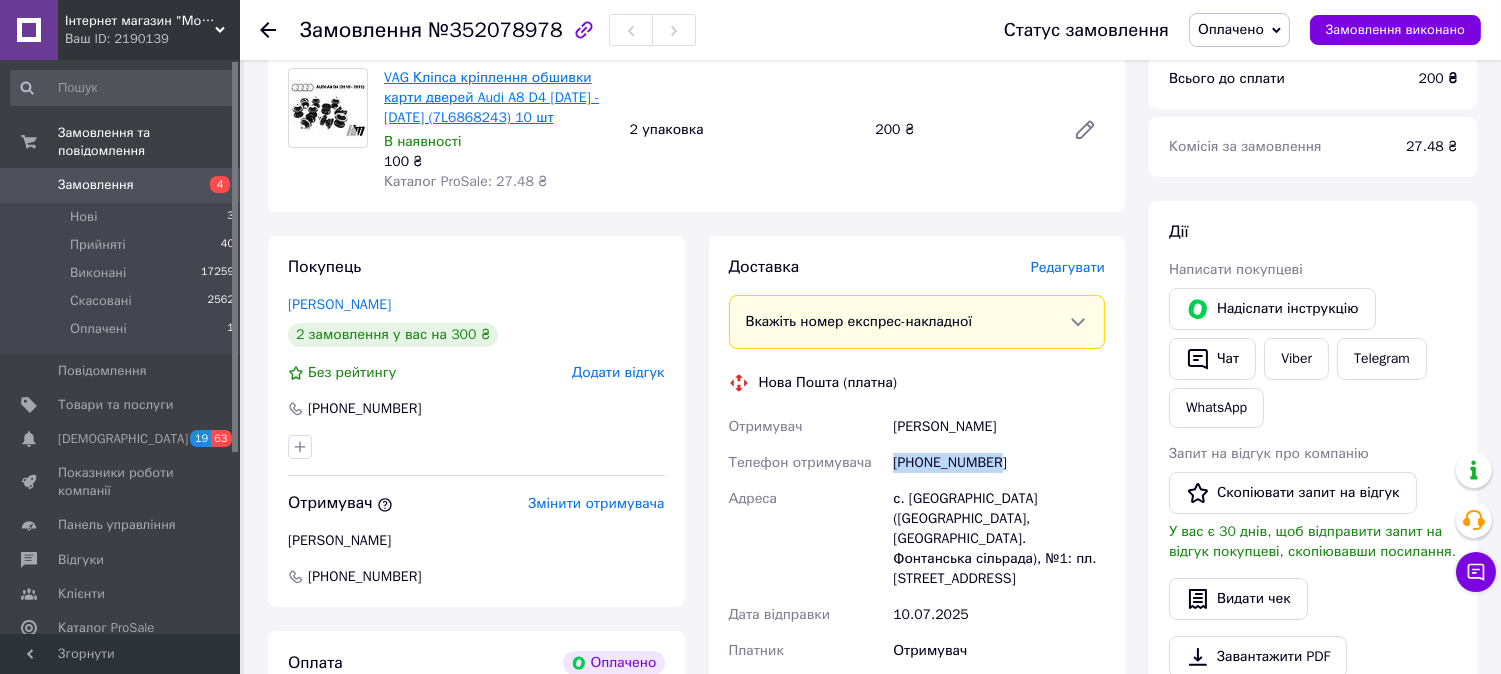 scroll, scrollTop: 195, scrollLeft: 0, axis: vertical 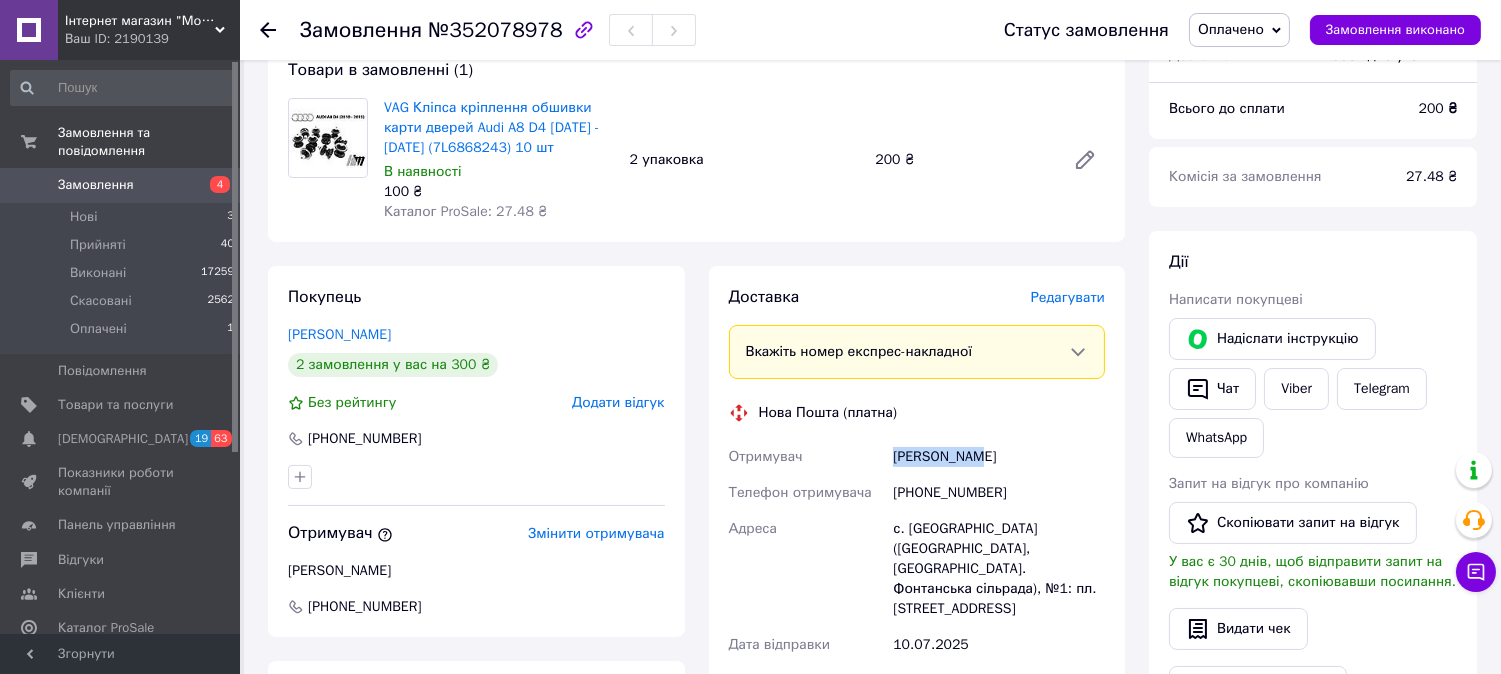 drag, startPoint x: 992, startPoint y: 445, endPoint x: 885, endPoint y: 448, distance: 107.042046 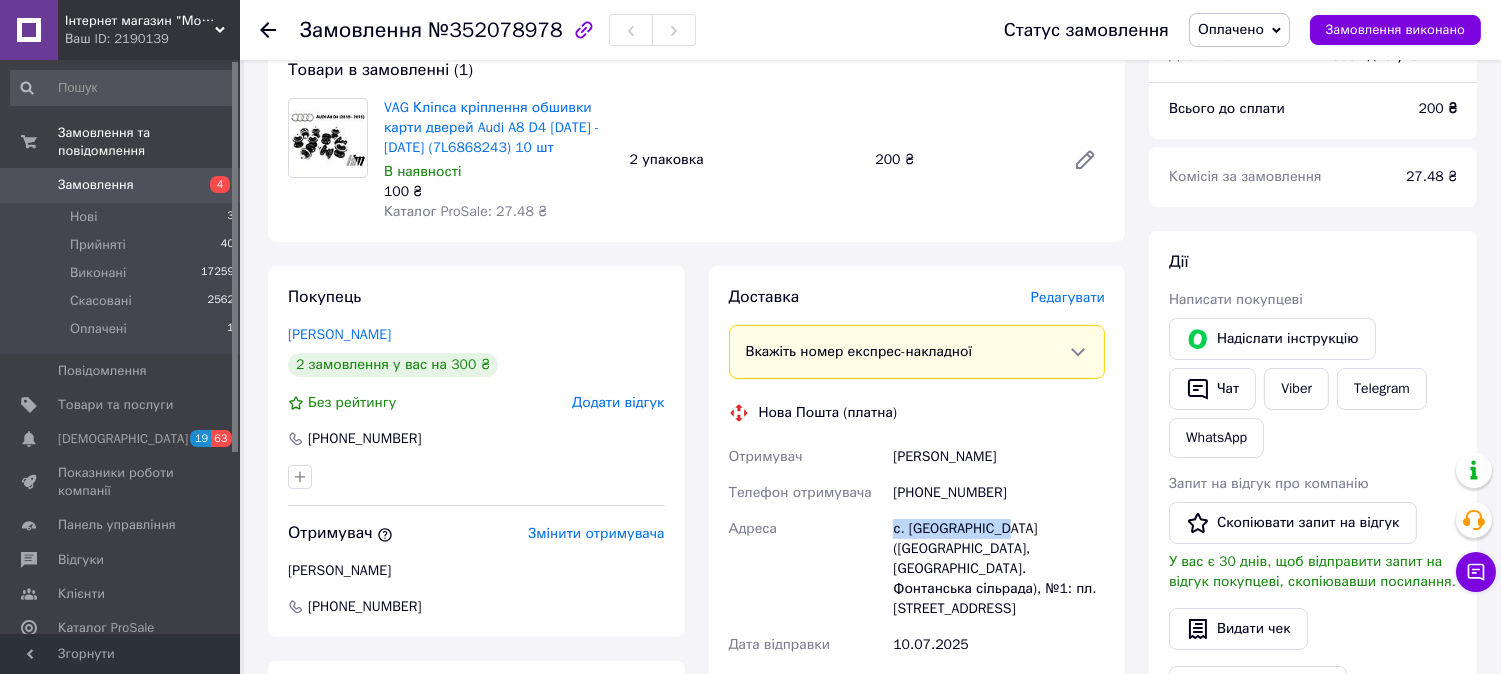 drag, startPoint x: 1001, startPoint y: 530, endPoint x: 884, endPoint y: 531, distance: 117.00427 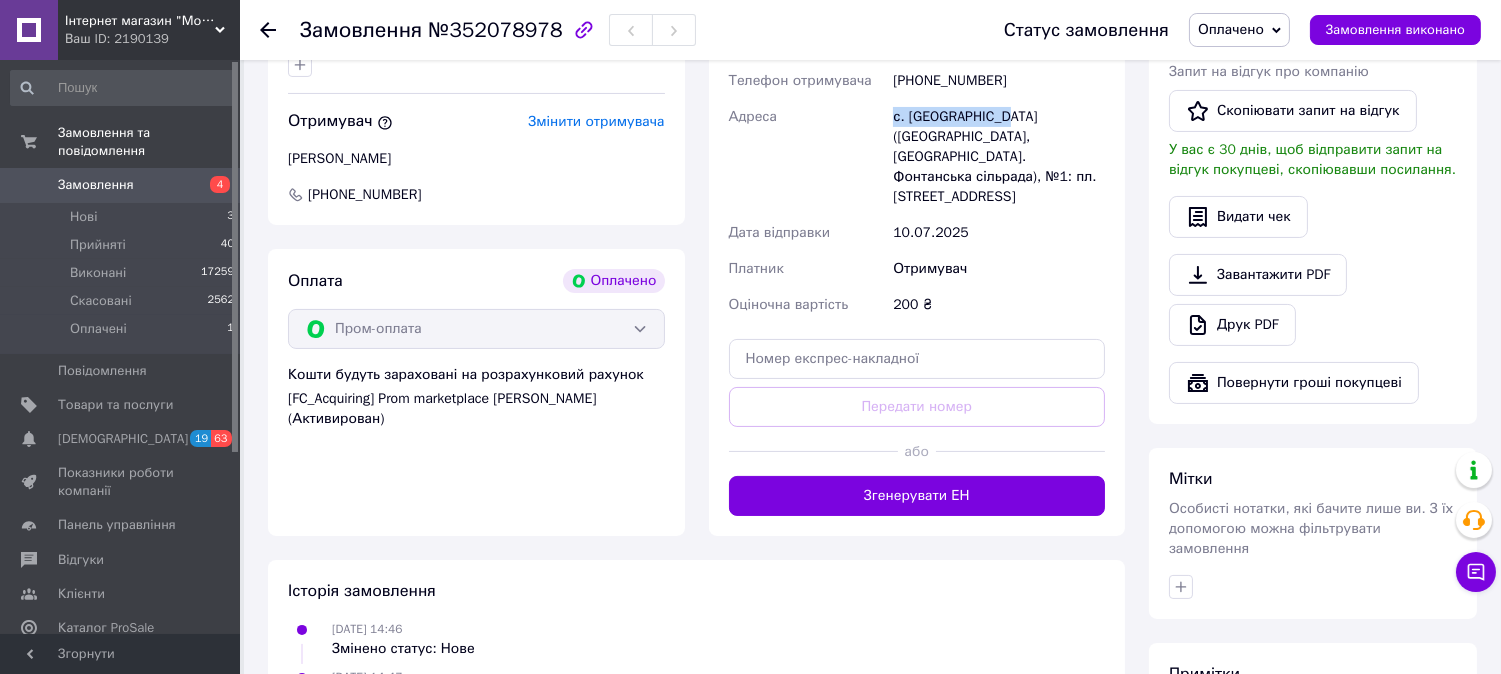 scroll, scrollTop: 640, scrollLeft: 0, axis: vertical 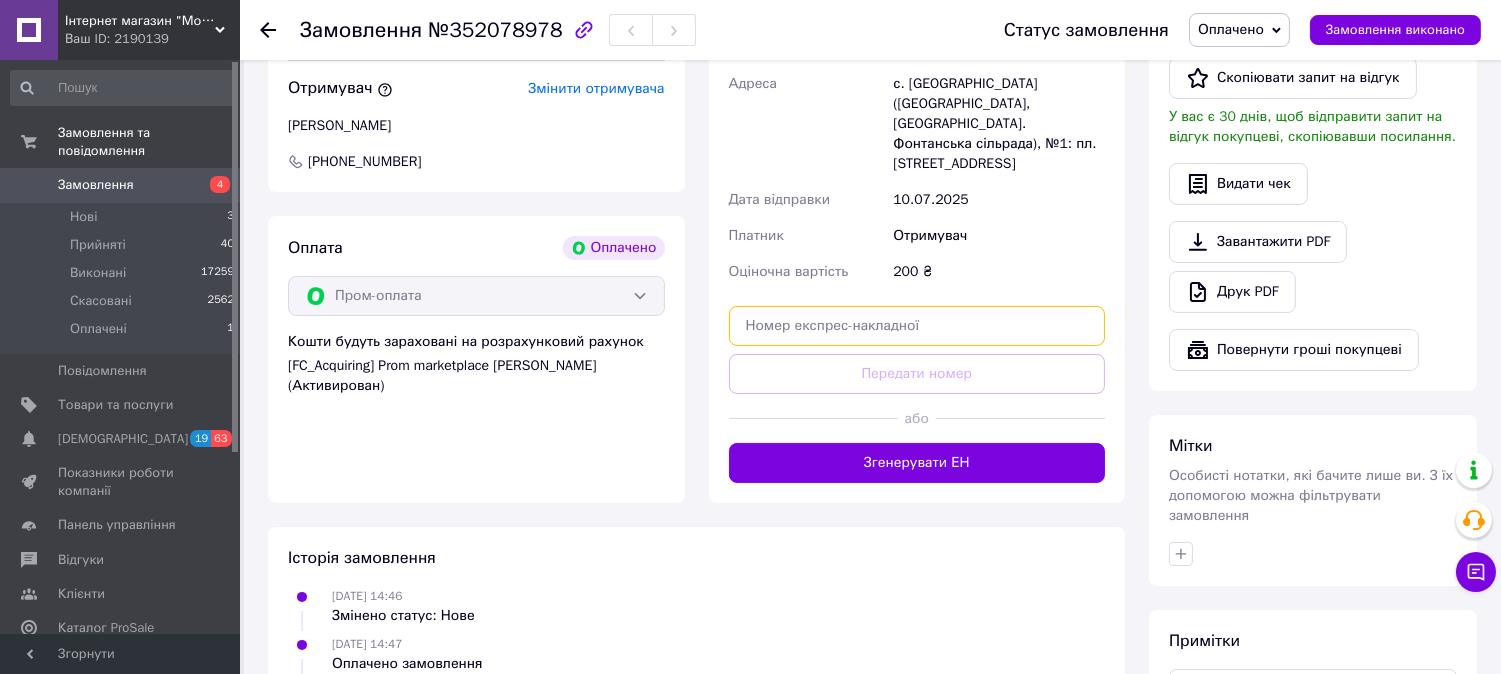 paste on "20451203140005" 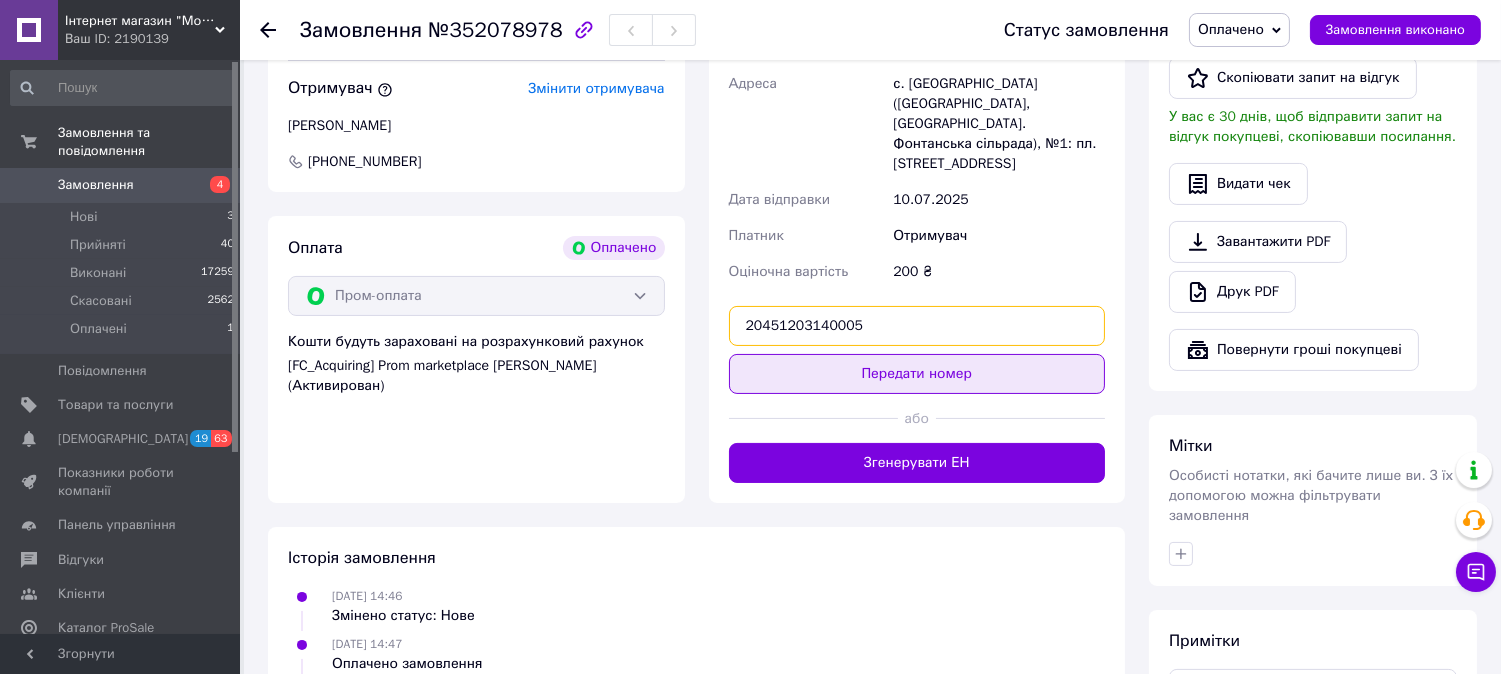 type on "20451203140005" 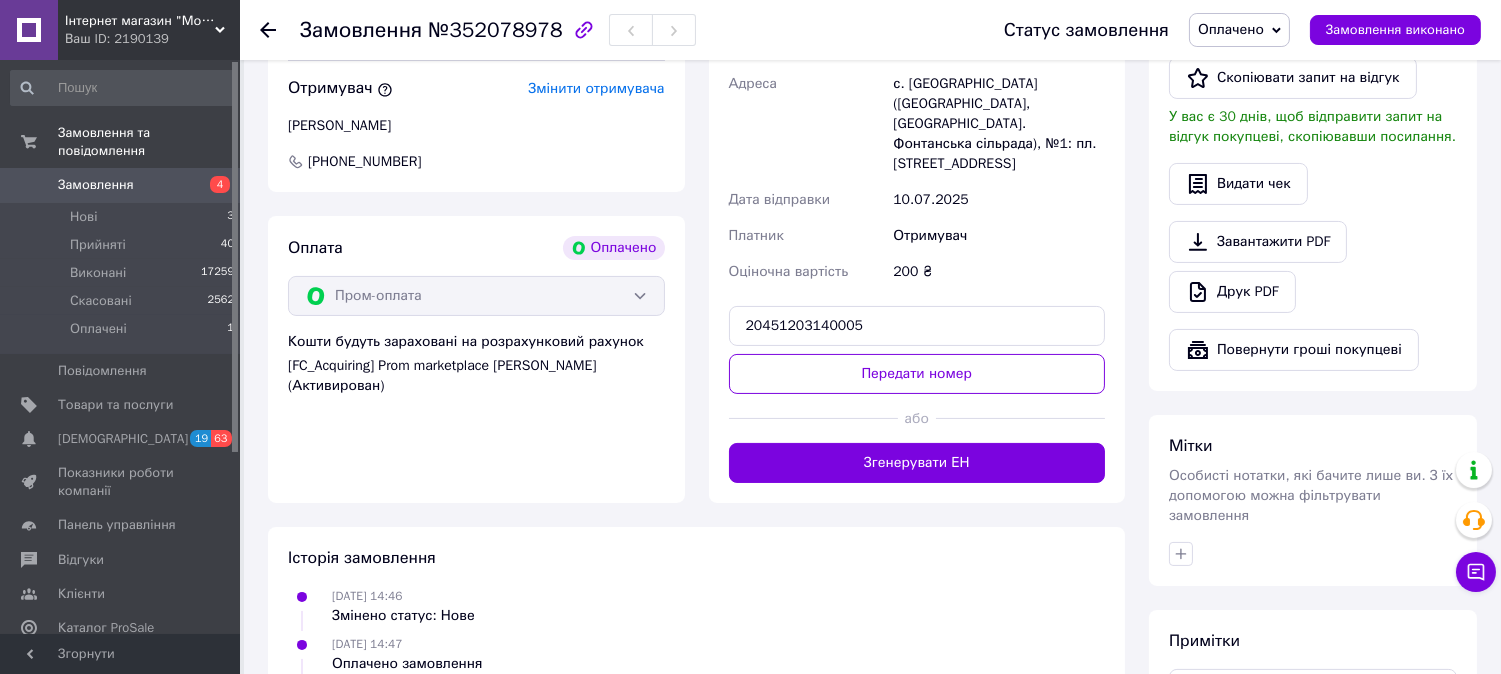 click on "Передати номер" at bounding box center (917, 374) 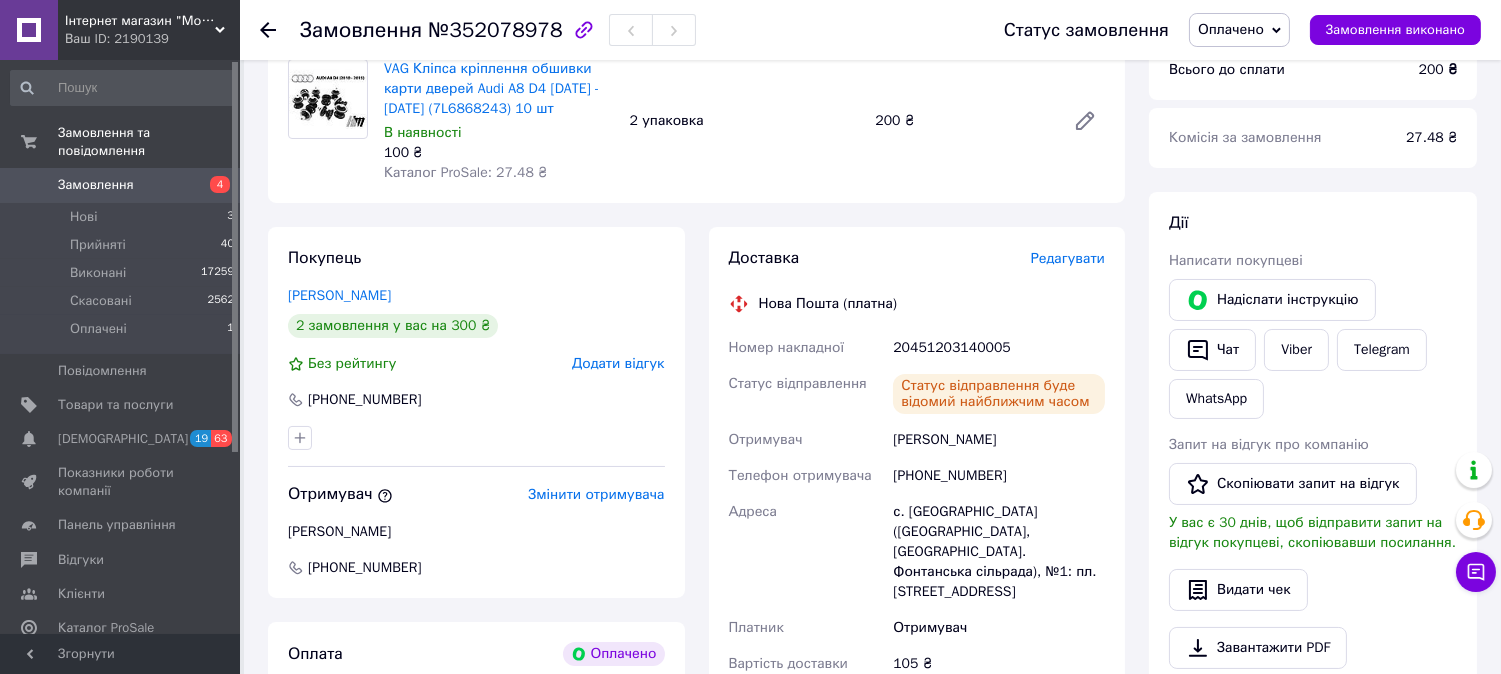 scroll, scrollTop: 195, scrollLeft: 0, axis: vertical 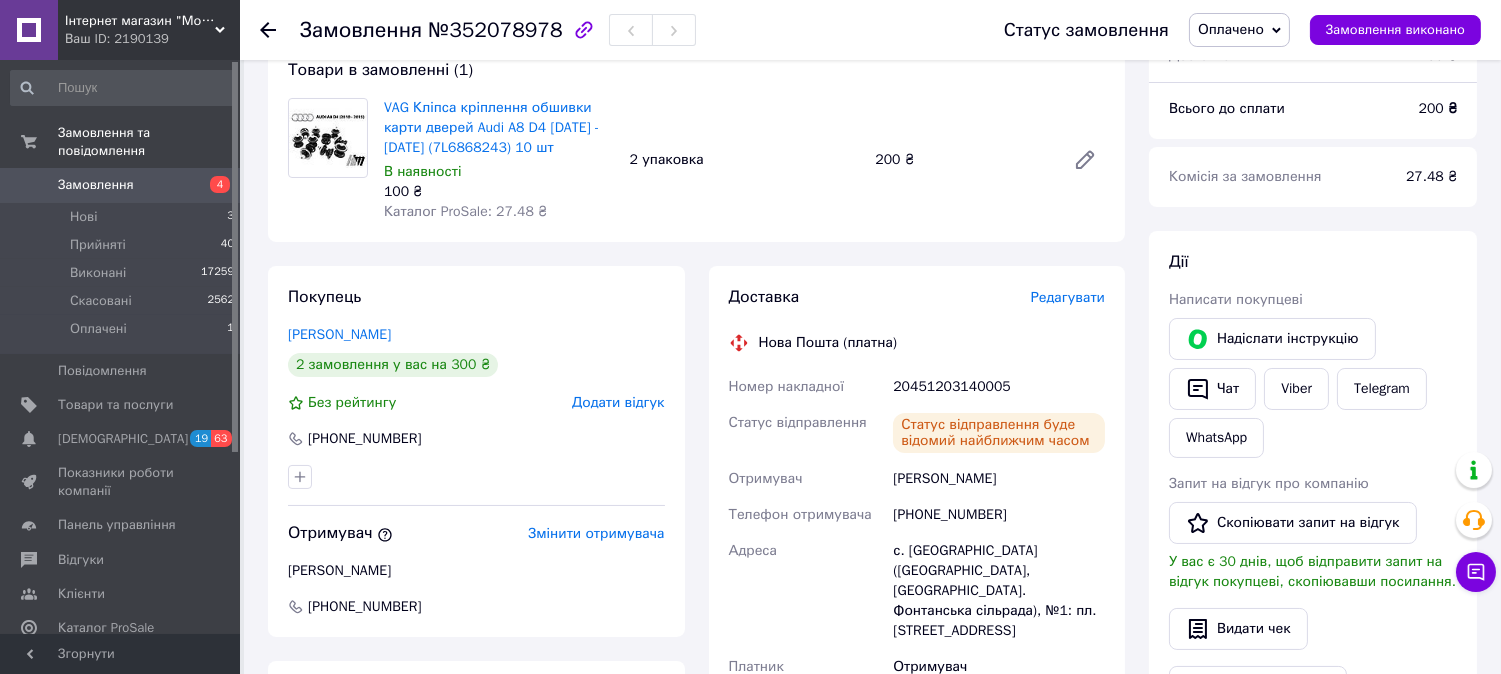 click 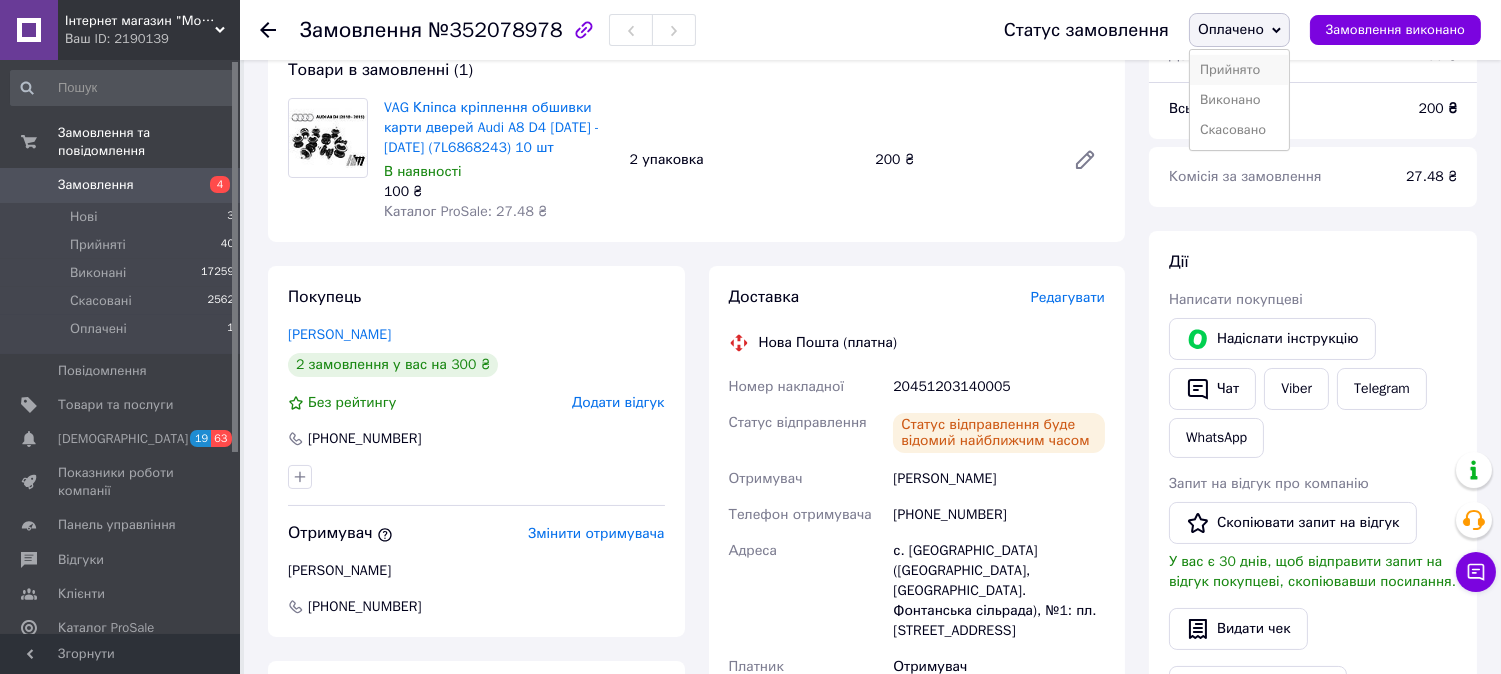 click on "Прийнято" at bounding box center [1239, 70] 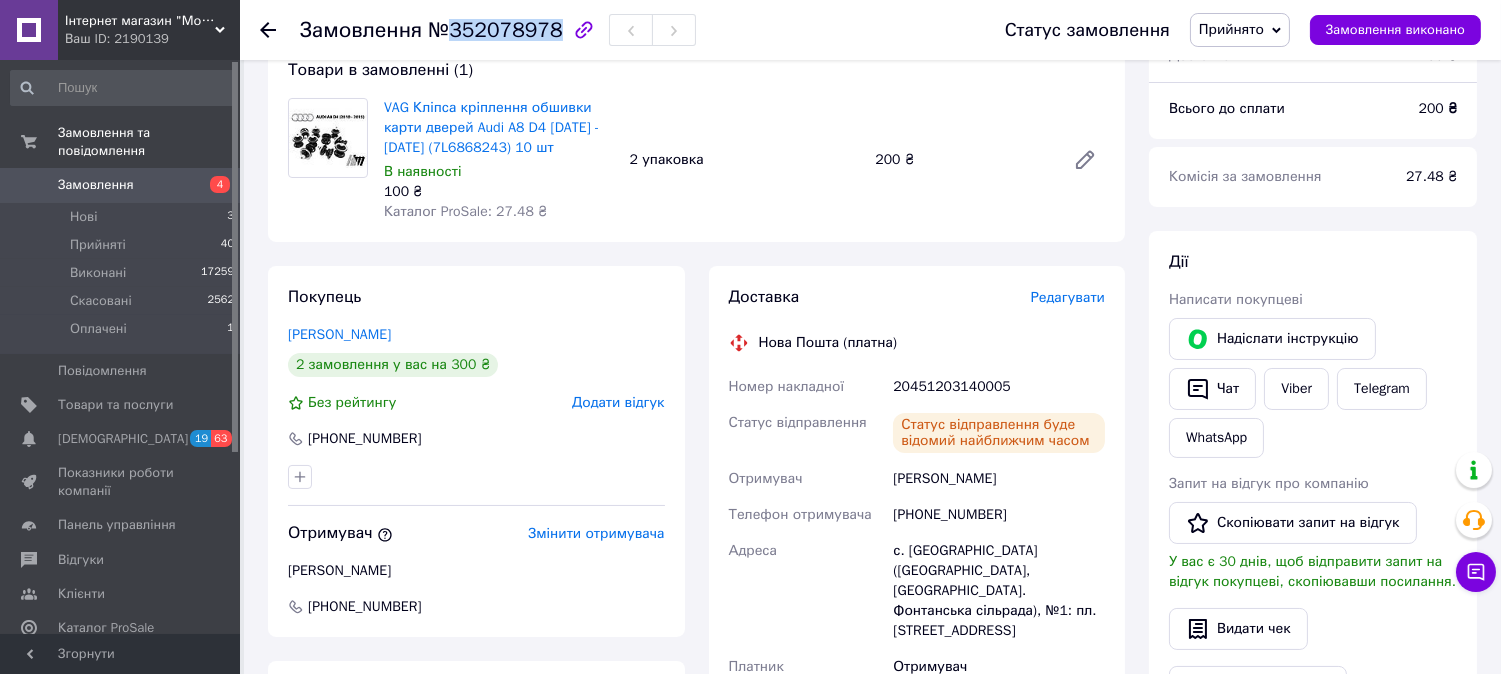 drag, startPoint x: 444, startPoint y: 26, endPoint x: 547, endPoint y: 30, distance: 103.077644 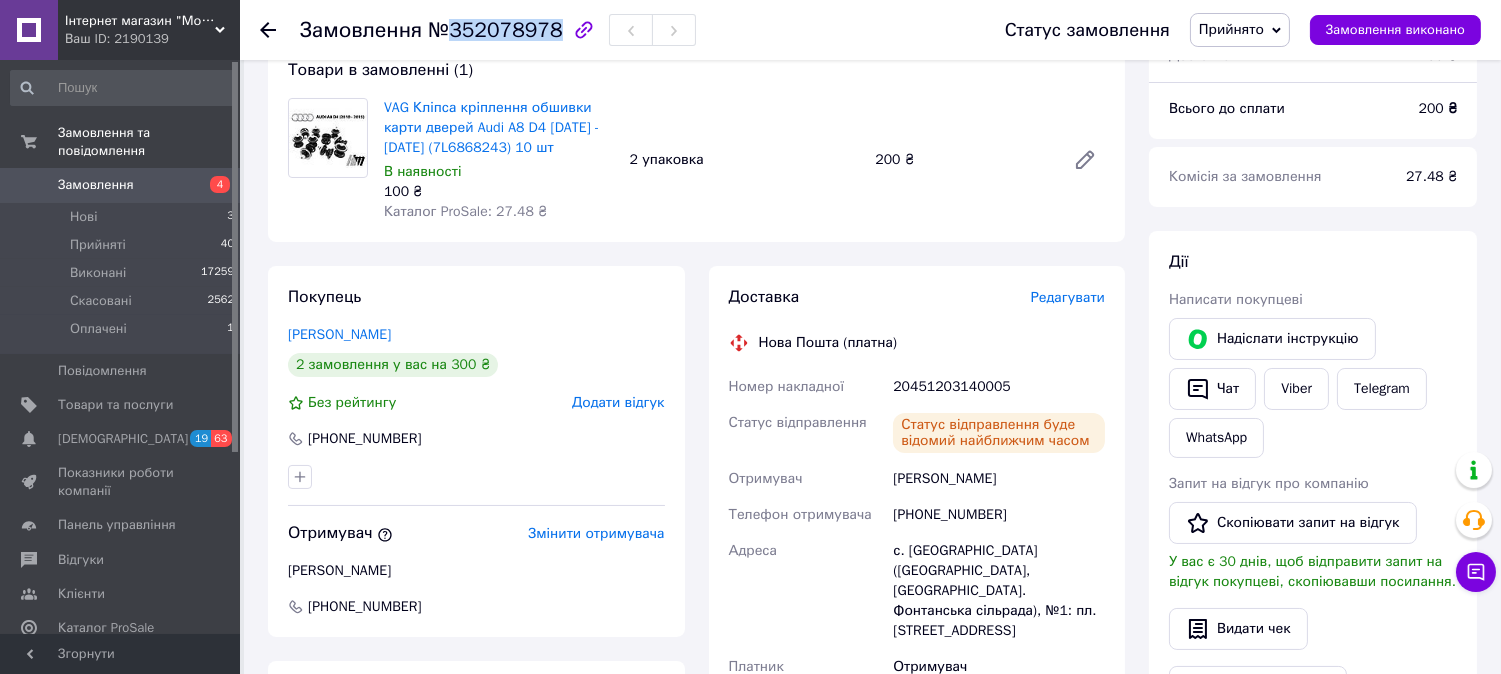 copy on "352078978" 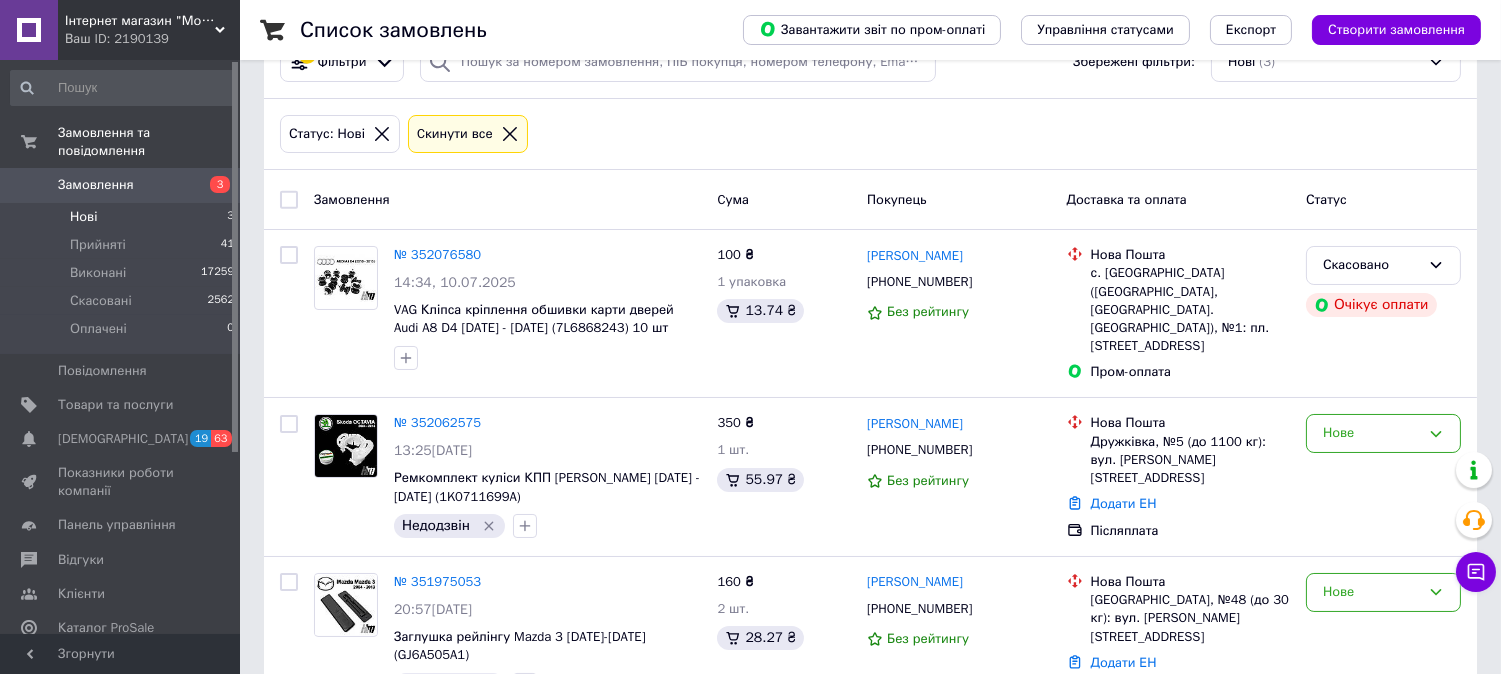 scroll, scrollTop: 90, scrollLeft: 0, axis: vertical 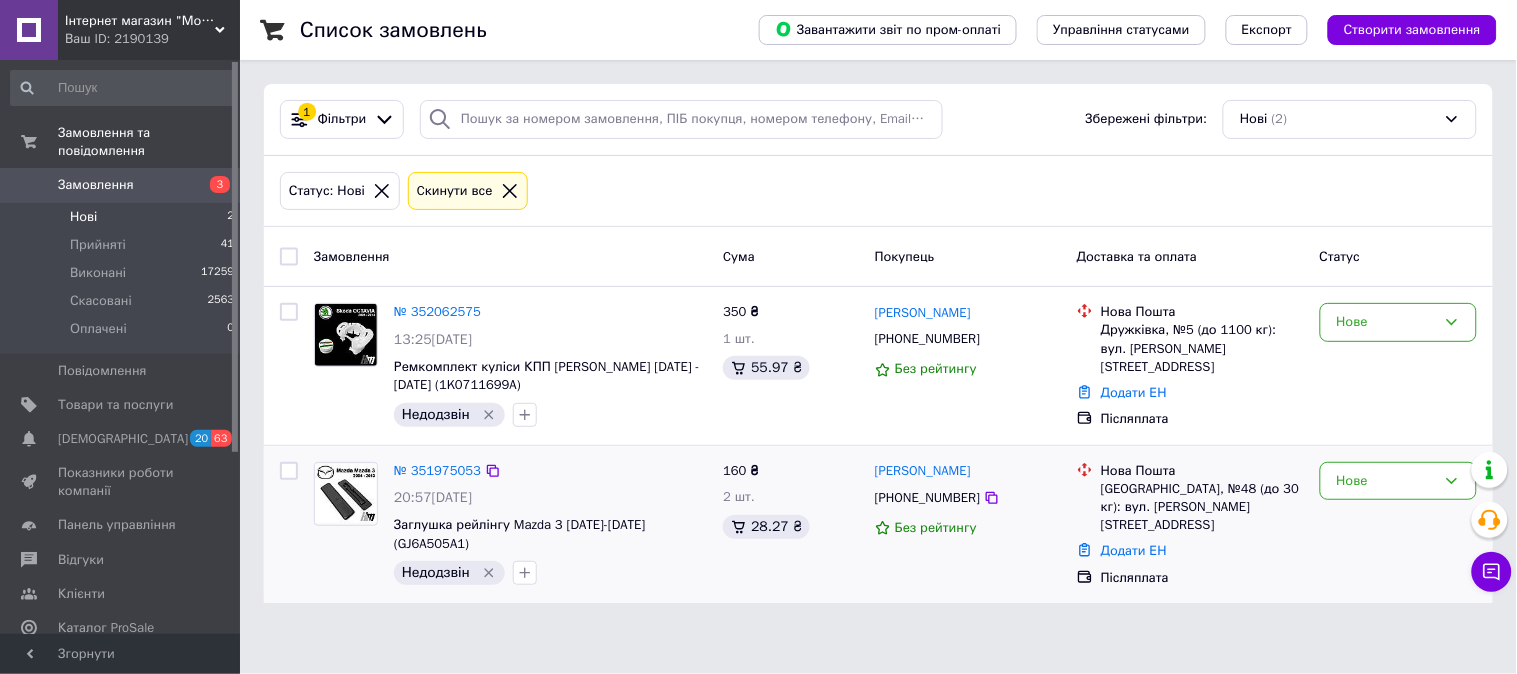 click 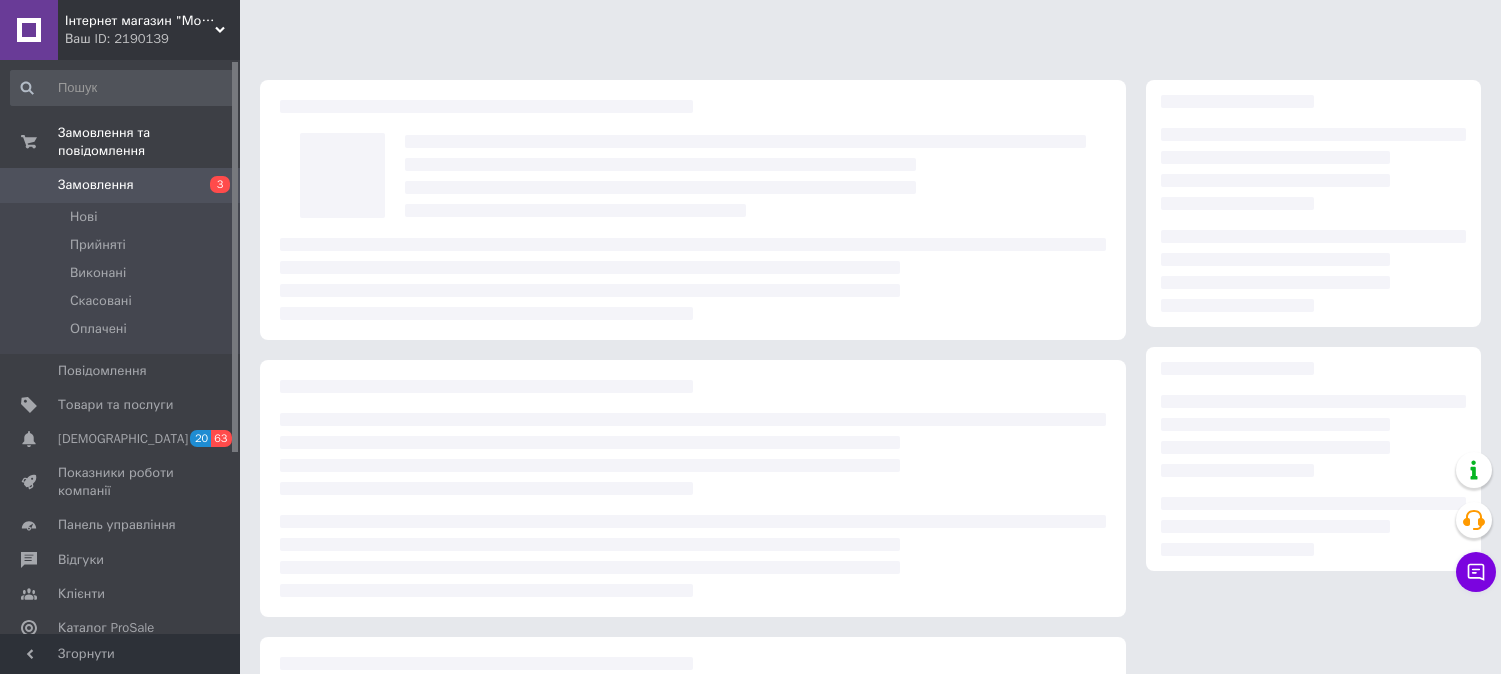 scroll, scrollTop: 0, scrollLeft: 0, axis: both 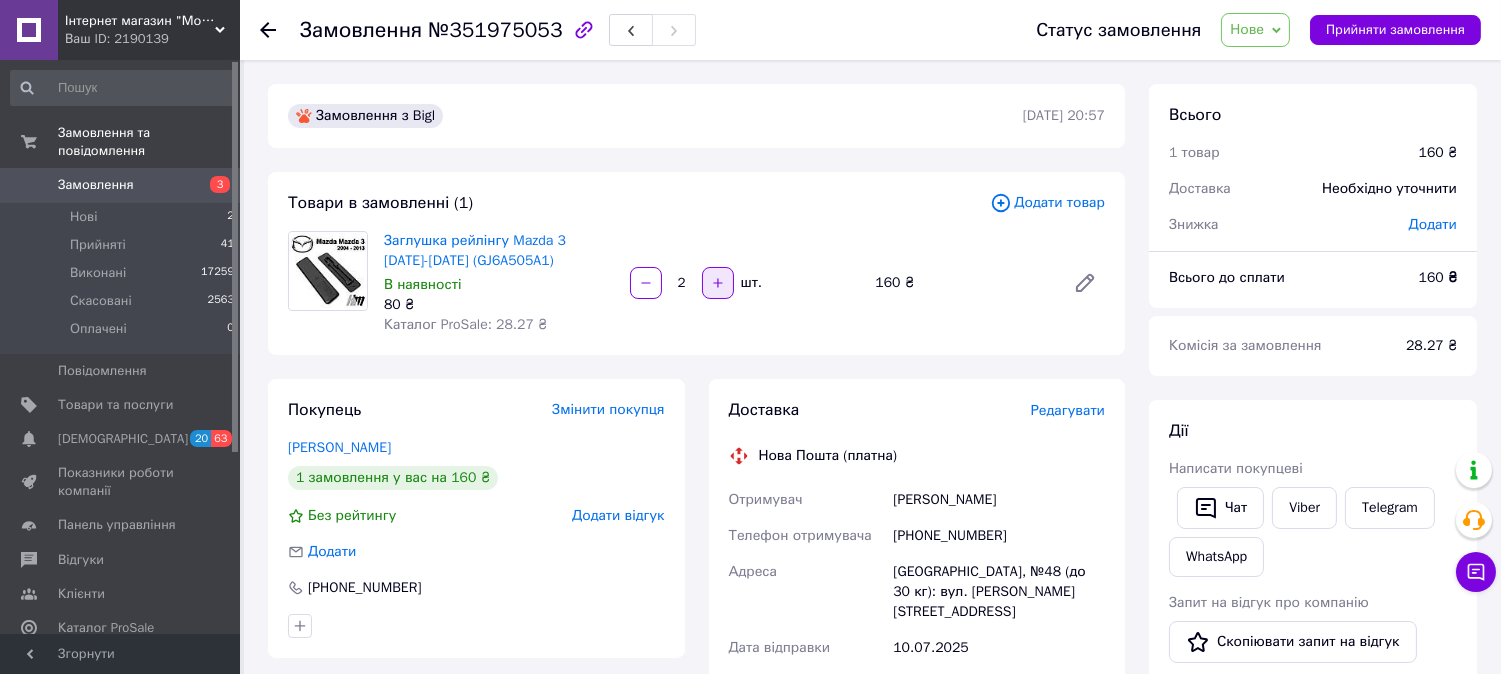 click 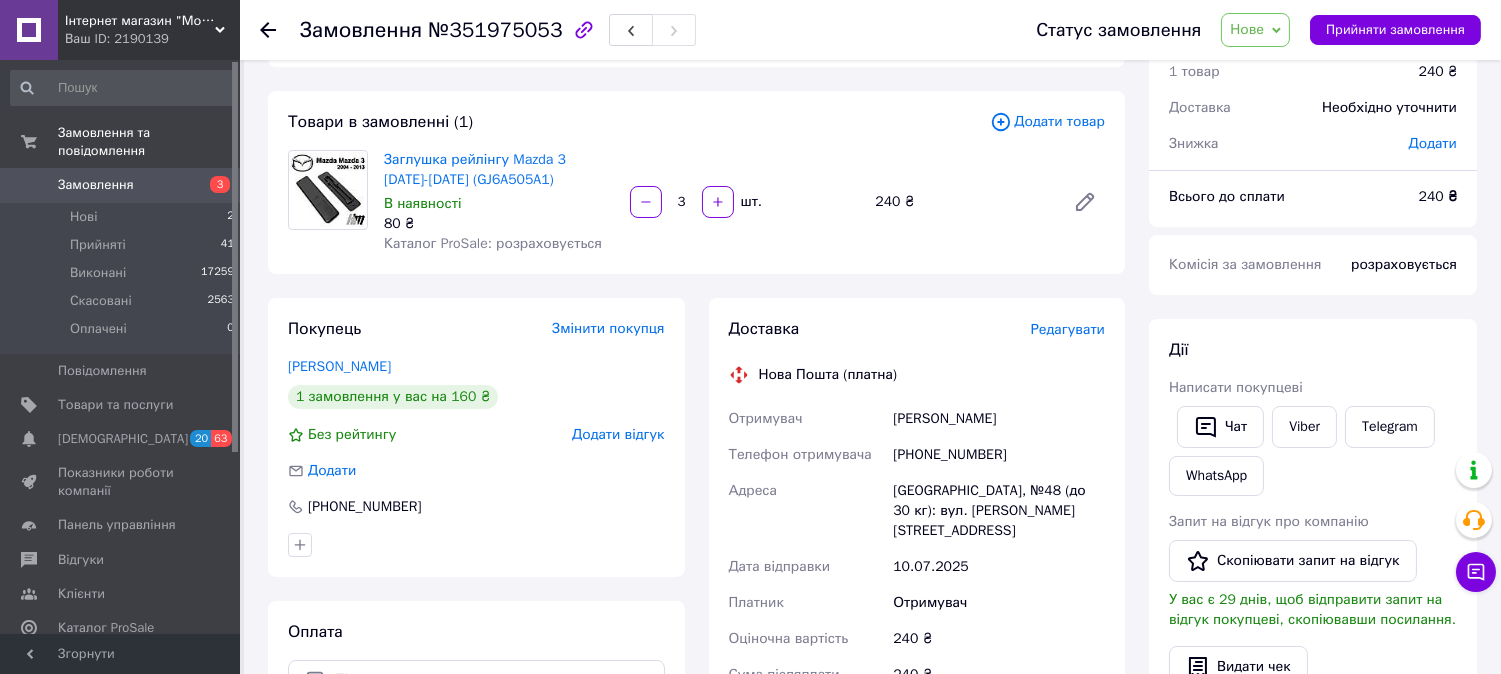 scroll, scrollTop: 0, scrollLeft: 0, axis: both 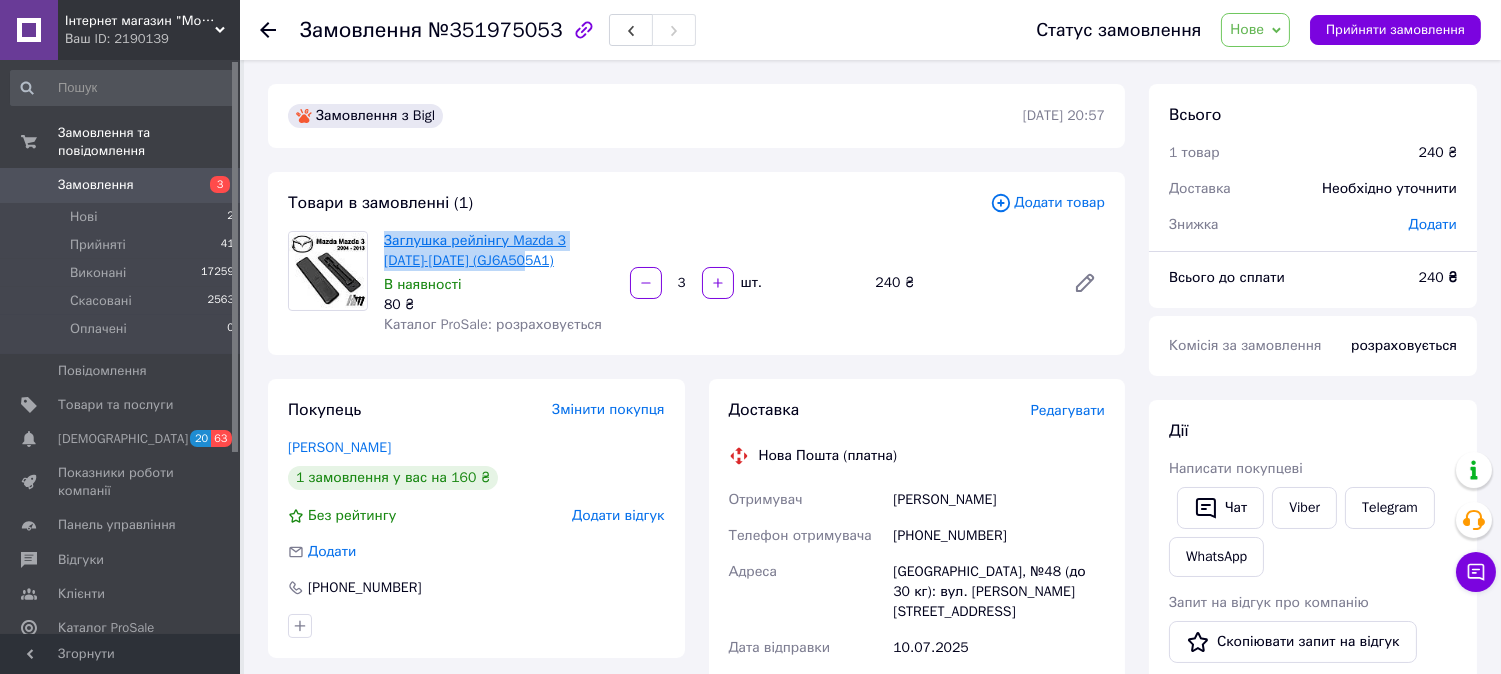 drag, startPoint x: 502, startPoint y: 260, endPoint x: 385, endPoint y: 243, distance: 118.22859 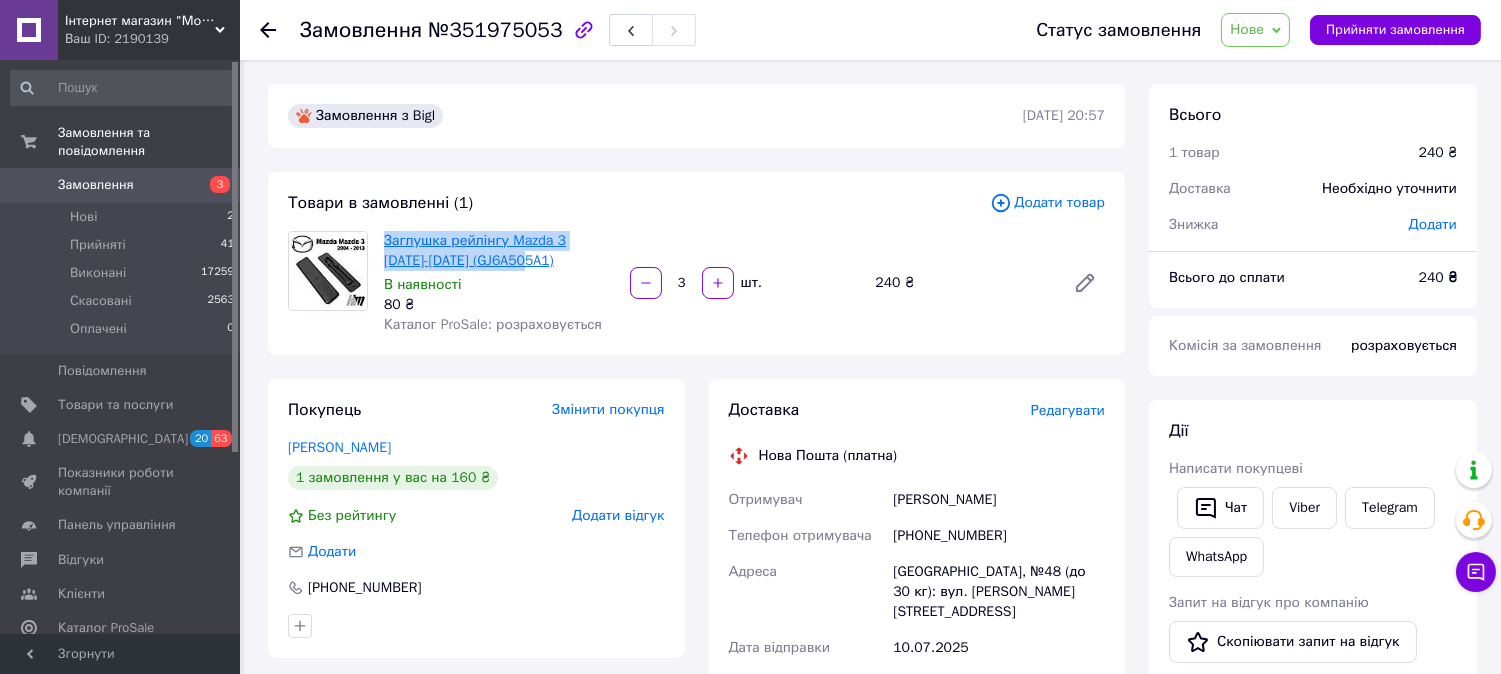 copy on "Заглушка рейлінгу Mazda 3 2004-2013 (GJ6A505A1)" 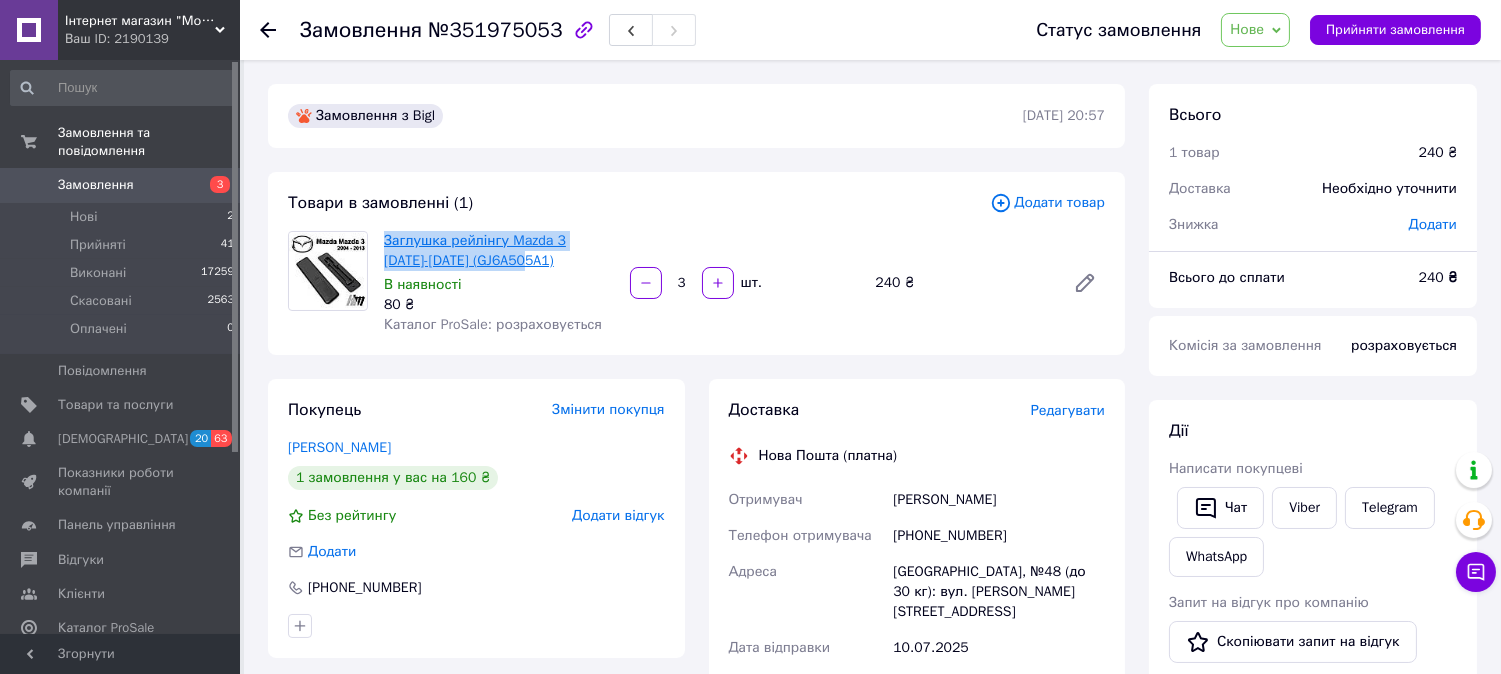 copy on "Заглушка рейлінгу Mazda 3 2004-2013 (GJ6A505A1)" 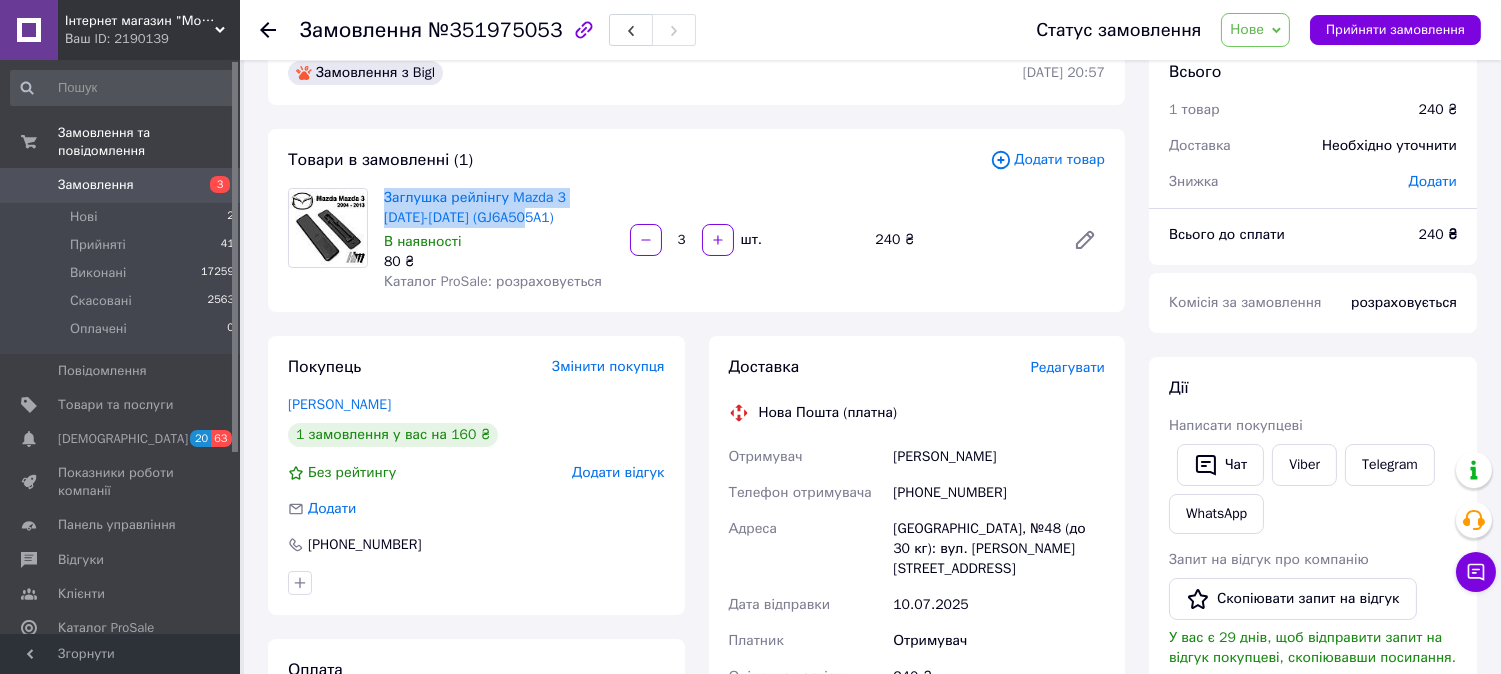 scroll, scrollTop: 0, scrollLeft: 0, axis: both 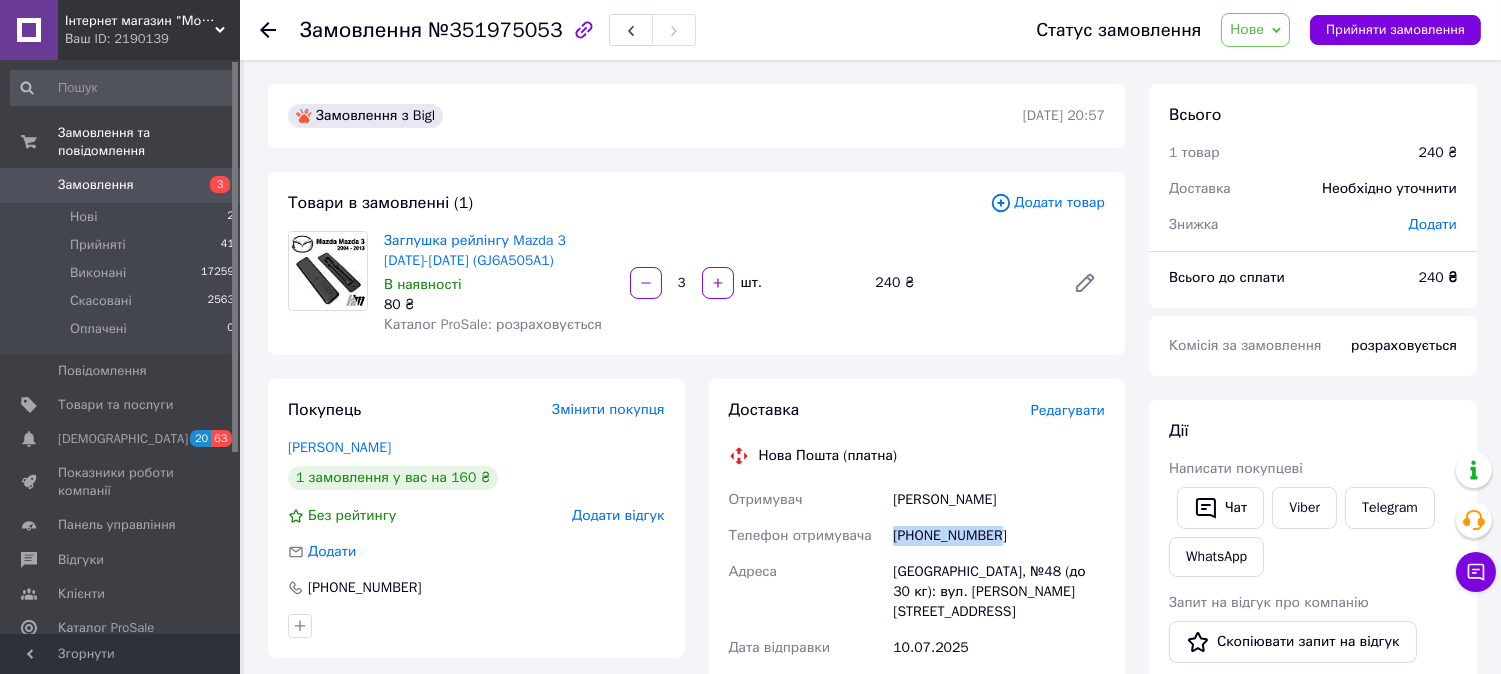 drag, startPoint x: 1005, startPoint y: 534, endPoint x: 895, endPoint y: 541, distance: 110.2225 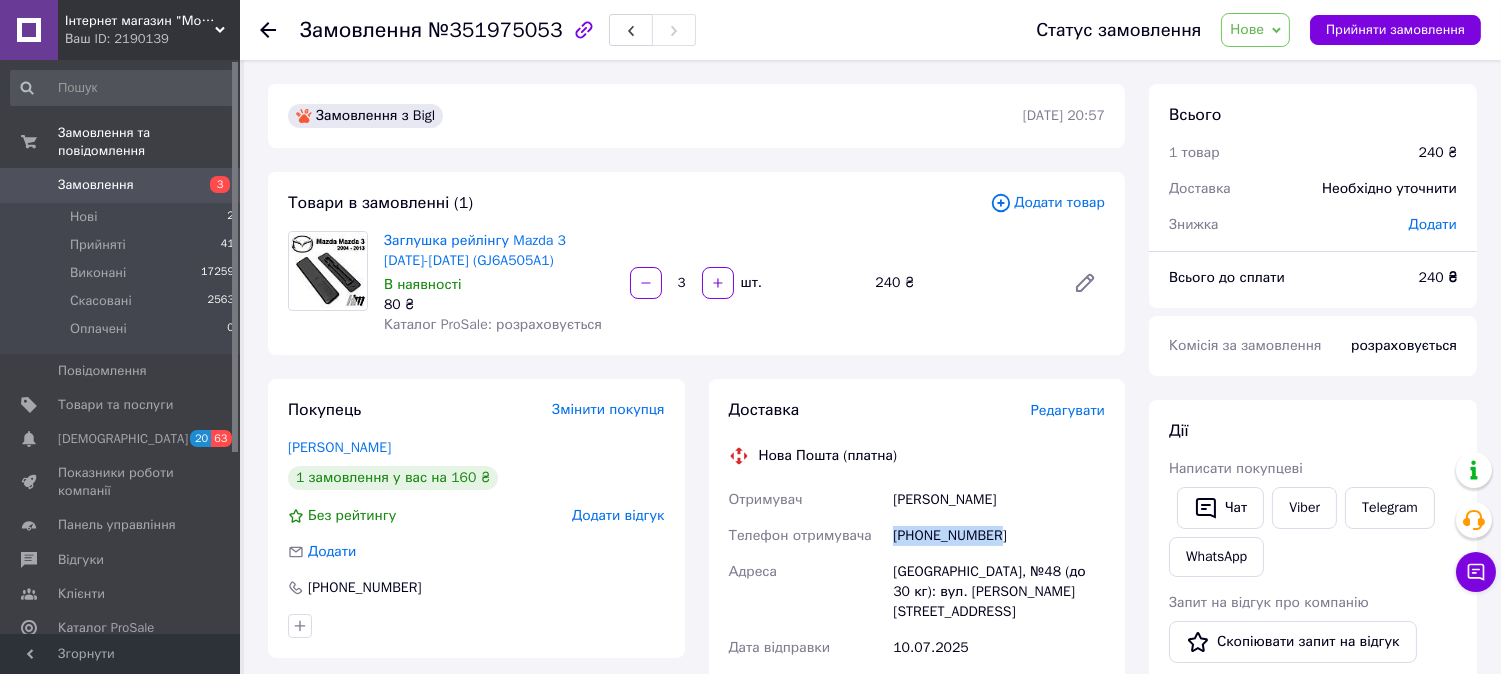 copy on "+380673157234" 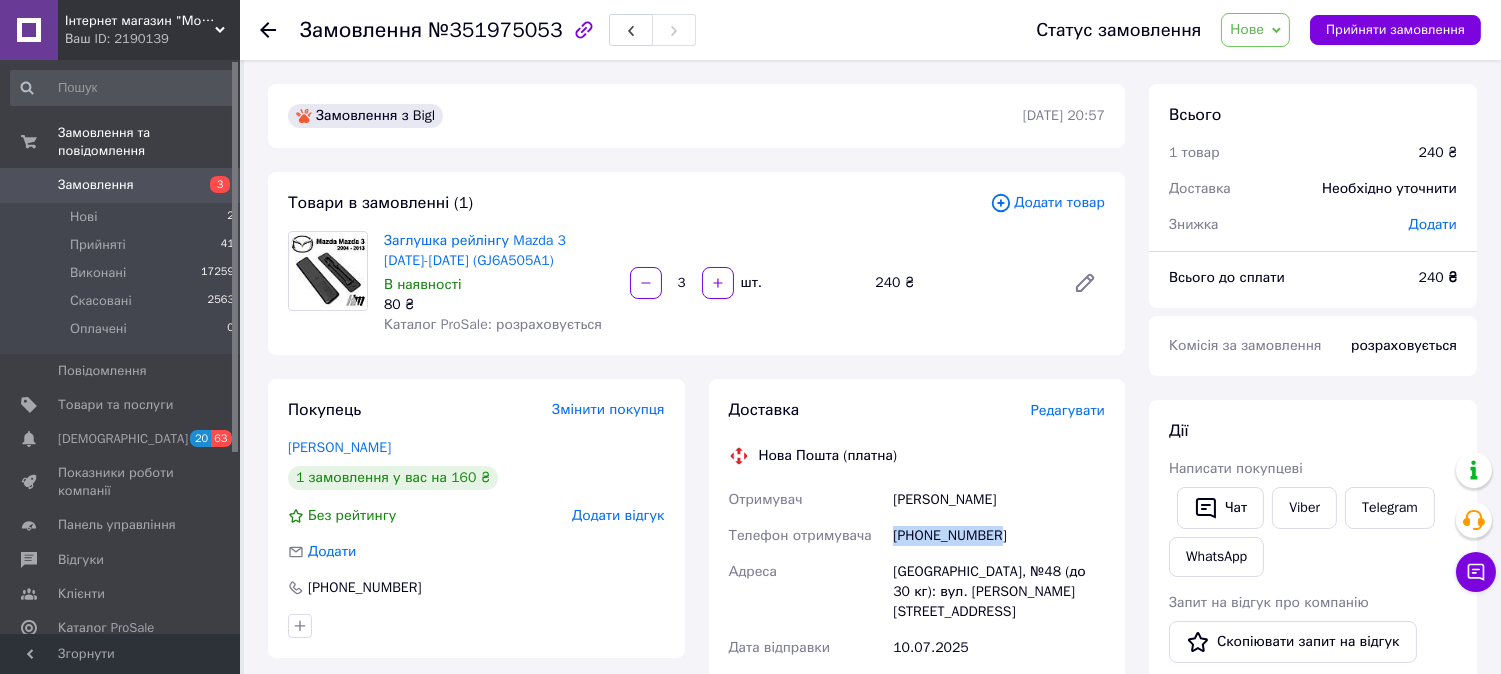 drag, startPoint x: 1021, startPoint y: 495, endPoint x: 872, endPoint y: 504, distance: 149.27156 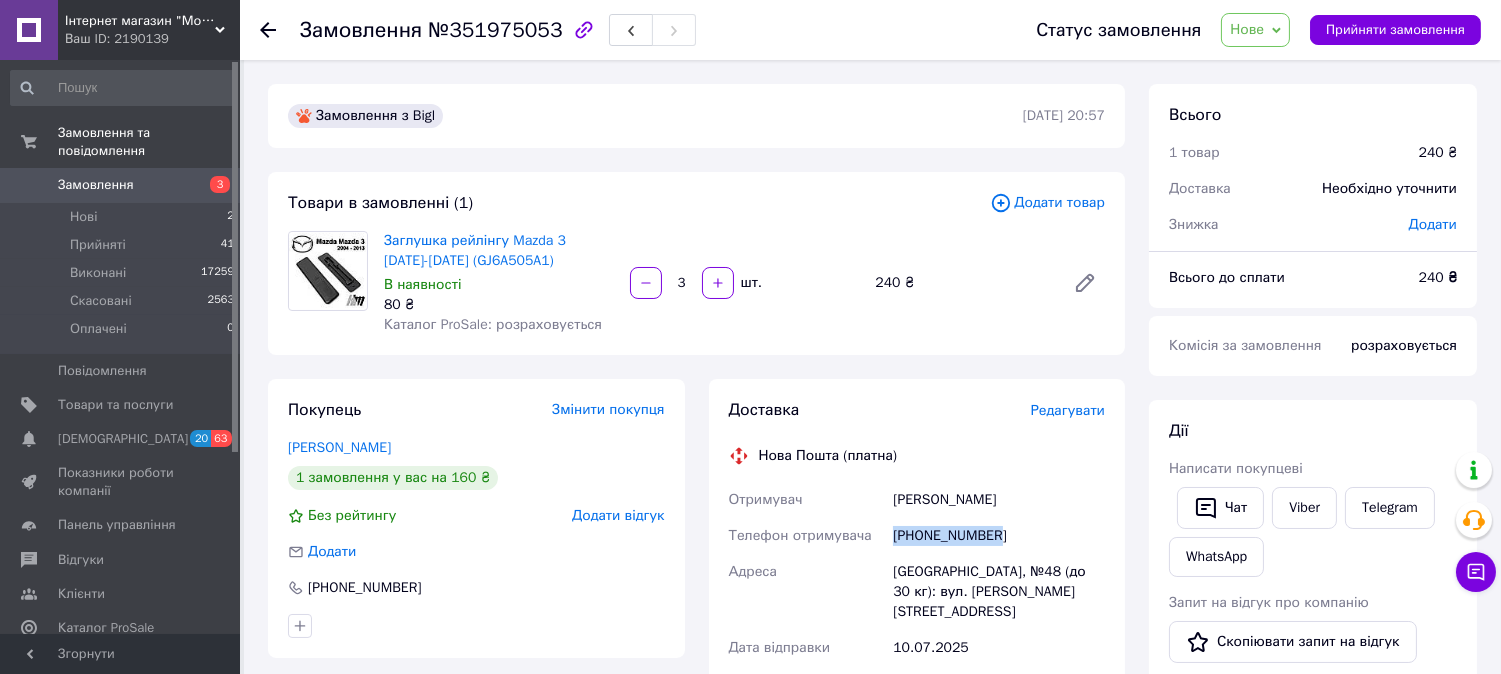 copy on "Отримувач Кириенко Василий" 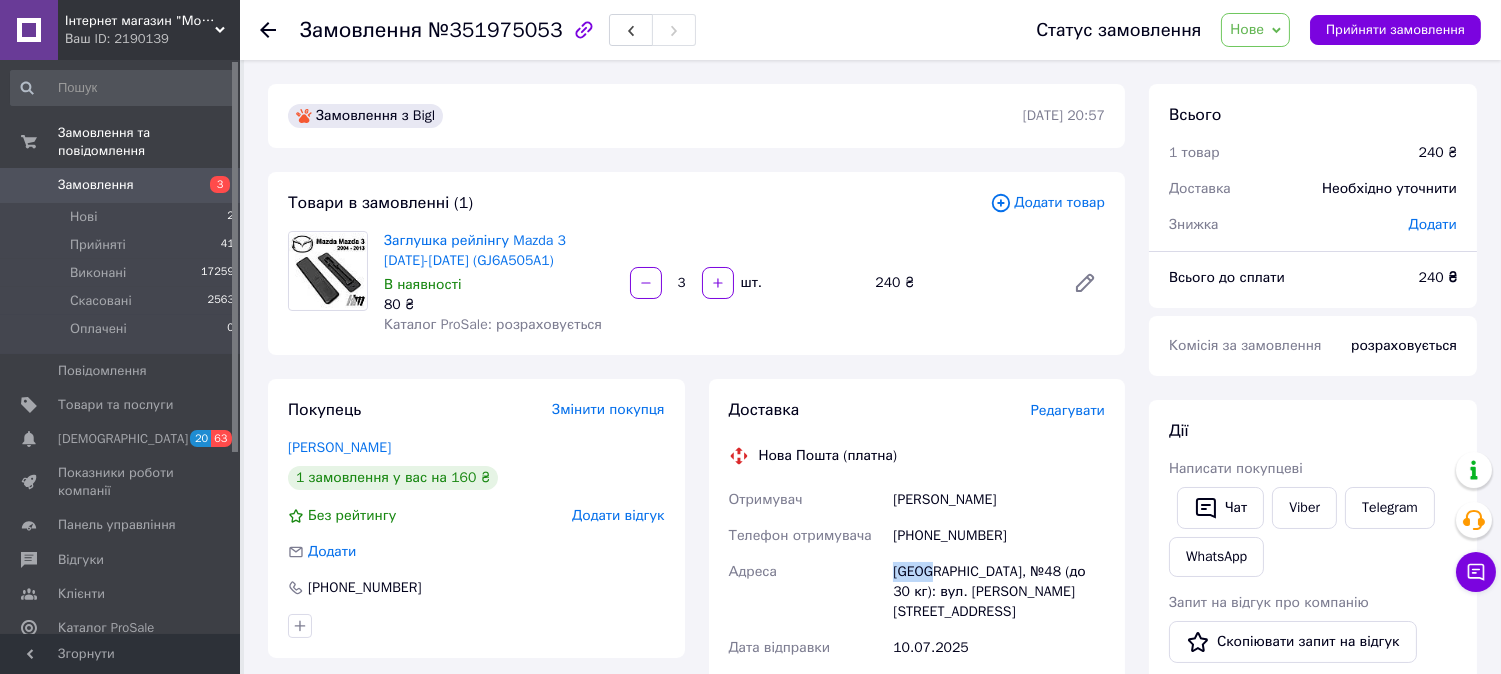 drag, startPoint x: 931, startPoint y: 570, endPoint x: 860, endPoint y: 570, distance: 71 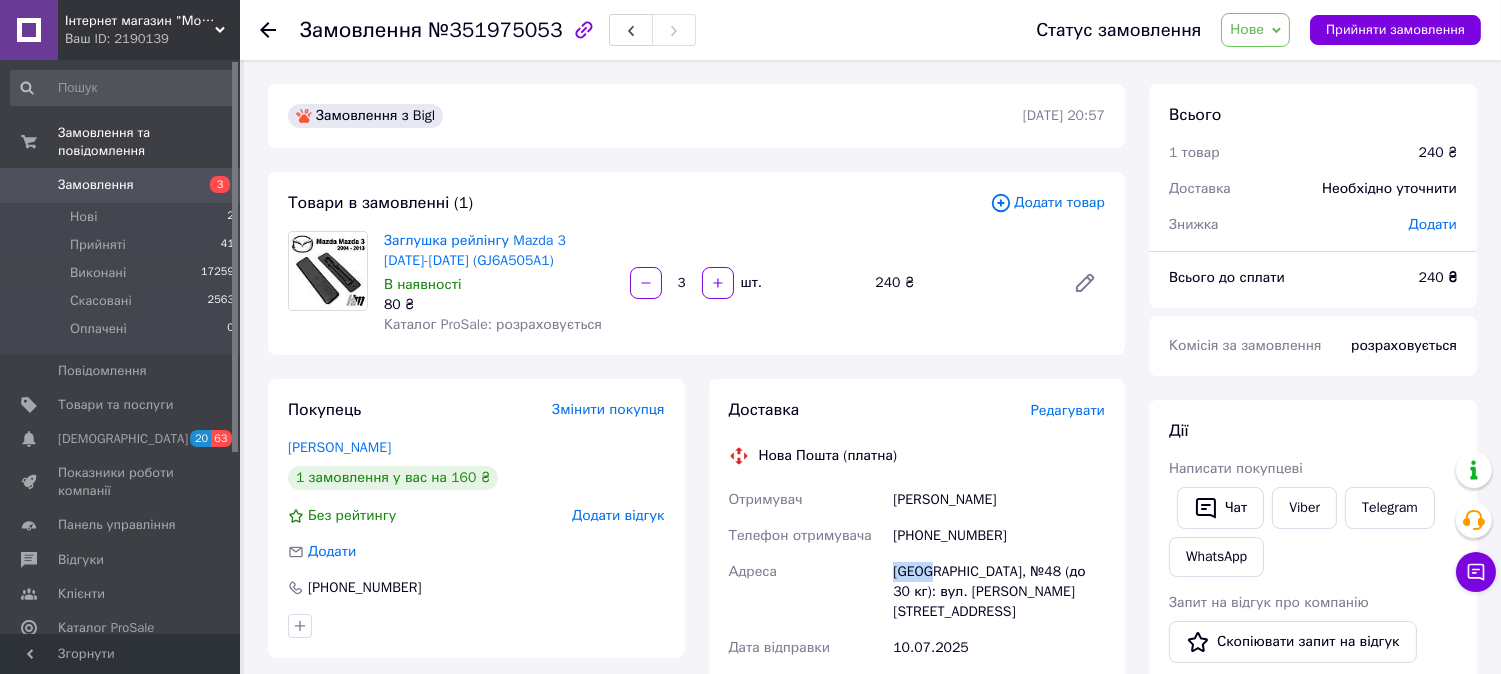 copy on "Адреса Одеса" 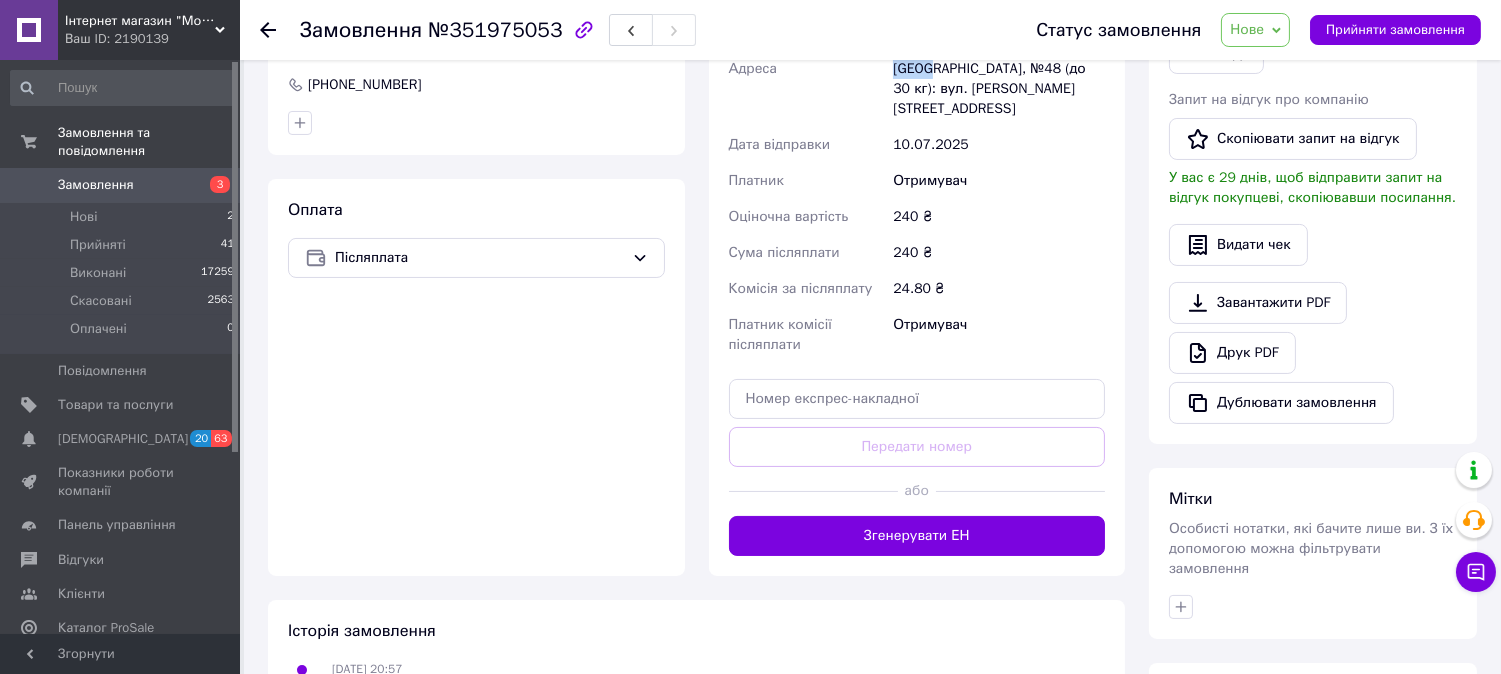 scroll, scrollTop: 555, scrollLeft: 0, axis: vertical 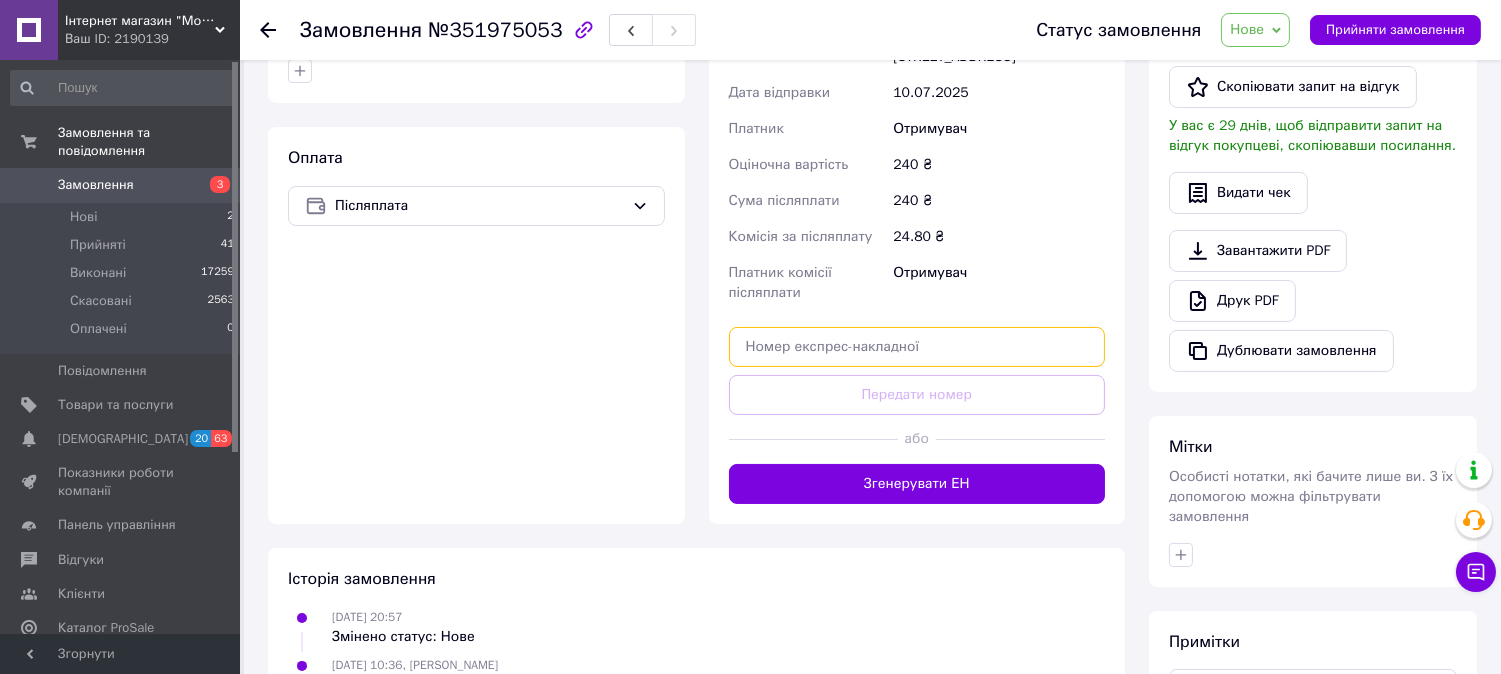 paste on "20451203203894" 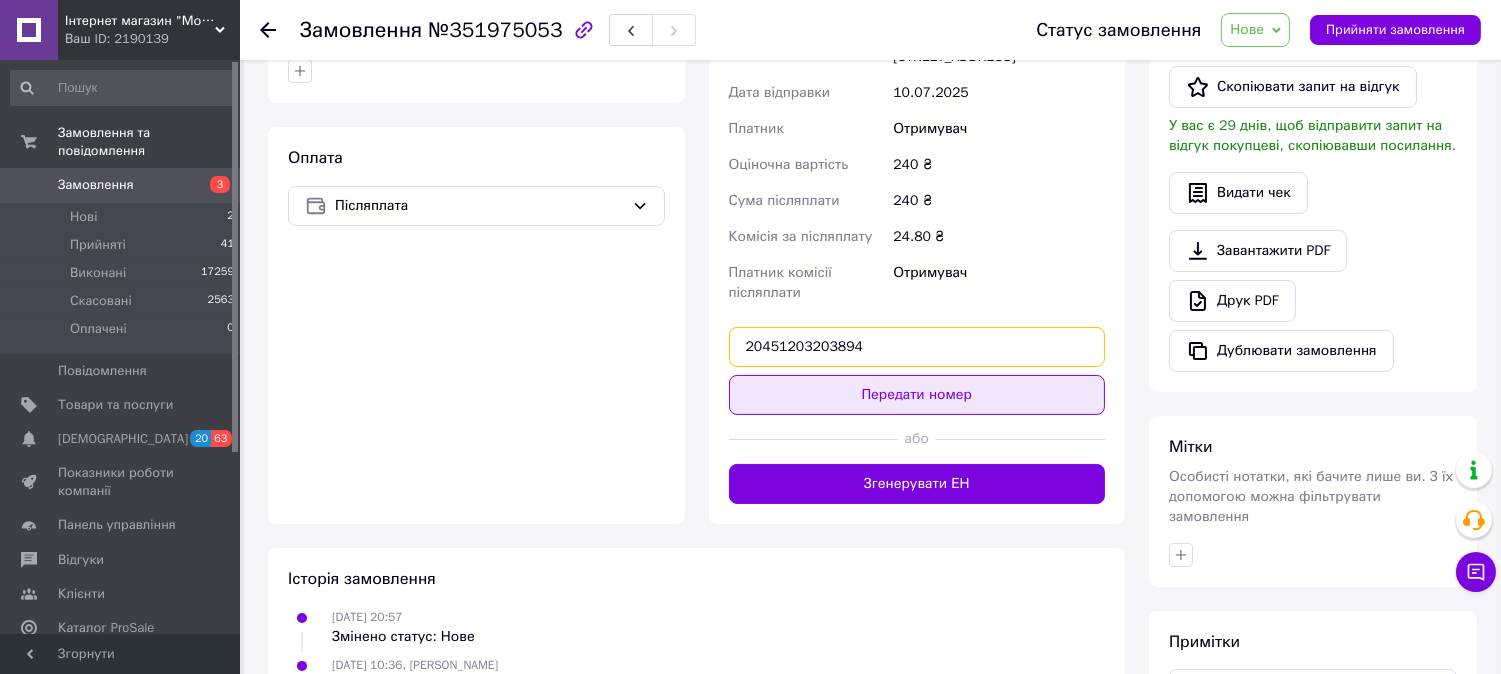 type on "20451203203894" 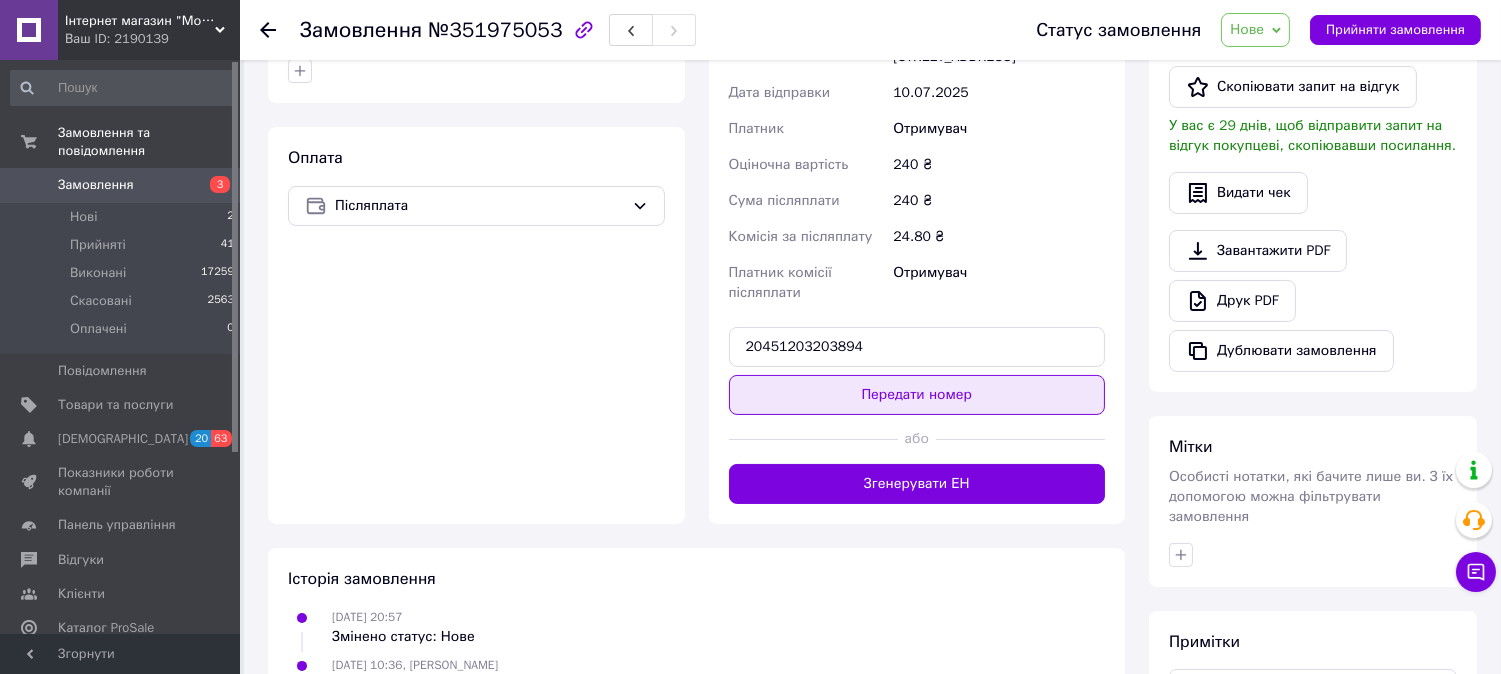 click on "Передати номер" at bounding box center [917, 395] 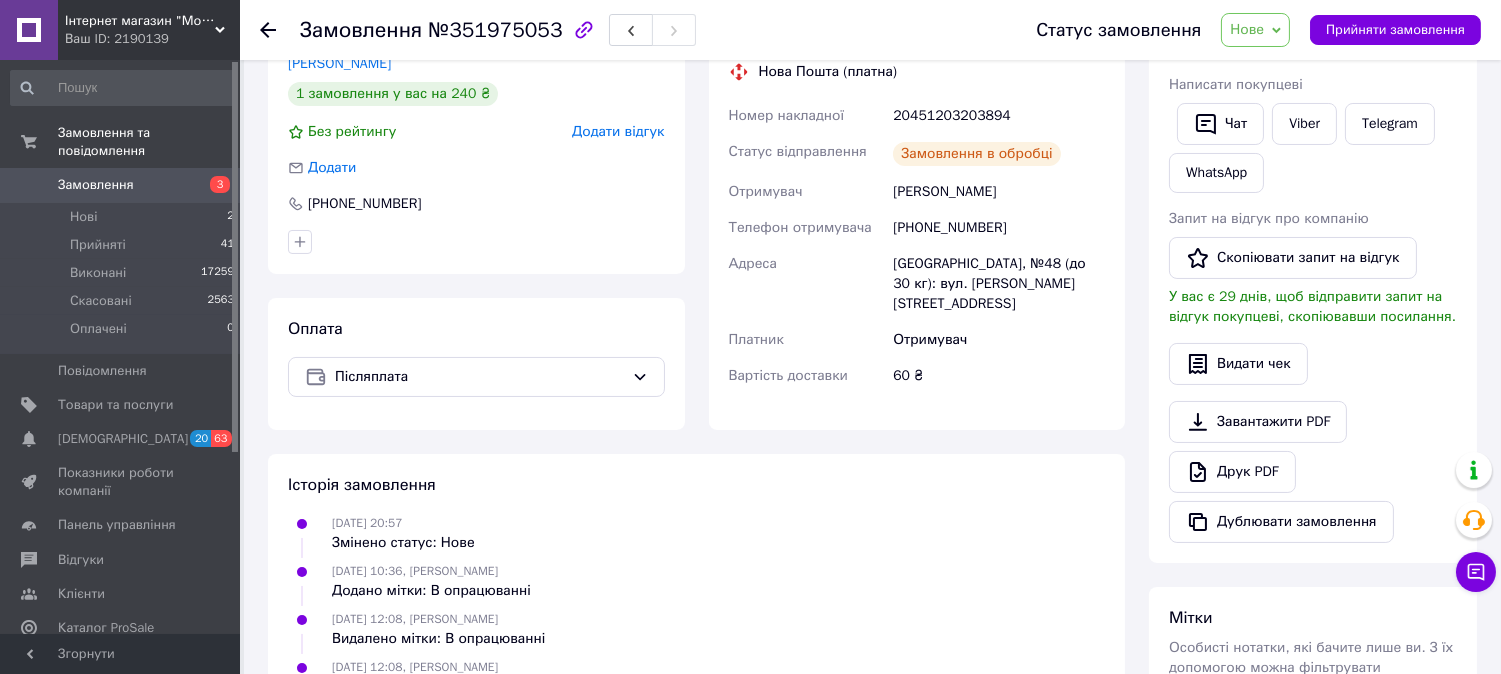scroll, scrollTop: 333, scrollLeft: 0, axis: vertical 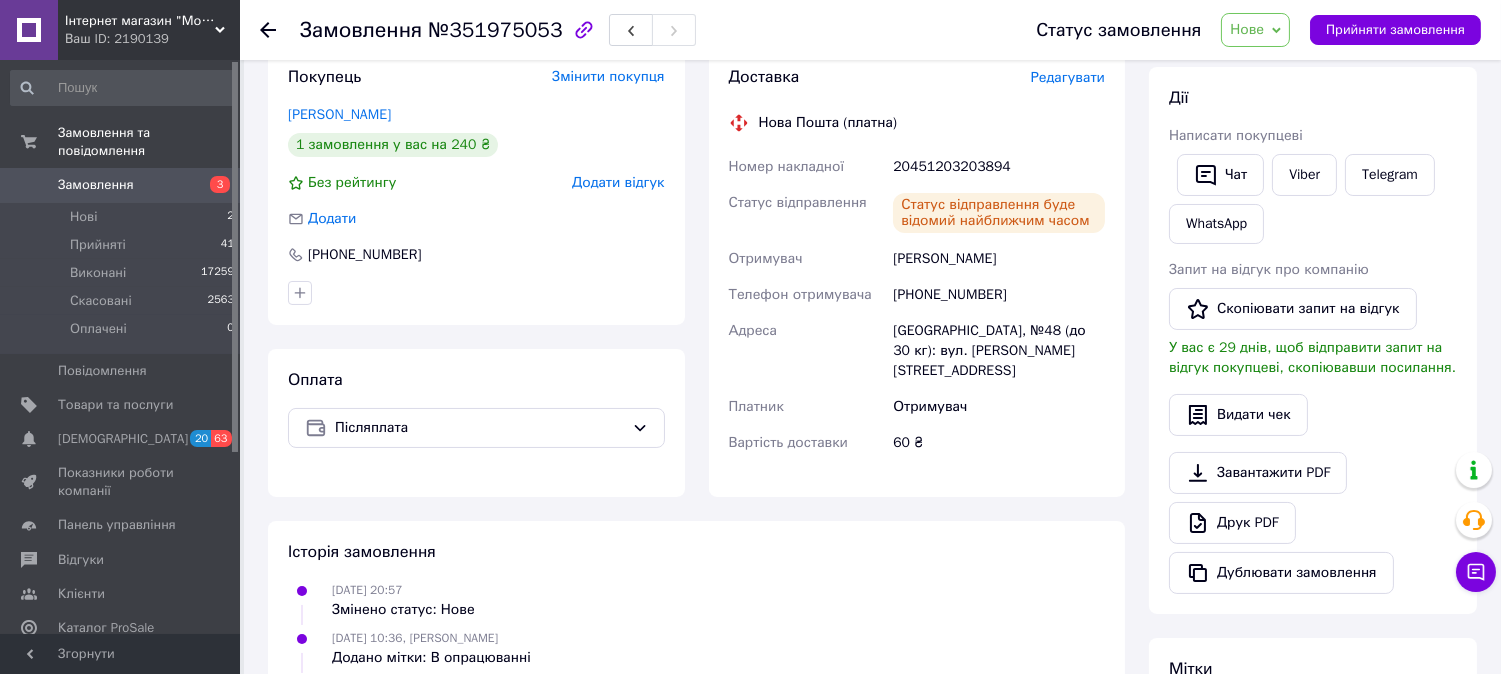 click 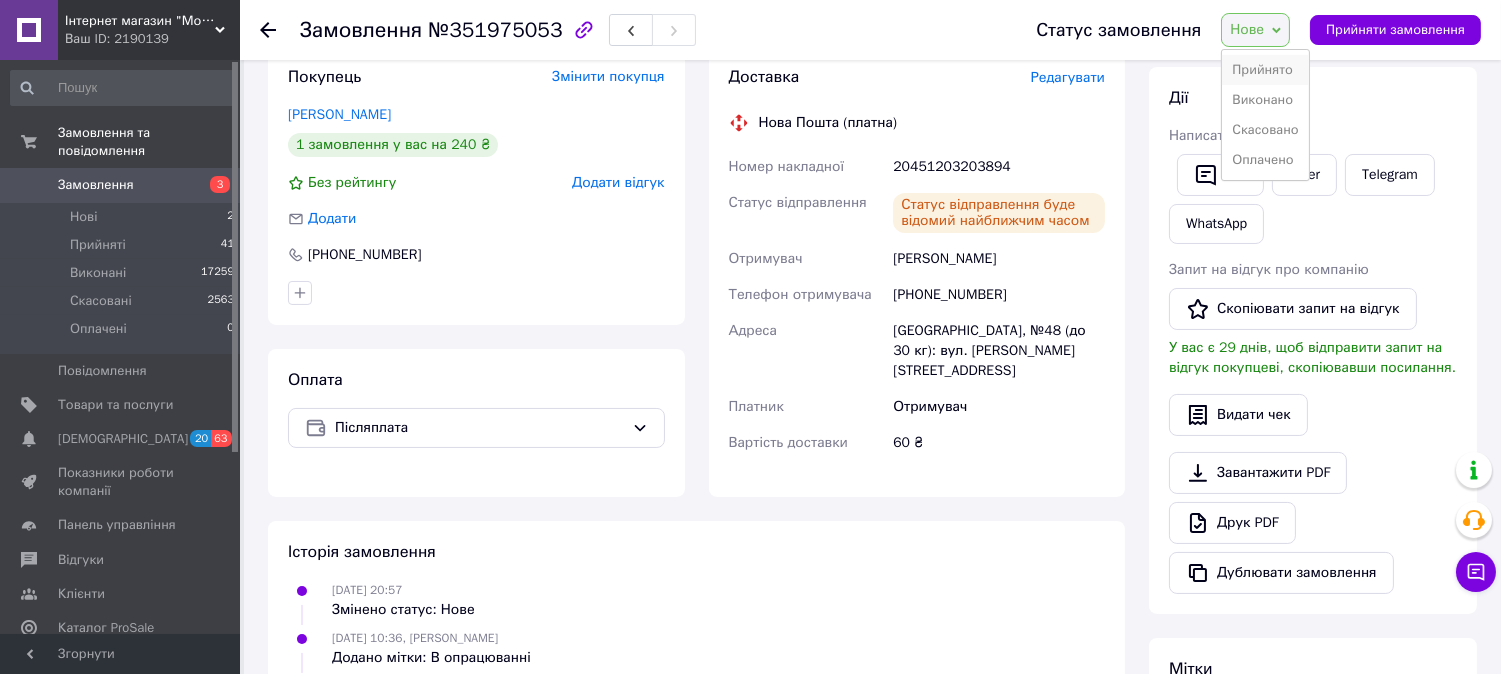 click on "Прийнято" at bounding box center [1265, 70] 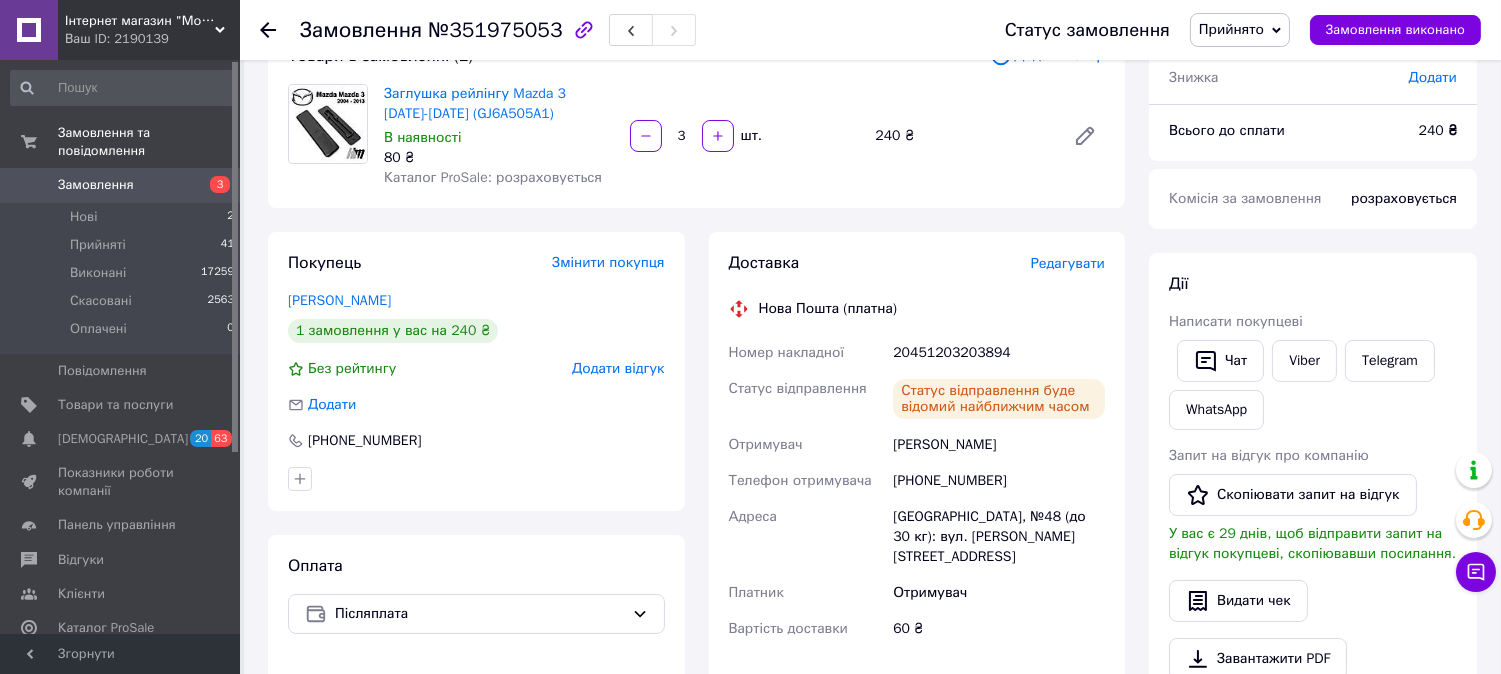 scroll, scrollTop: 111, scrollLeft: 0, axis: vertical 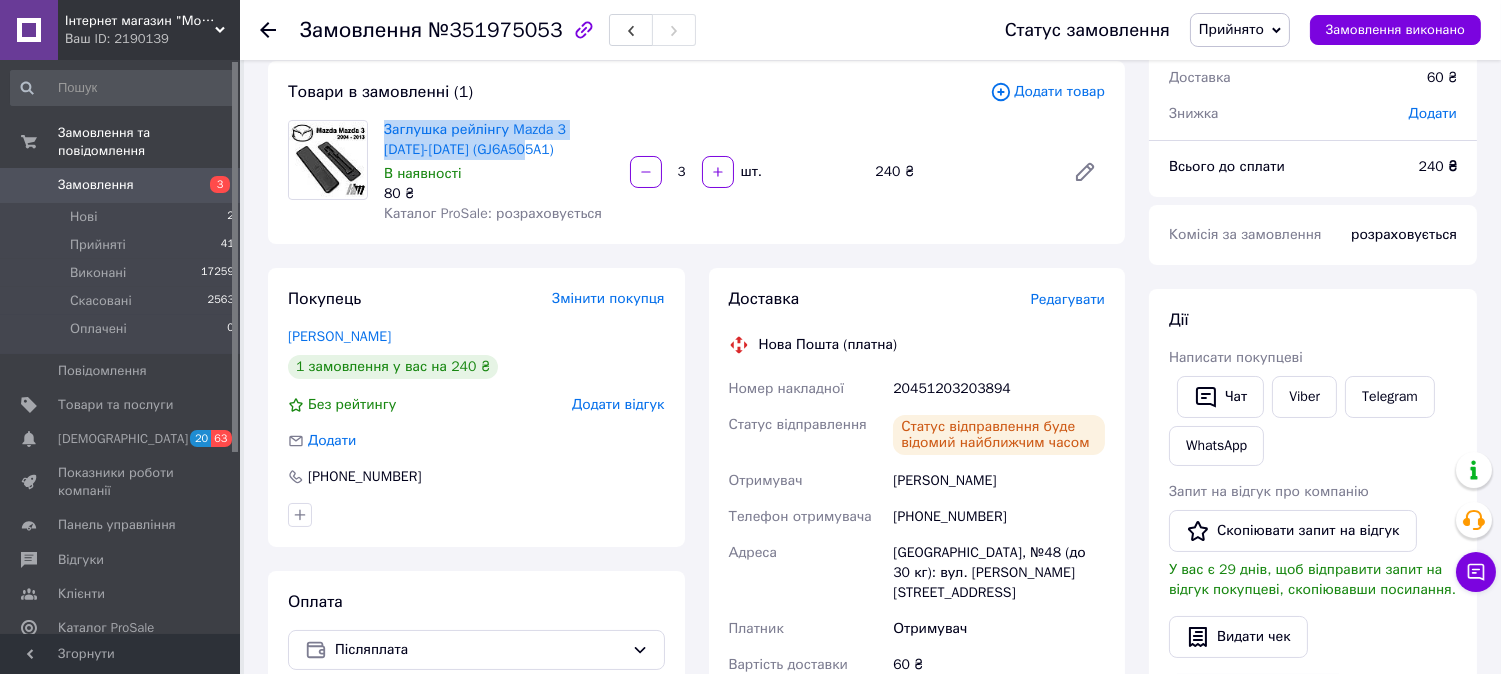 drag, startPoint x: 504, startPoint y: 153, endPoint x: 381, endPoint y: 121, distance: 127.09445 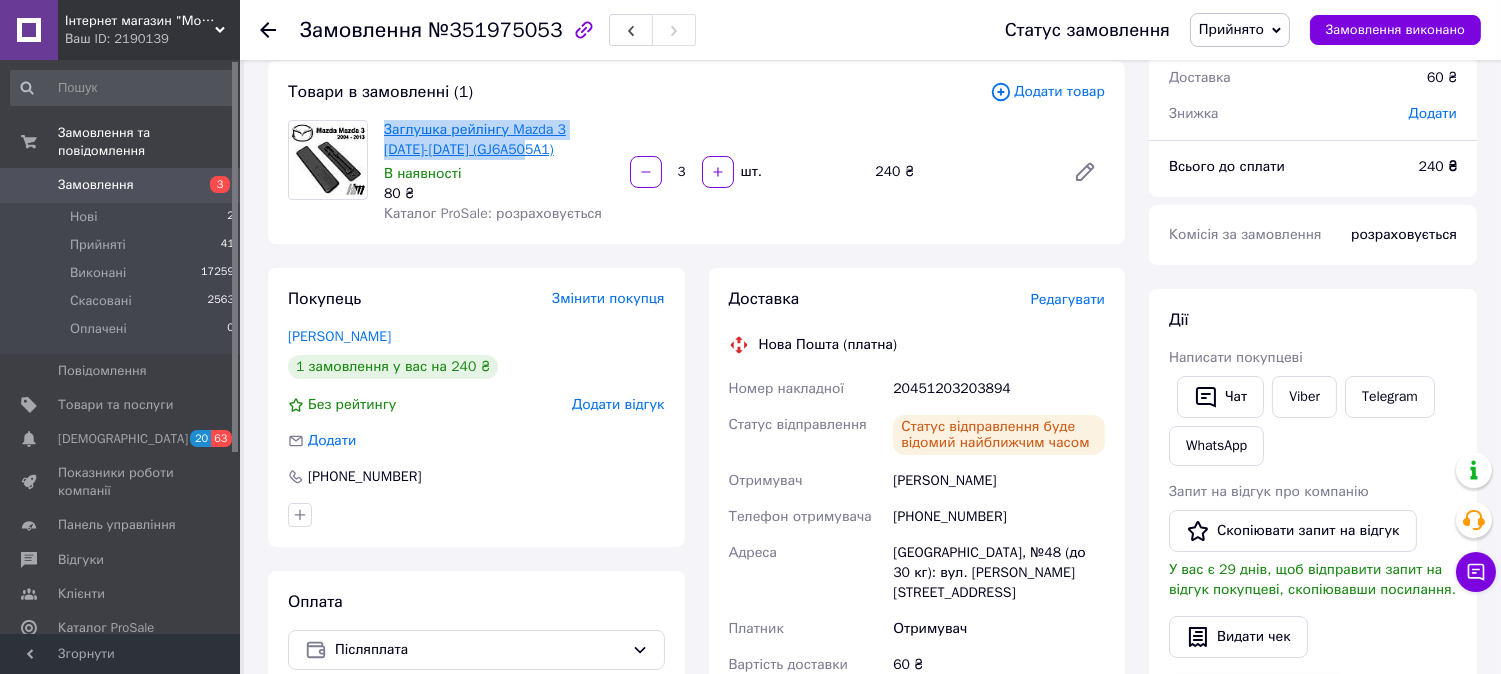 copy on "Заглушка рейлінгу Mazda 3 2004-2013 (GJ6A505A1)" 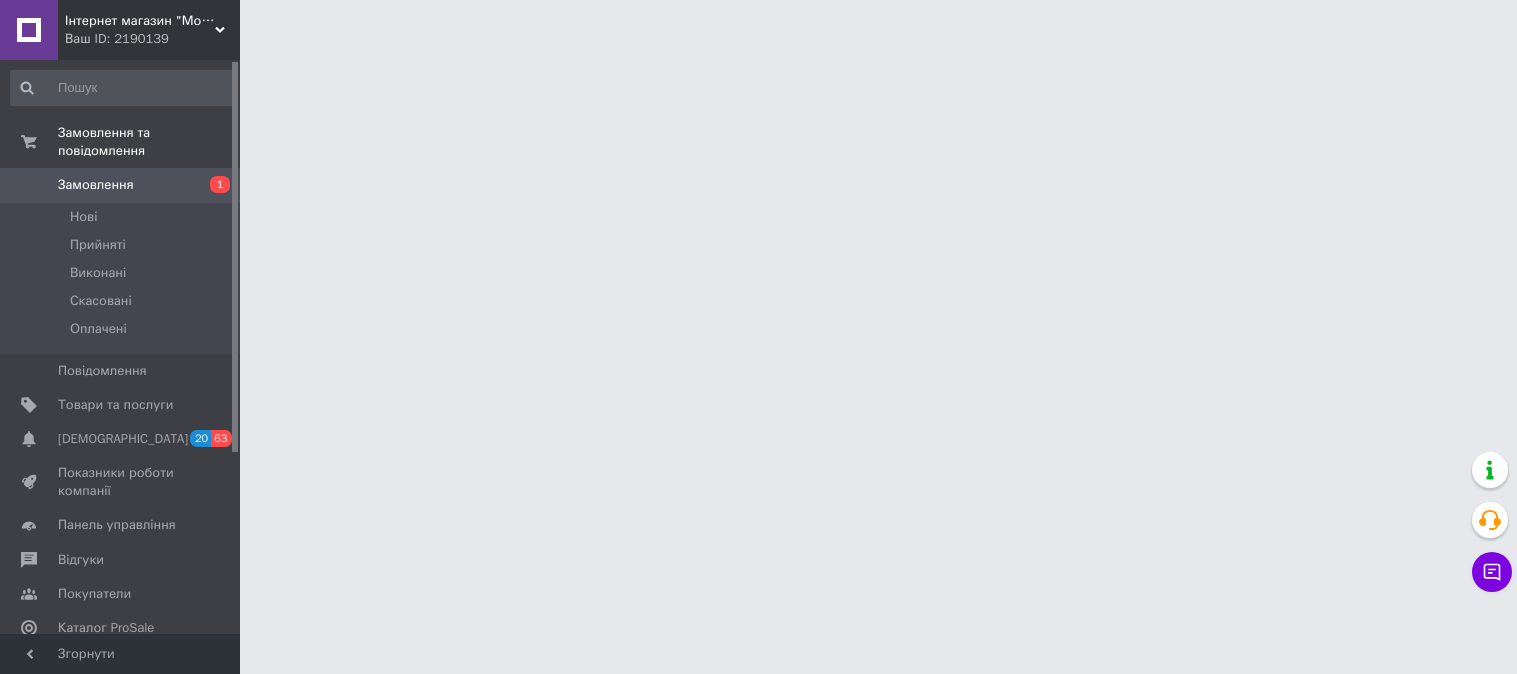 scroll, scrollTop: 0, scrollLeft: 0, axis: both 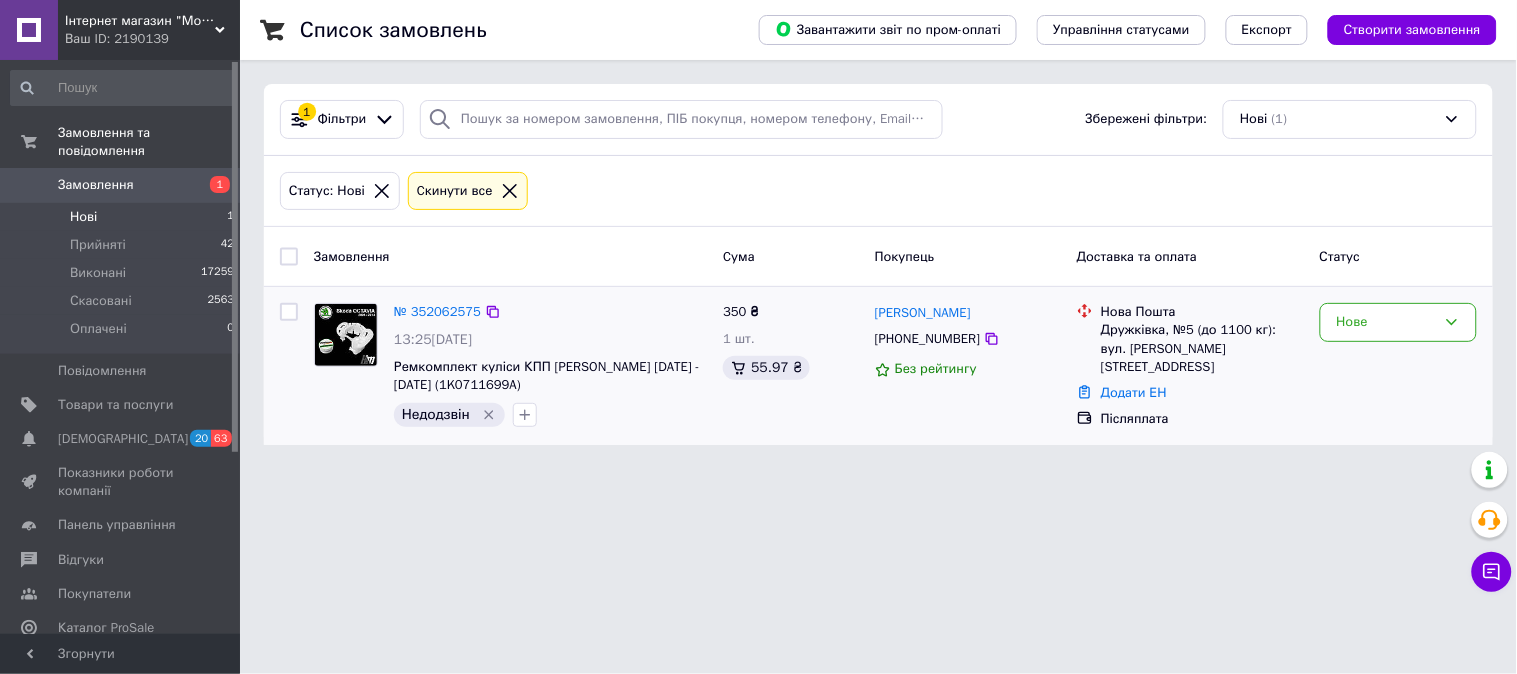 click 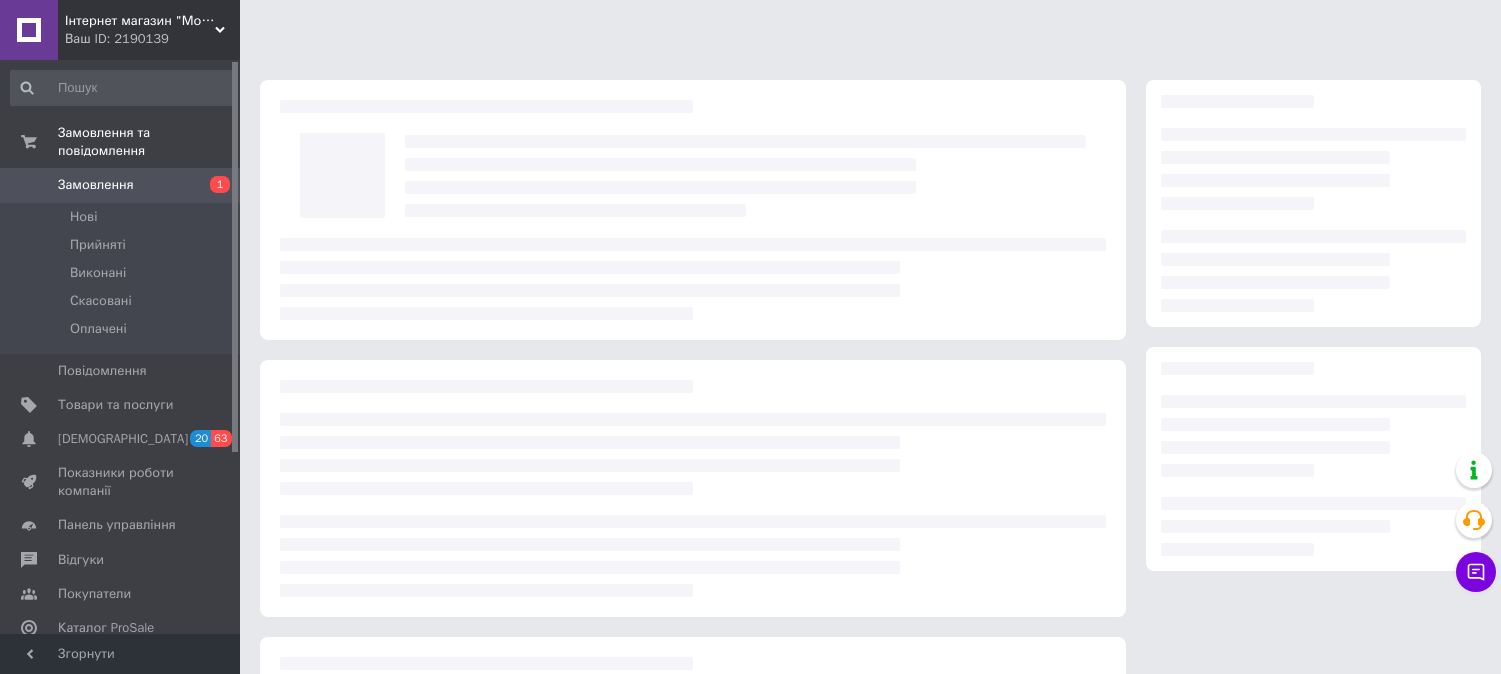scroll, scrollTop: 0, scrollLeft: 0, axis: both 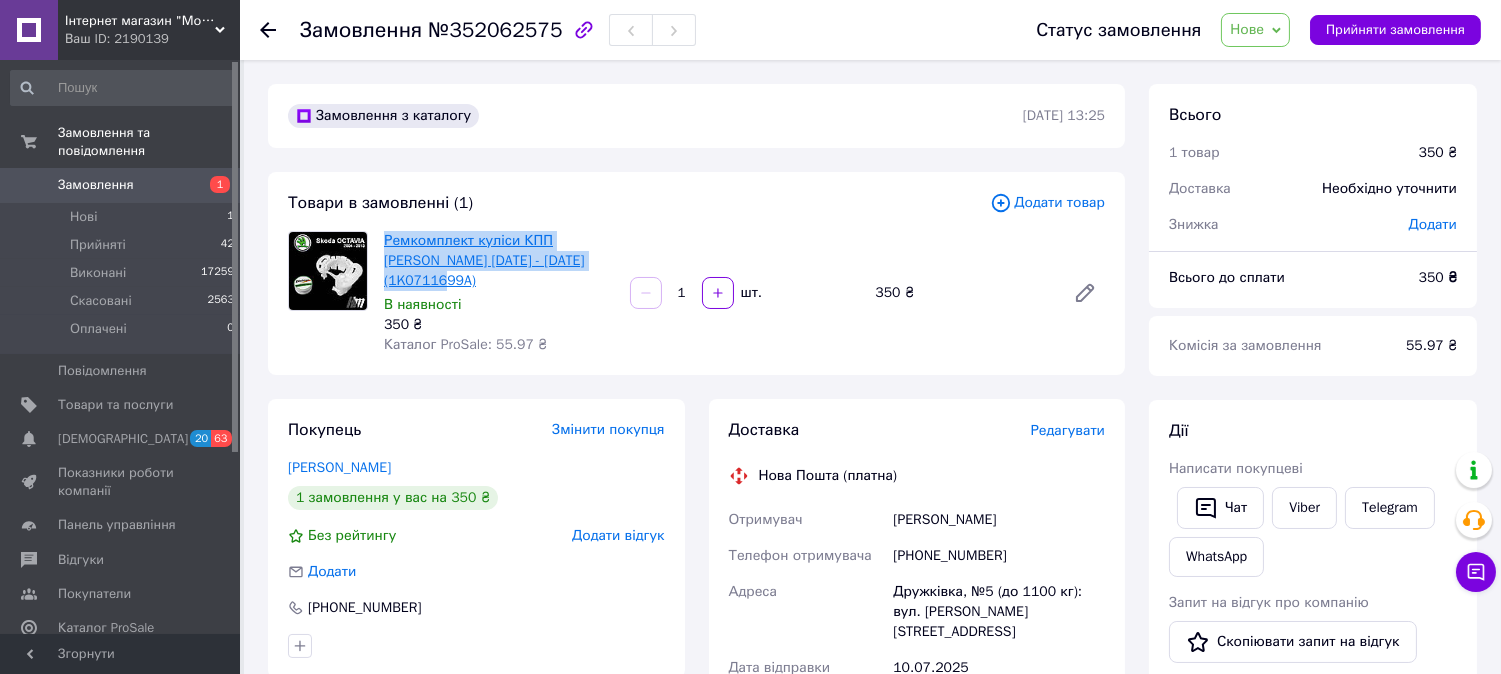 drag, startPoint x: 612, startPoint y: 263, endPoint x: 383, endPoint y: 243, distance: 229.8717 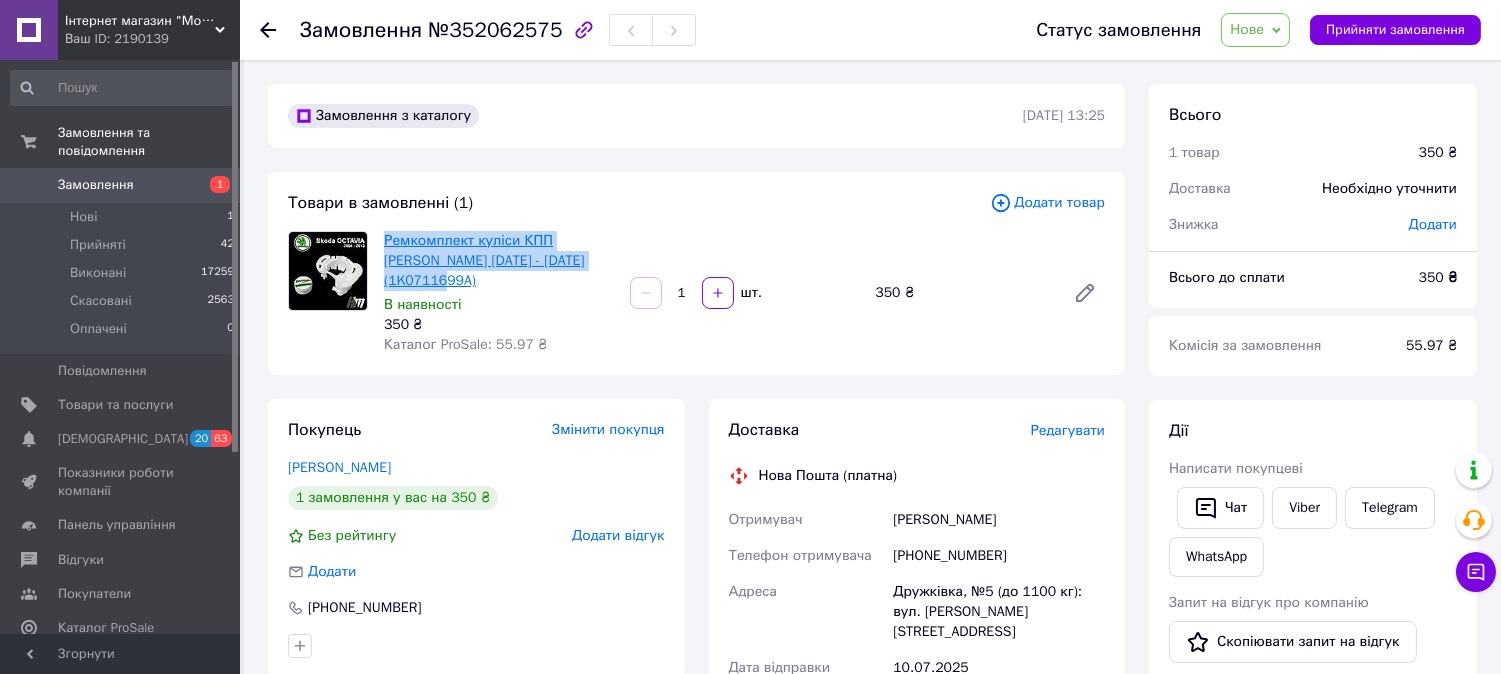 copy on "Ремкомплект куліси КПП Skoda Octavia 2004 - 2013 (1K0711699A)" 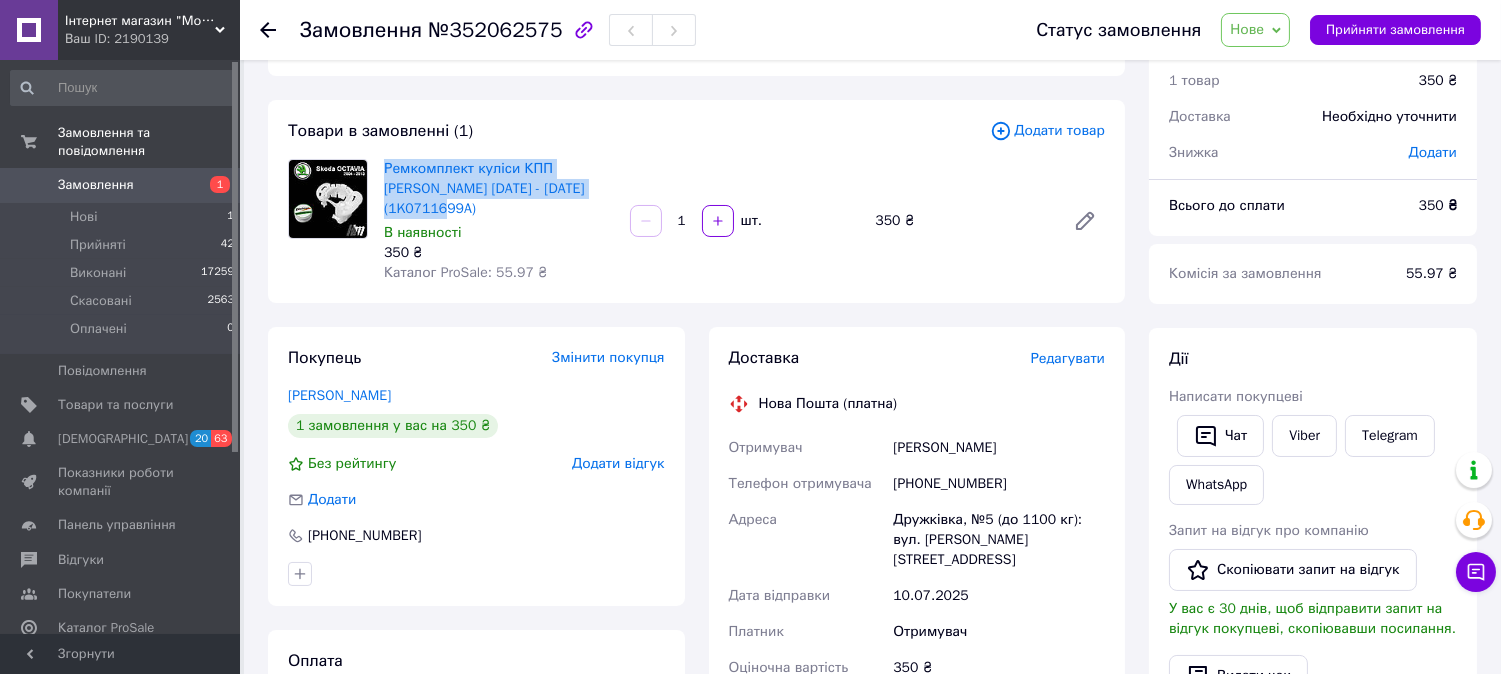 scroll, scrollTop: 111, scrollLeft: 0, axis: vertical 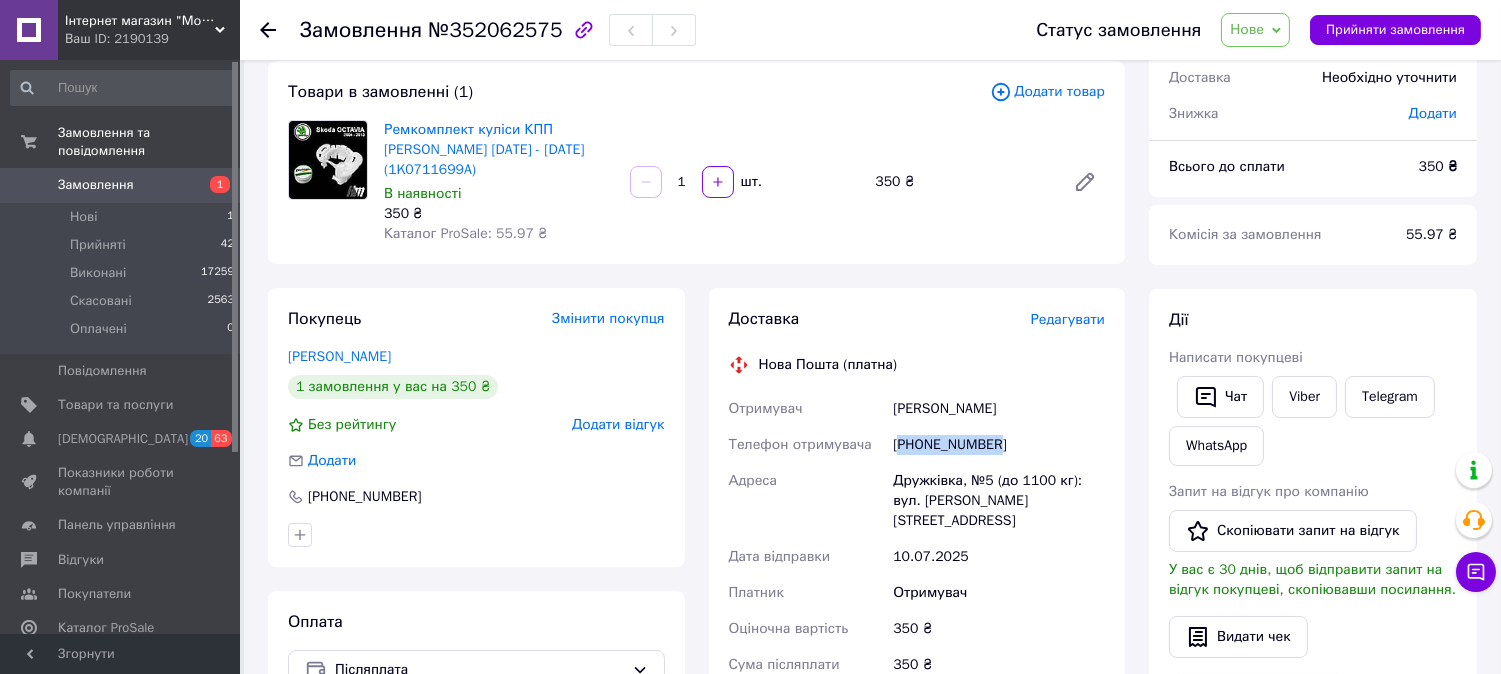 drag, startPoint x: 1007, startPoint y: 421, endPoint x: 900, endPoint y: 430, distance: 107.37784 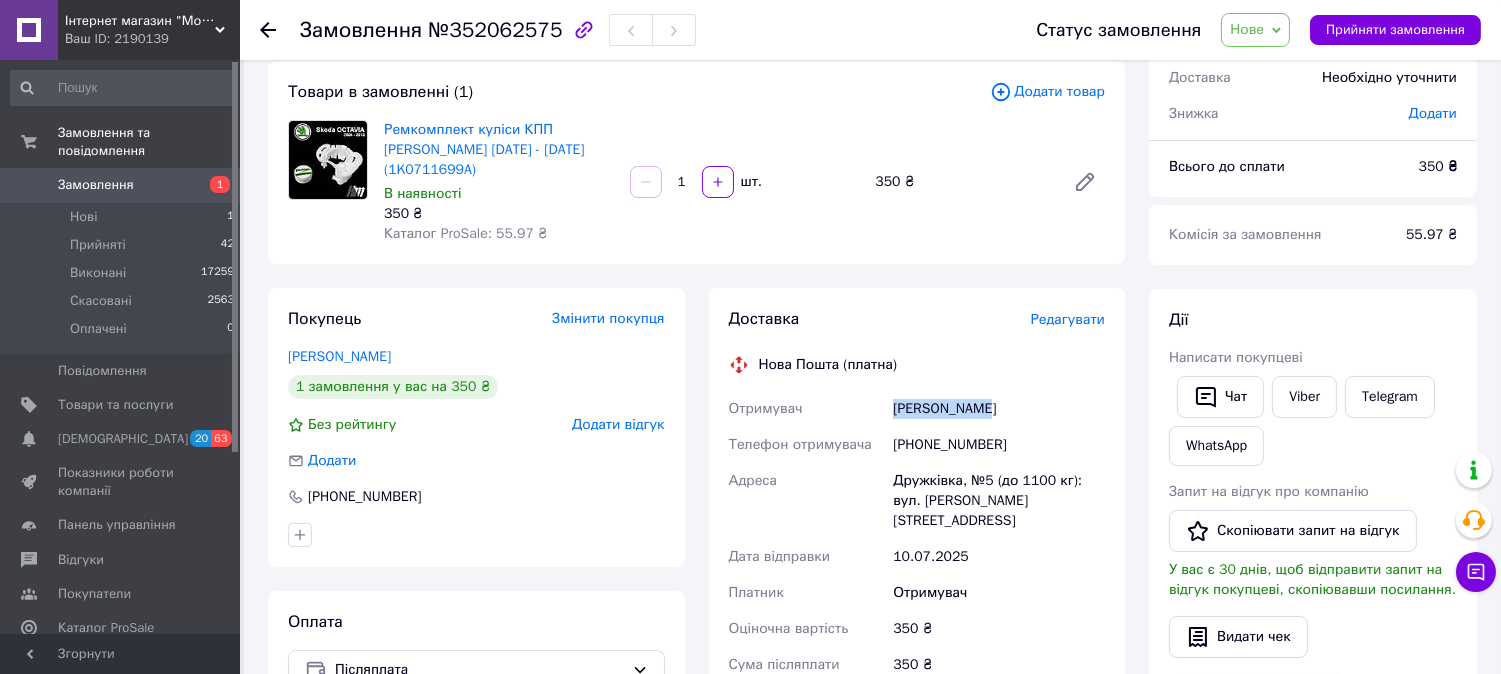 drag, startPoint x: 1003, startPoint y: 388, endPoint x: 887, endPoint y: 385, distance: 116.03879 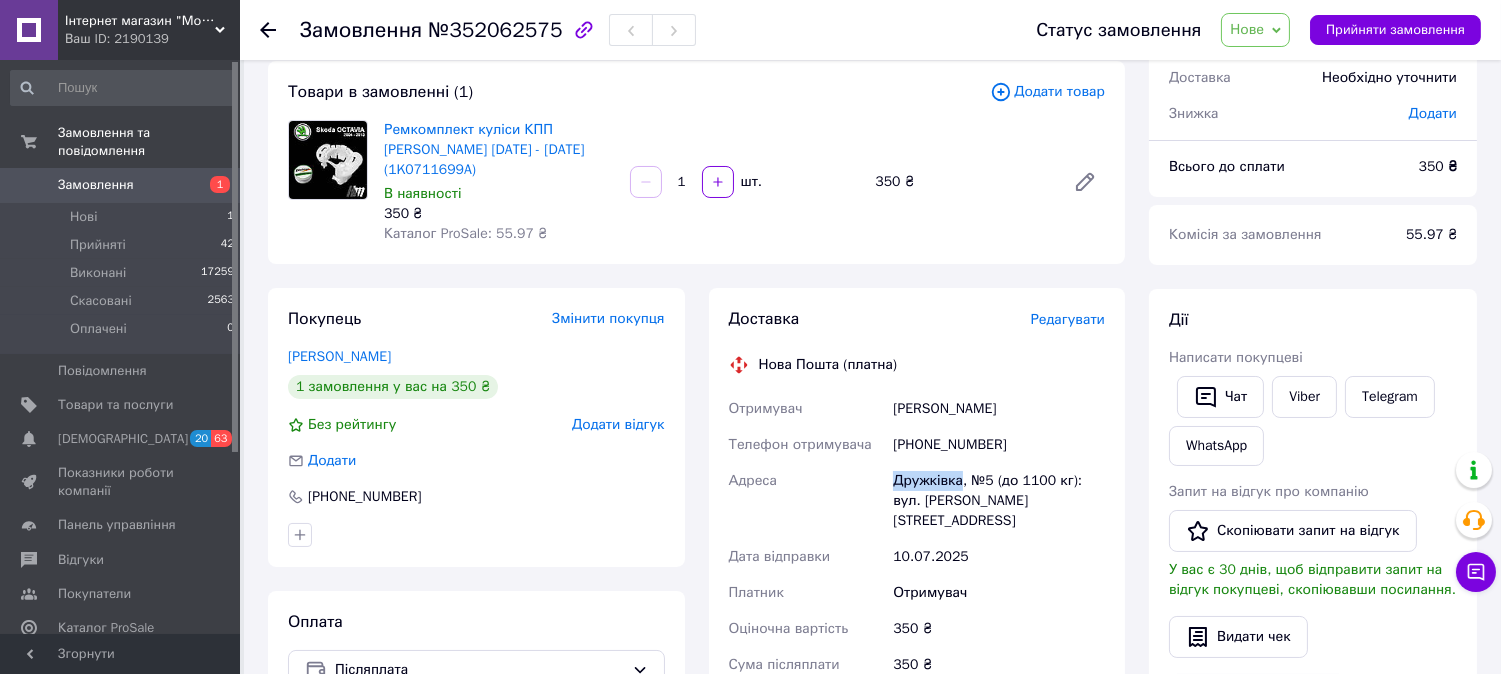 drag, startPoint x: 957, startPoint y: 460, endPoint x: 868, endPoint y: 461, distance: 89.005615 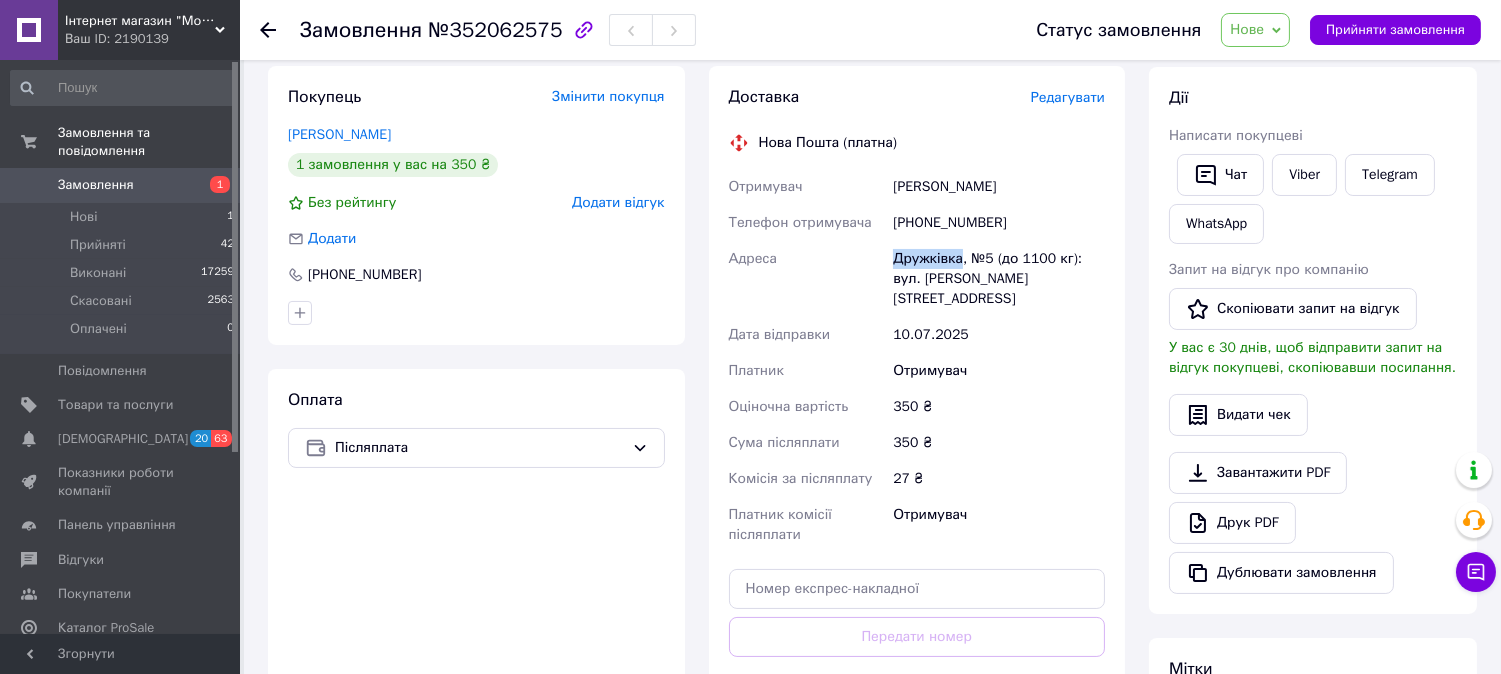 scroll, scrollTop: 444, scrollLeft: 0, axis: vertical 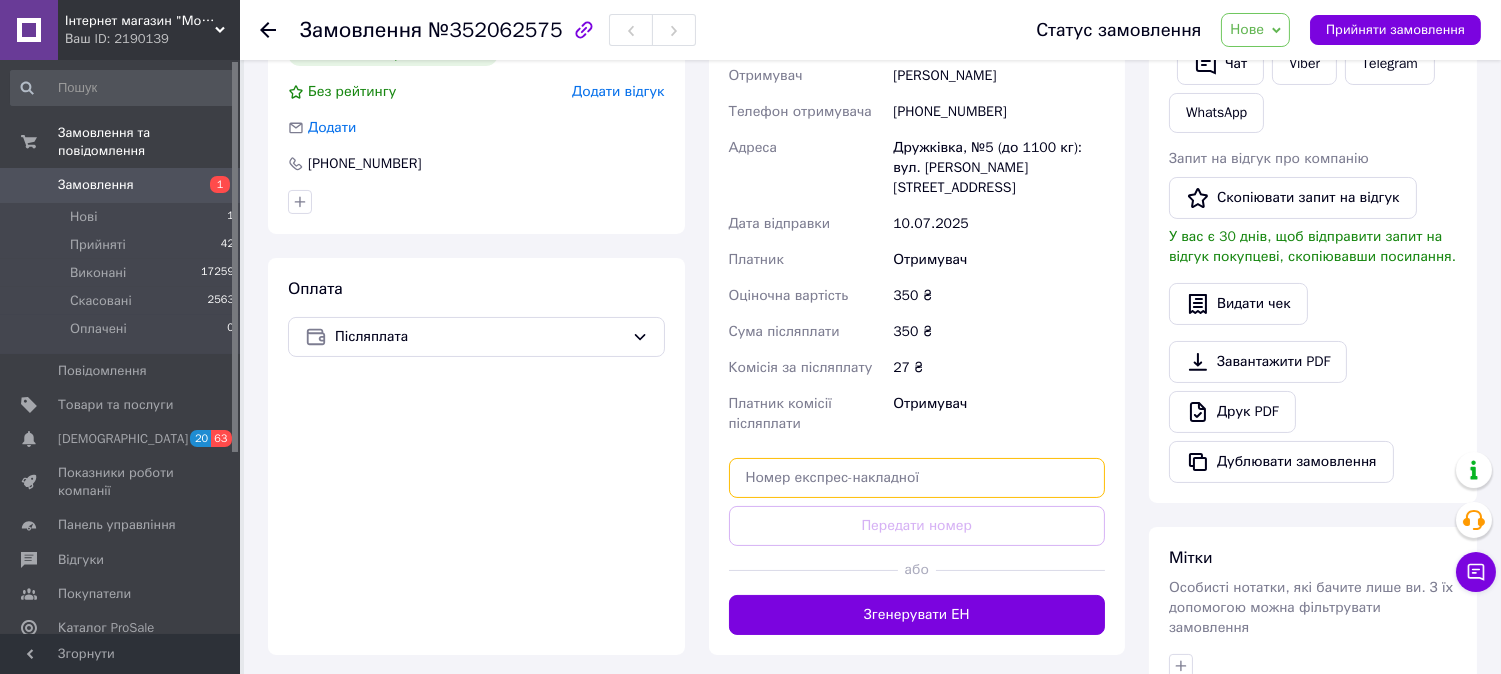 paste on "20451203242710" 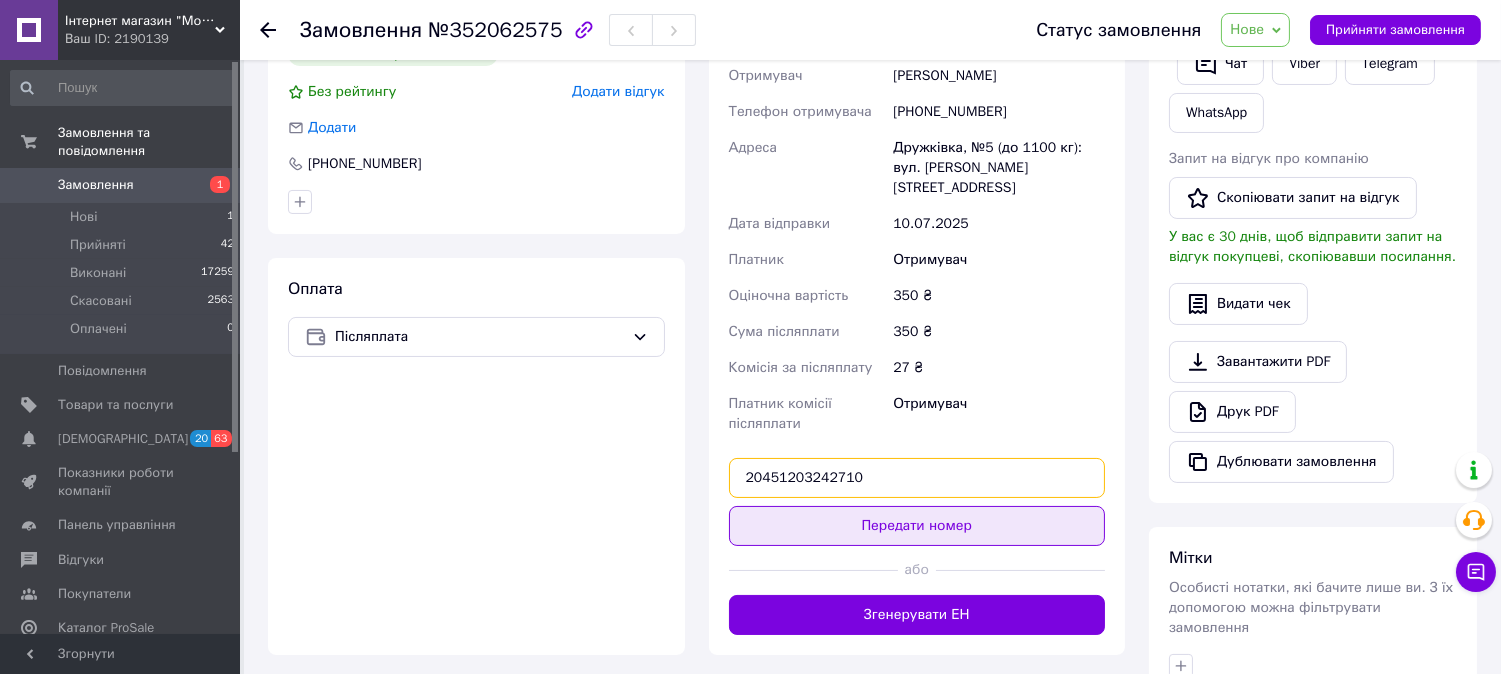 type on "20451203242710" 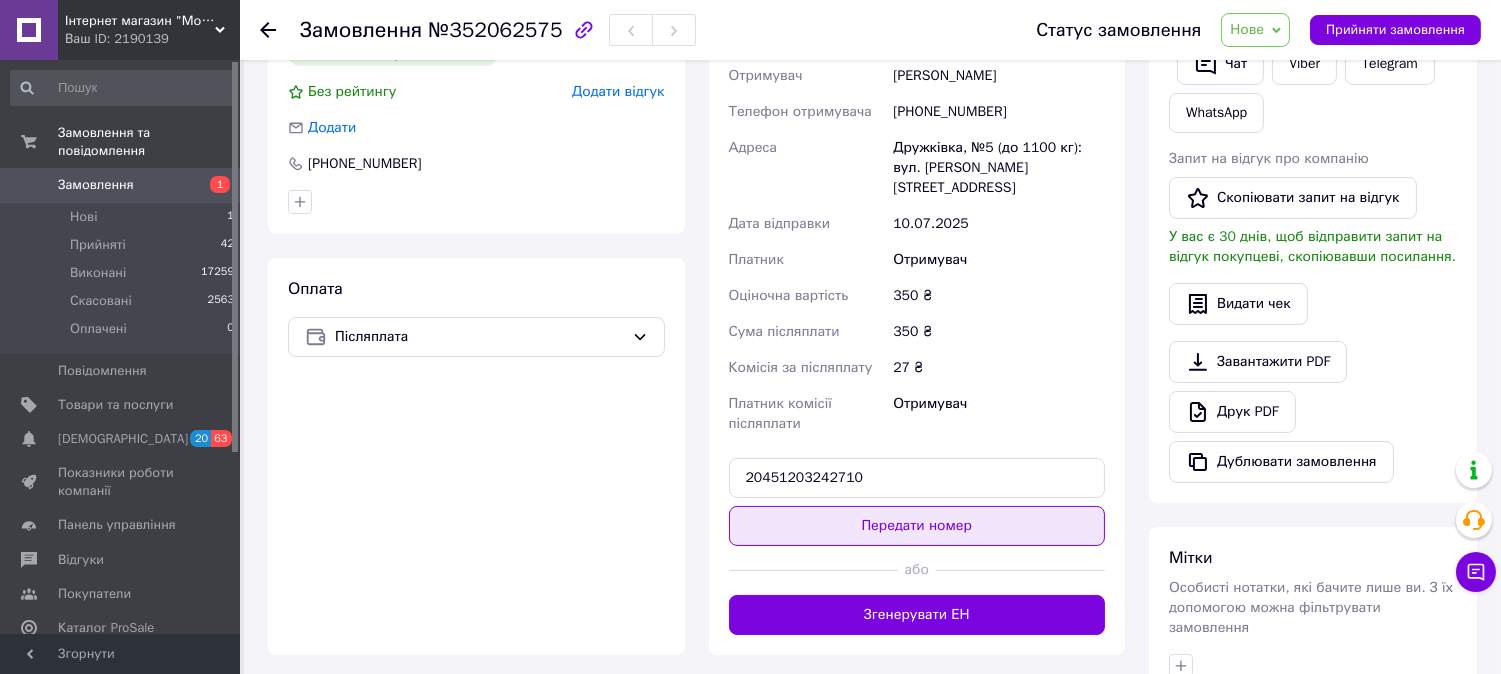 click on "Передати номер" at bounding box center [917, 526] 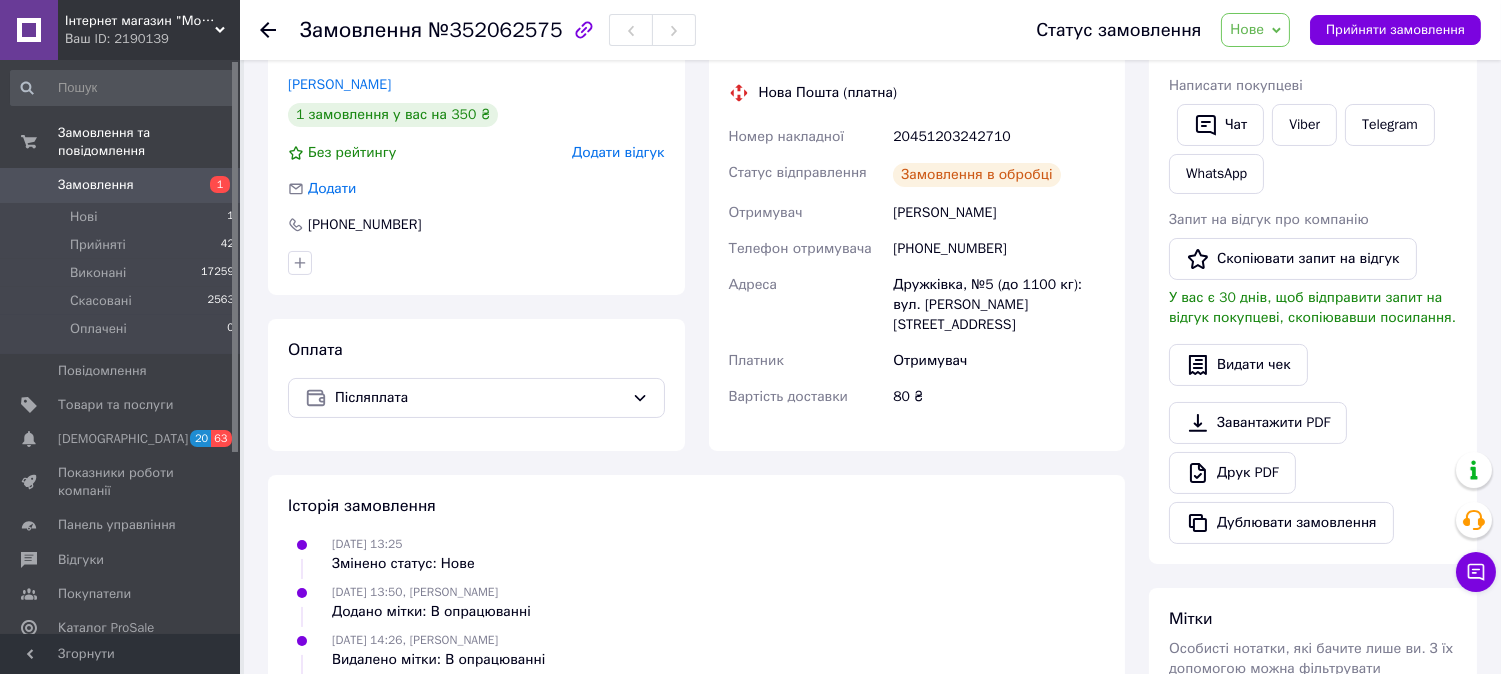 scroll, scrollTop: 333, scrollLeft: 0, axis: vertical 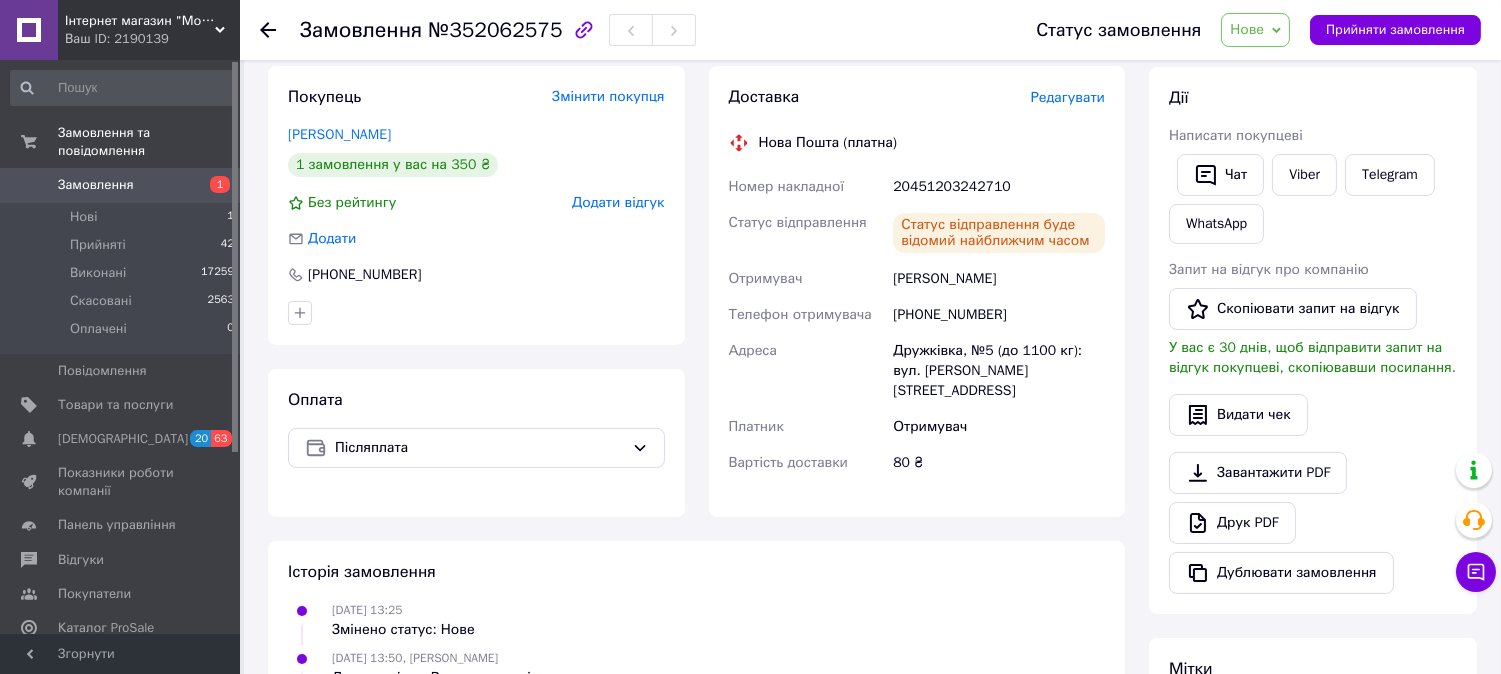 click 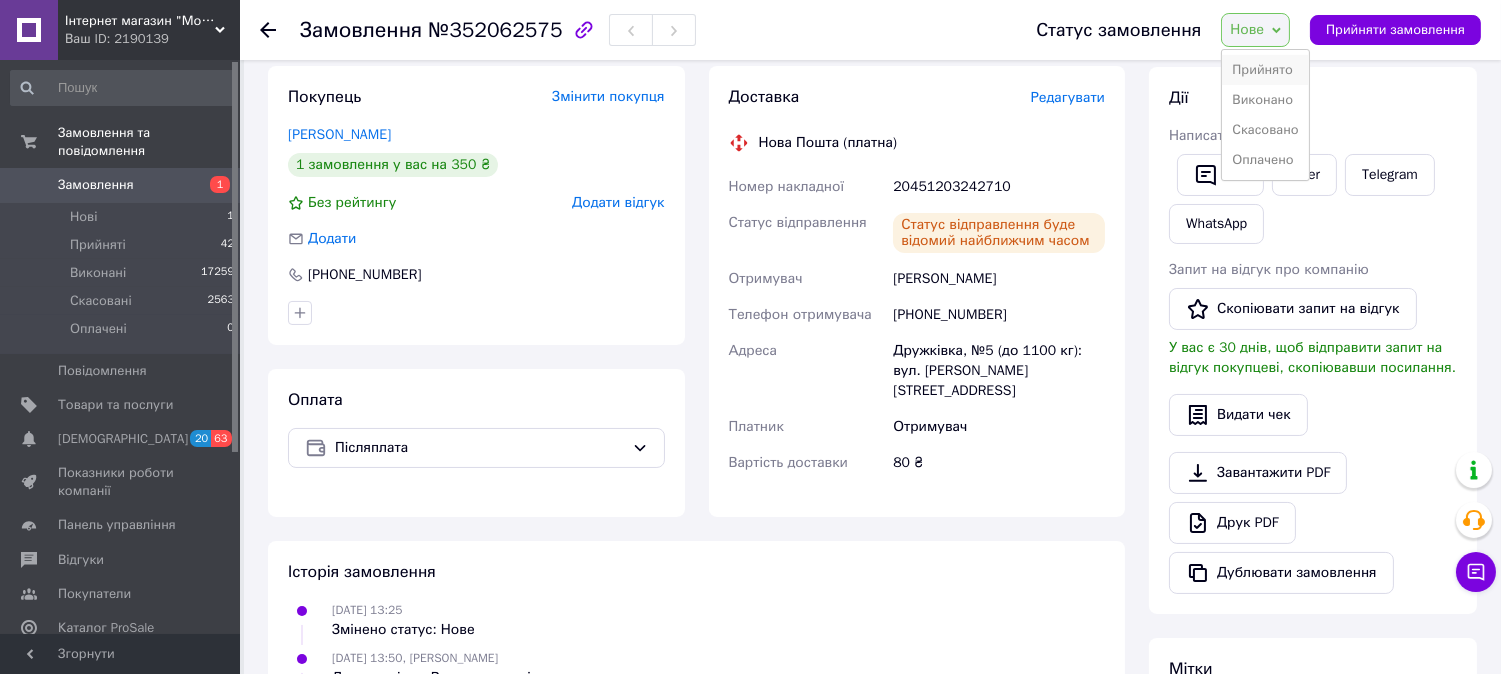 click on "Прийнято" at bounding box center [1265, 70] 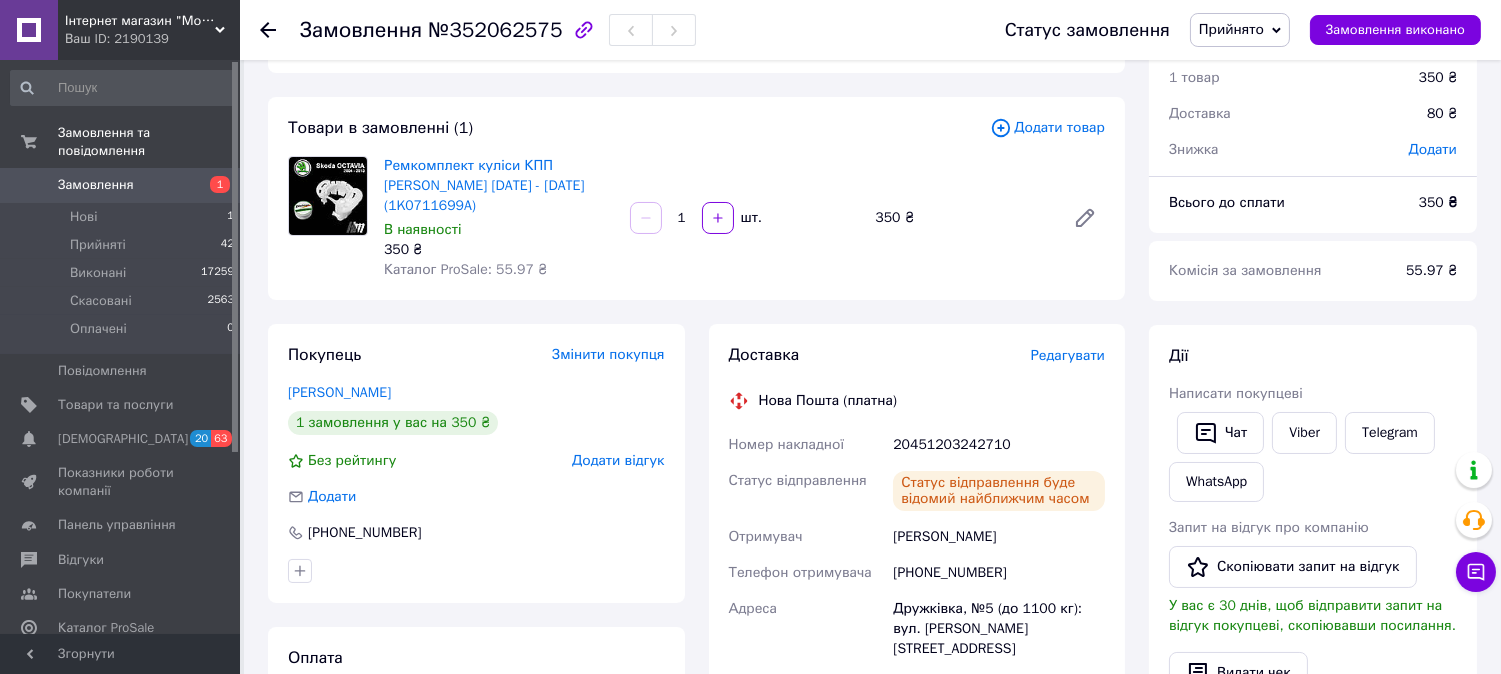 scroll, scrollTop: 0, scrollLeft: 0, axis: both 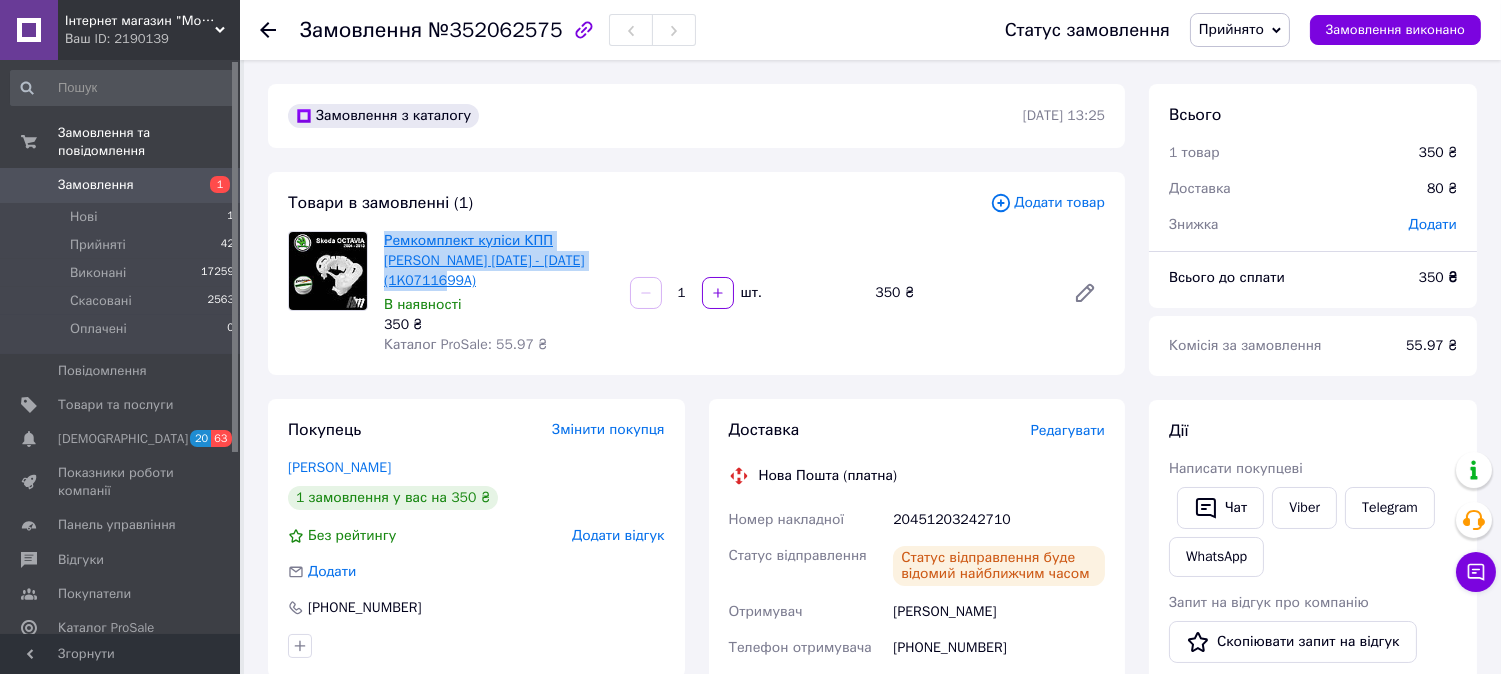 drag, startPoint x: 606, startPoint y: 257, endPoint x: 383, endPoint y: 238, distance: 223.80795 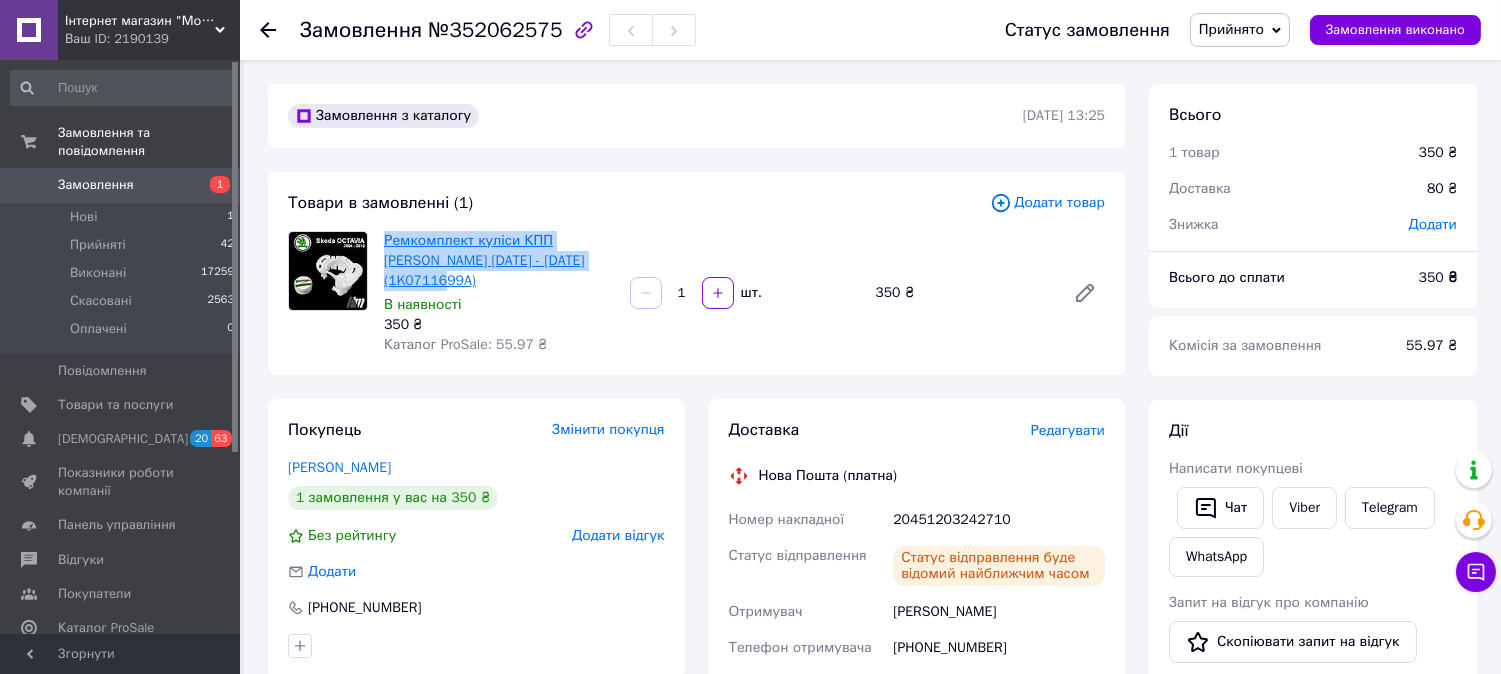 copy on "Ремкомплект куліси КПП Skoda Octavia 2004 - 2013 (1K0711699A)" 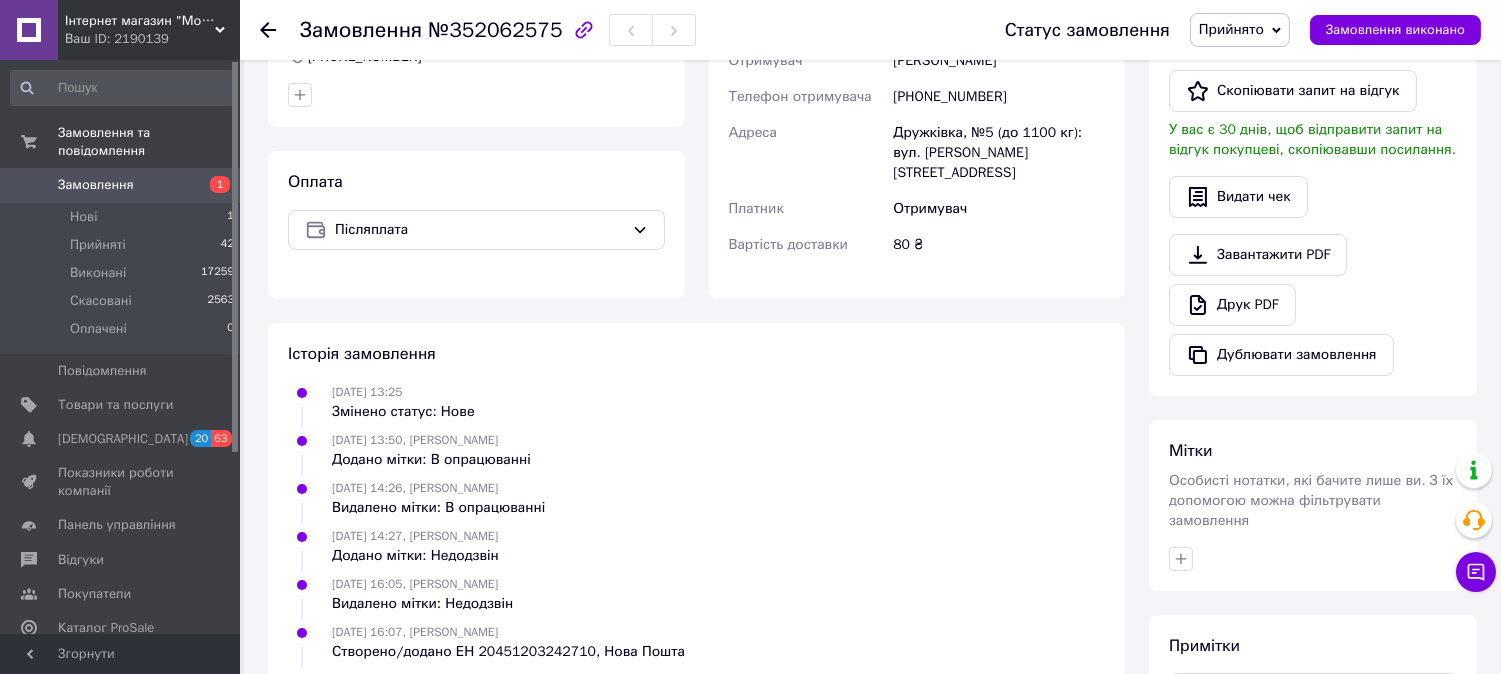 scroll, scrollTop: 555, scrollLeft: 0, axis: vertical 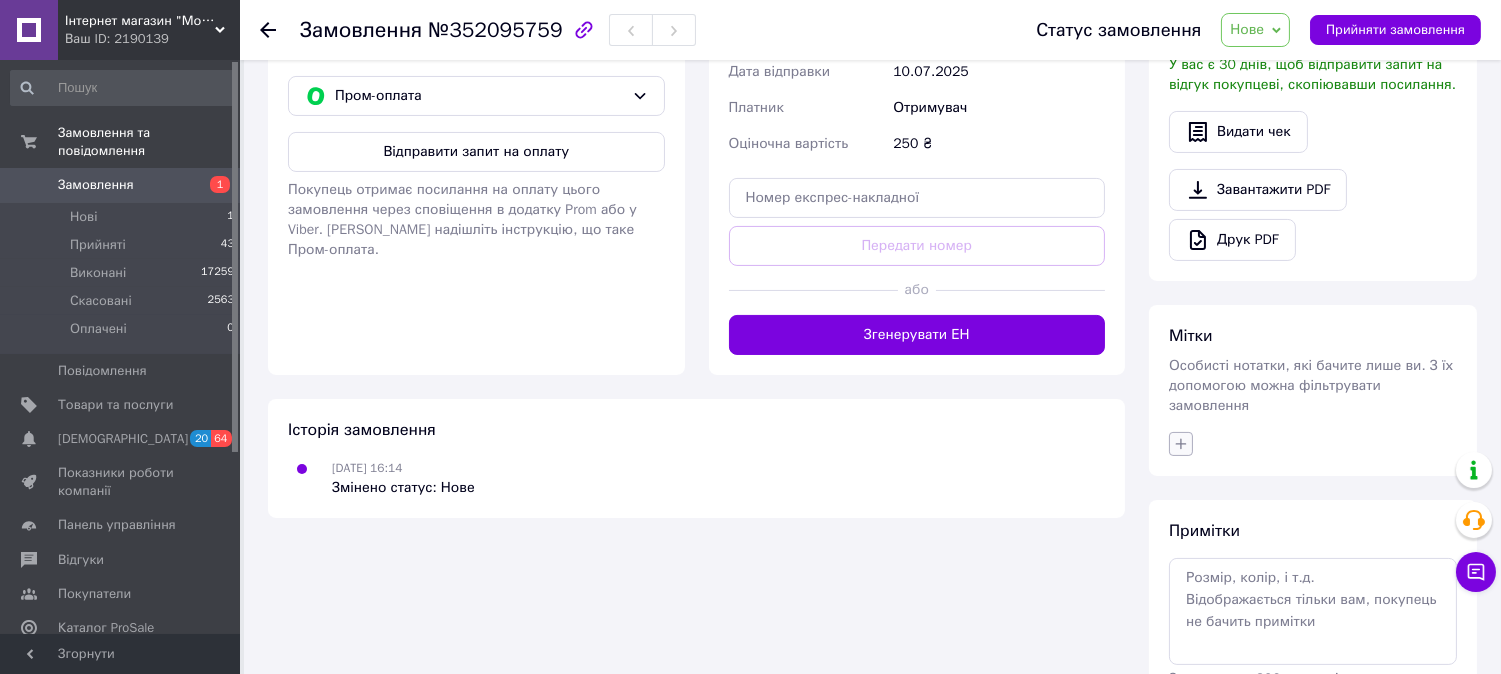 click 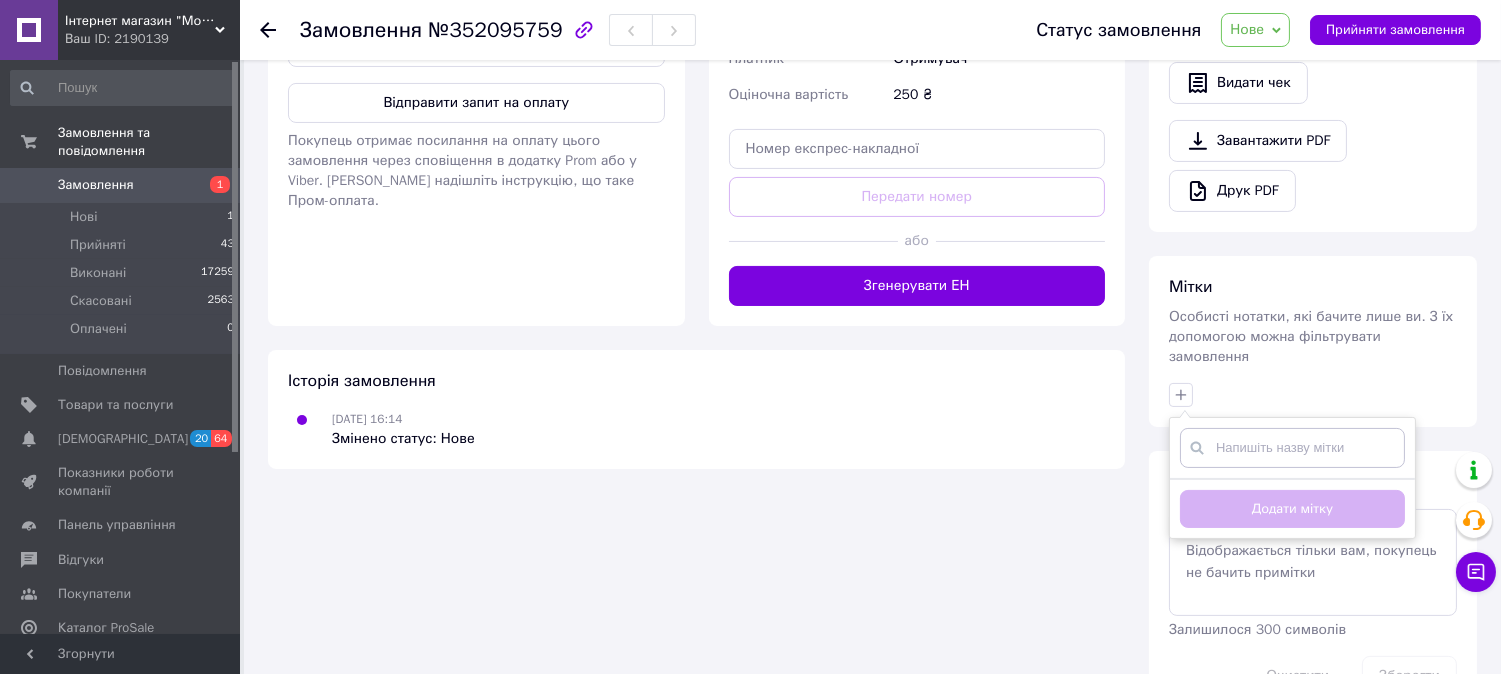 scroll, scrollTop: 761, scrollLeft: 0, axis: vertical 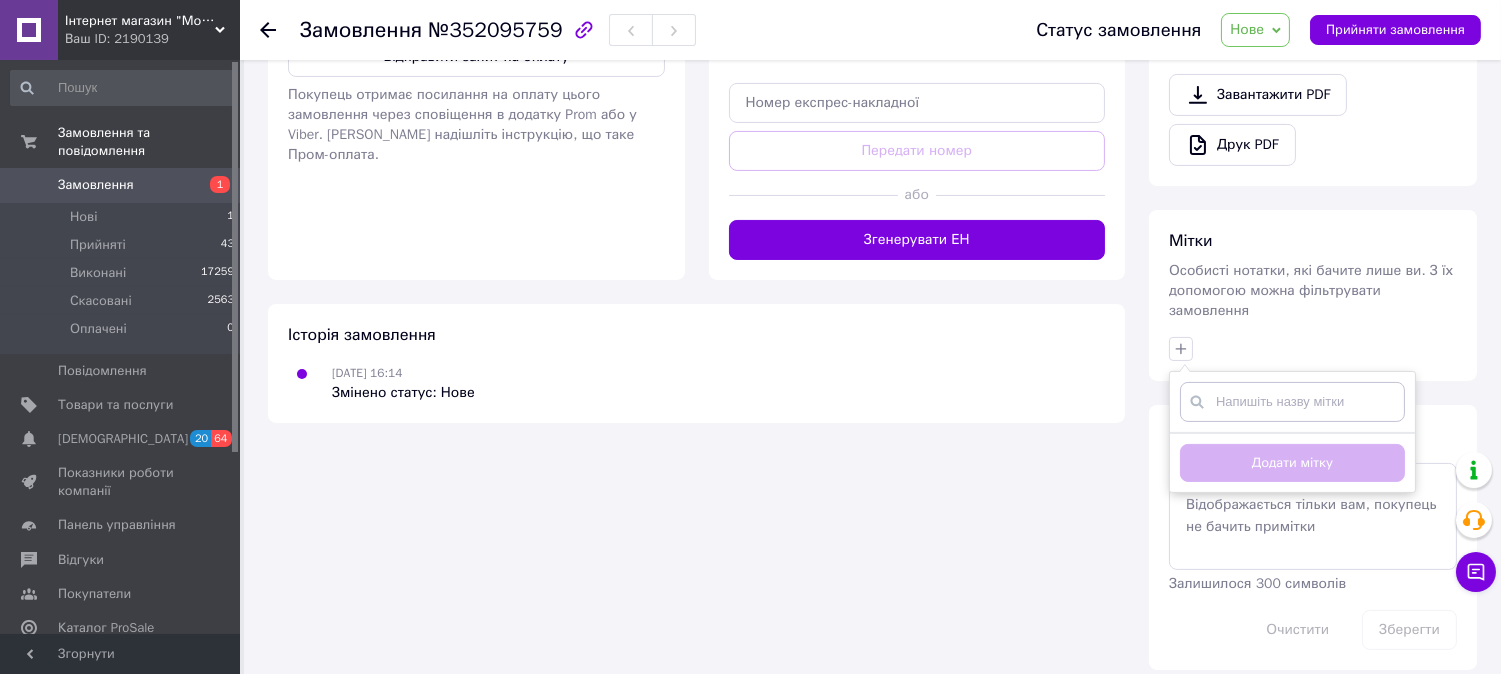 click at bounding box center [1292, 402] 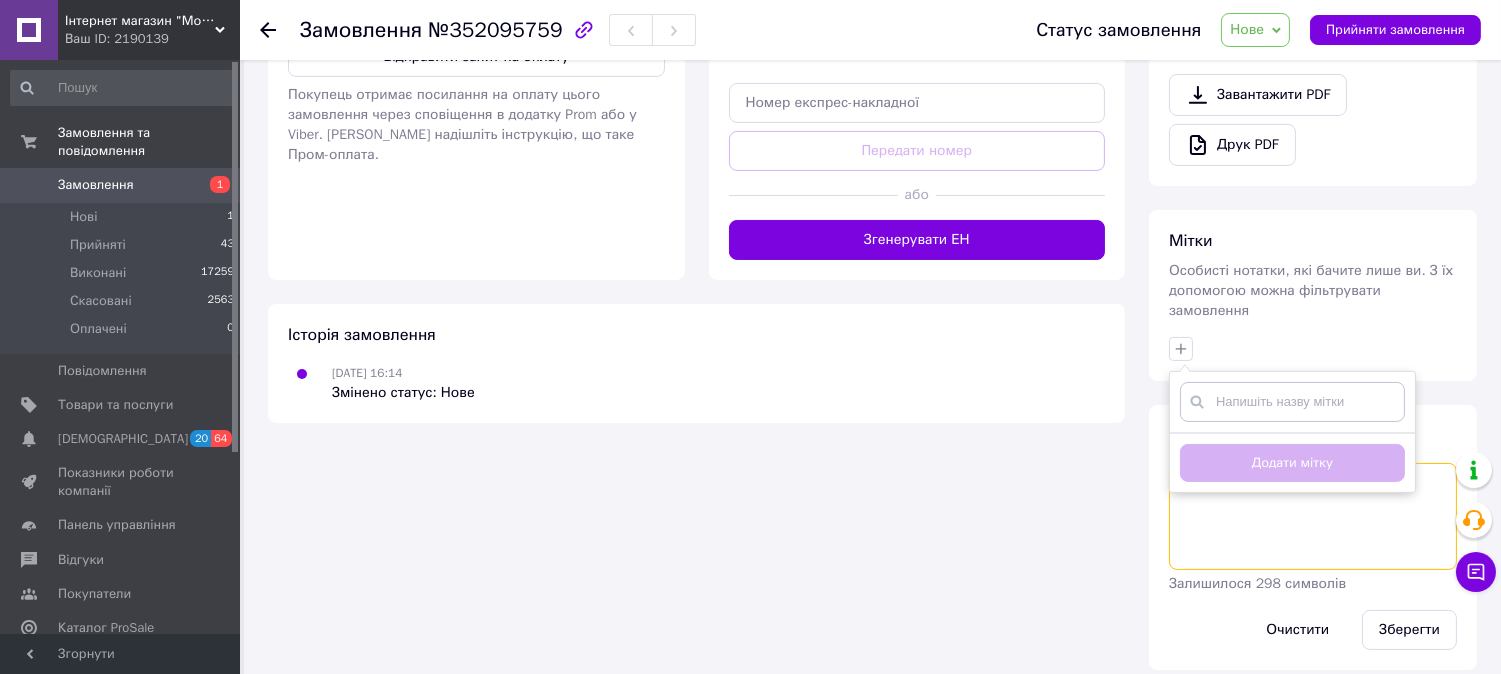 type on "нН" 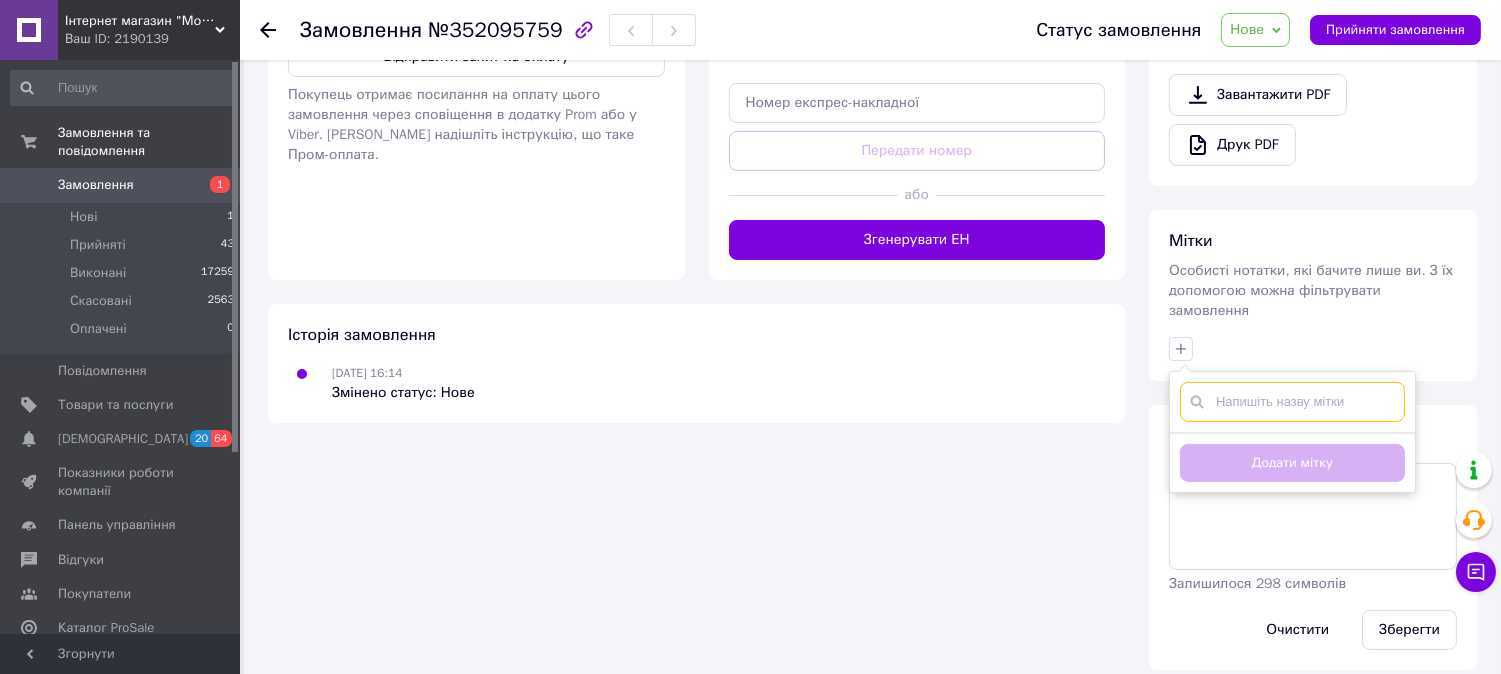 click at bounding box center (1292, 402) 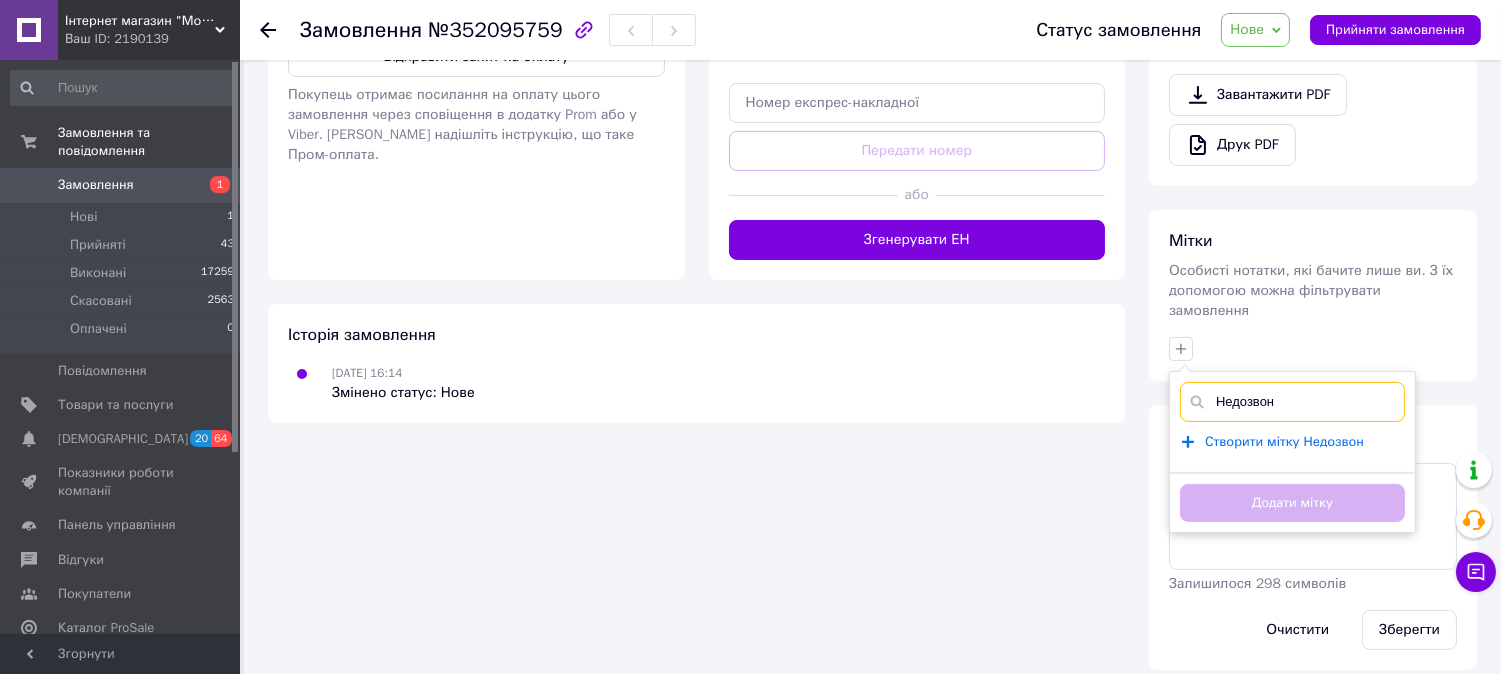type on "Недозвон" 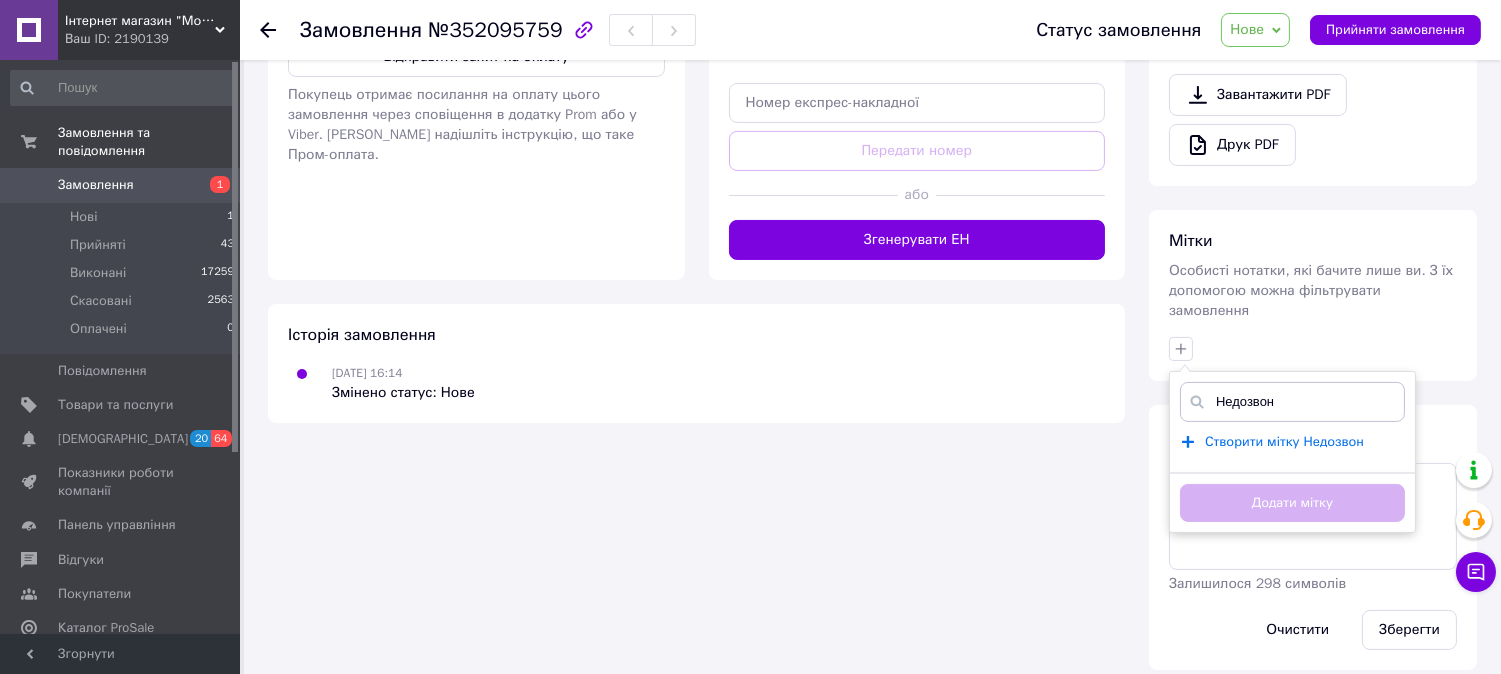 click on "Створити мітку   Недозвон" at bounding box center (1284, 442) 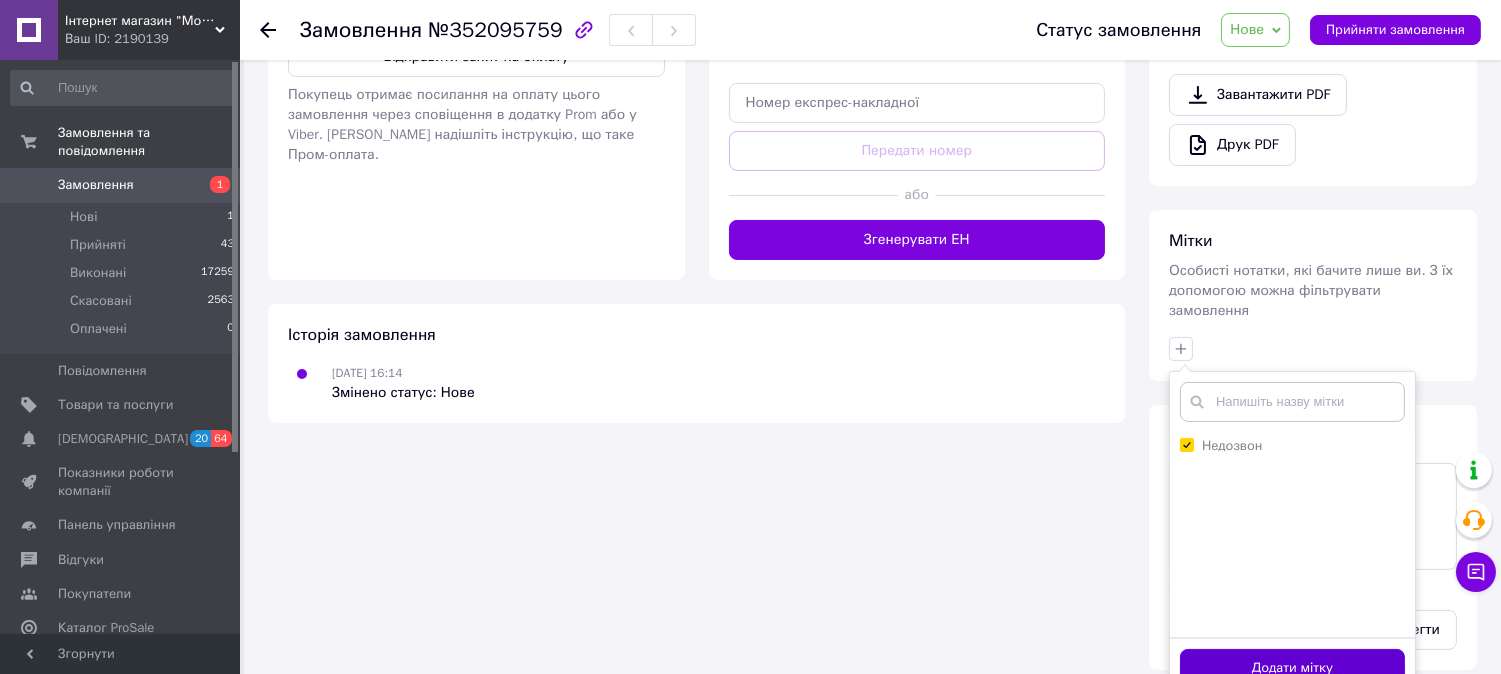 click on "Додати мітку" at bounding box center [1292, 668] 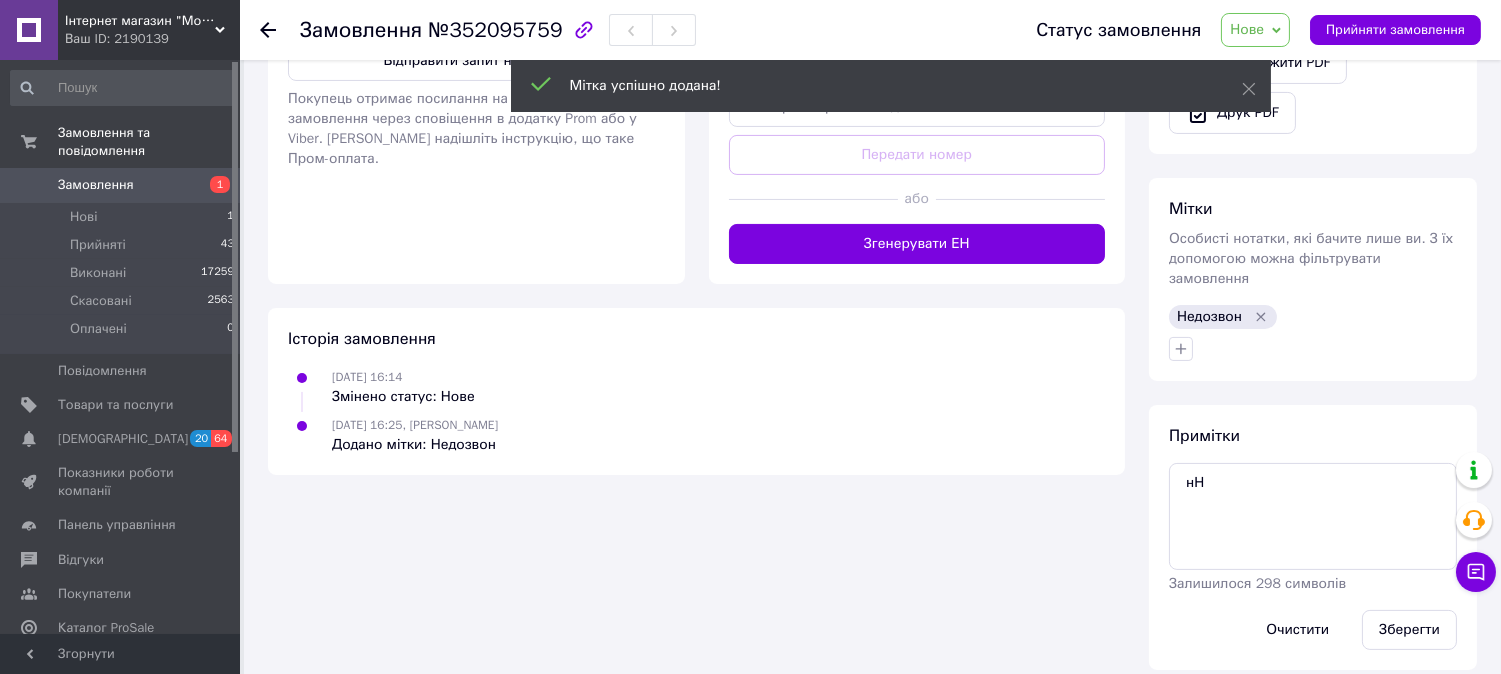 scroll, scrollTop: 761, scrollLeft: 0, axis: vertical 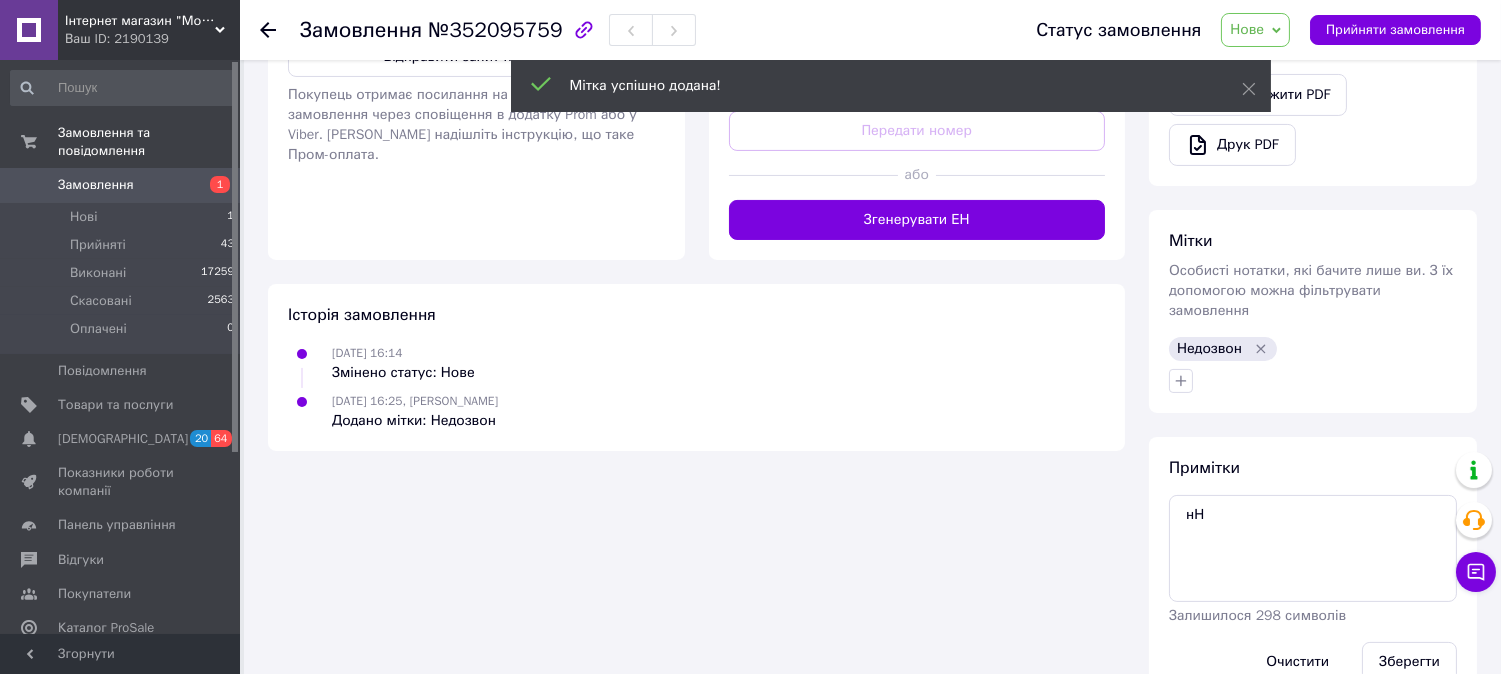 click on "Примітки нН Залишилося 298 символів Очистити Зберегти" at bounding box center (1313, 569) 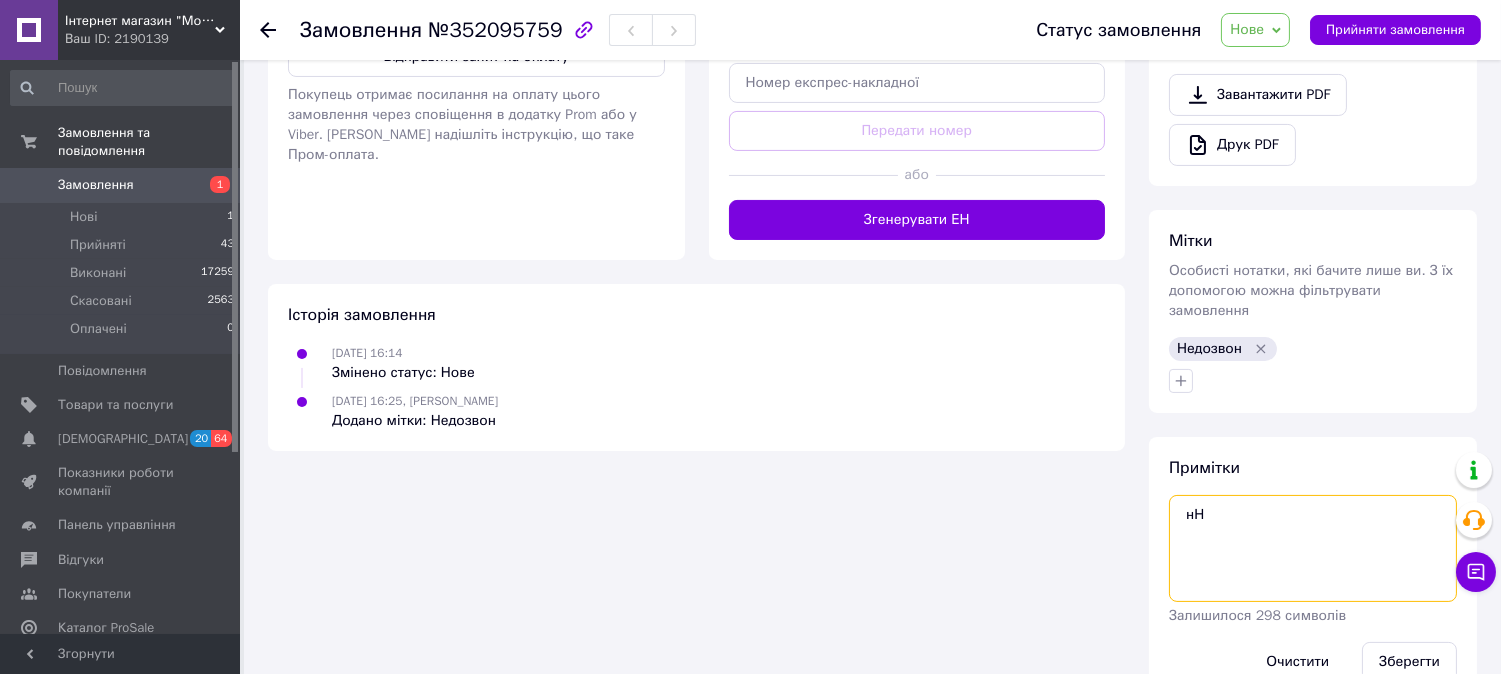 click on "нН" at bounding box center [1313, 548] 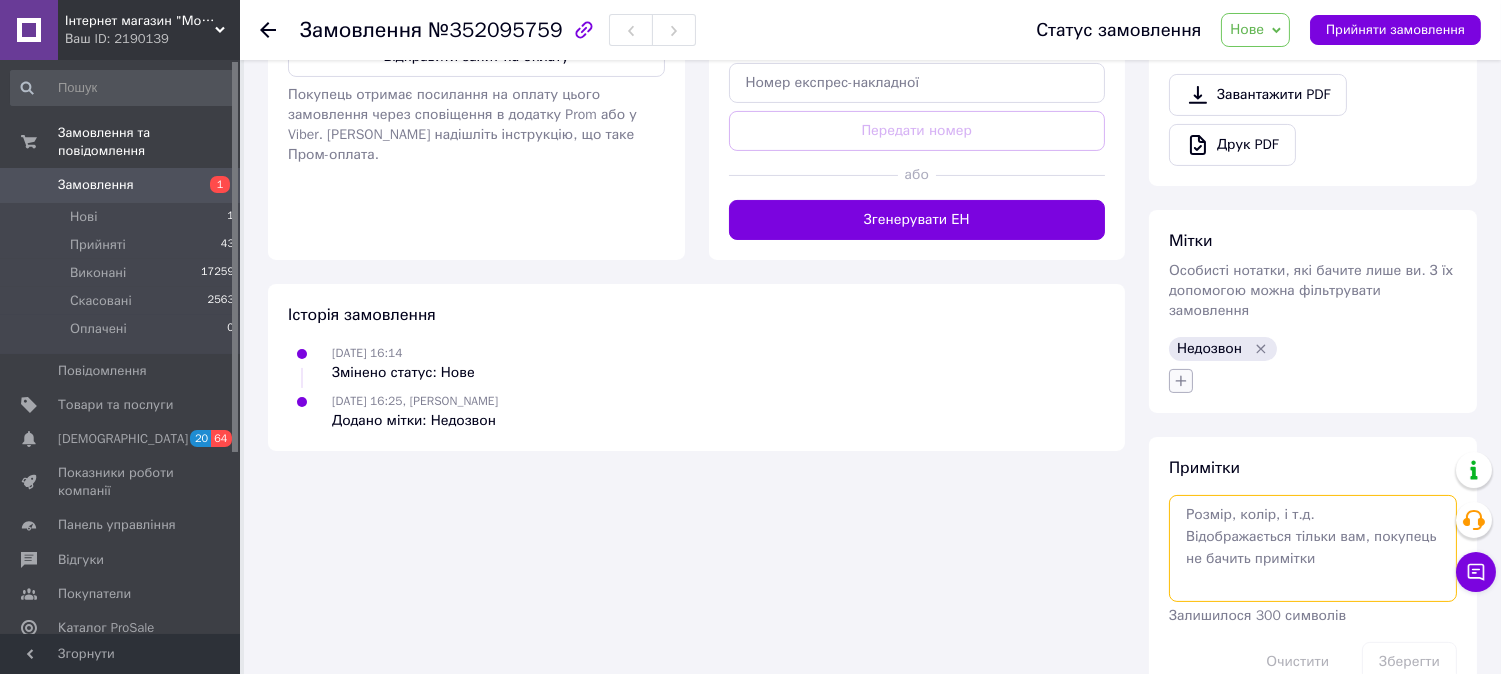 type 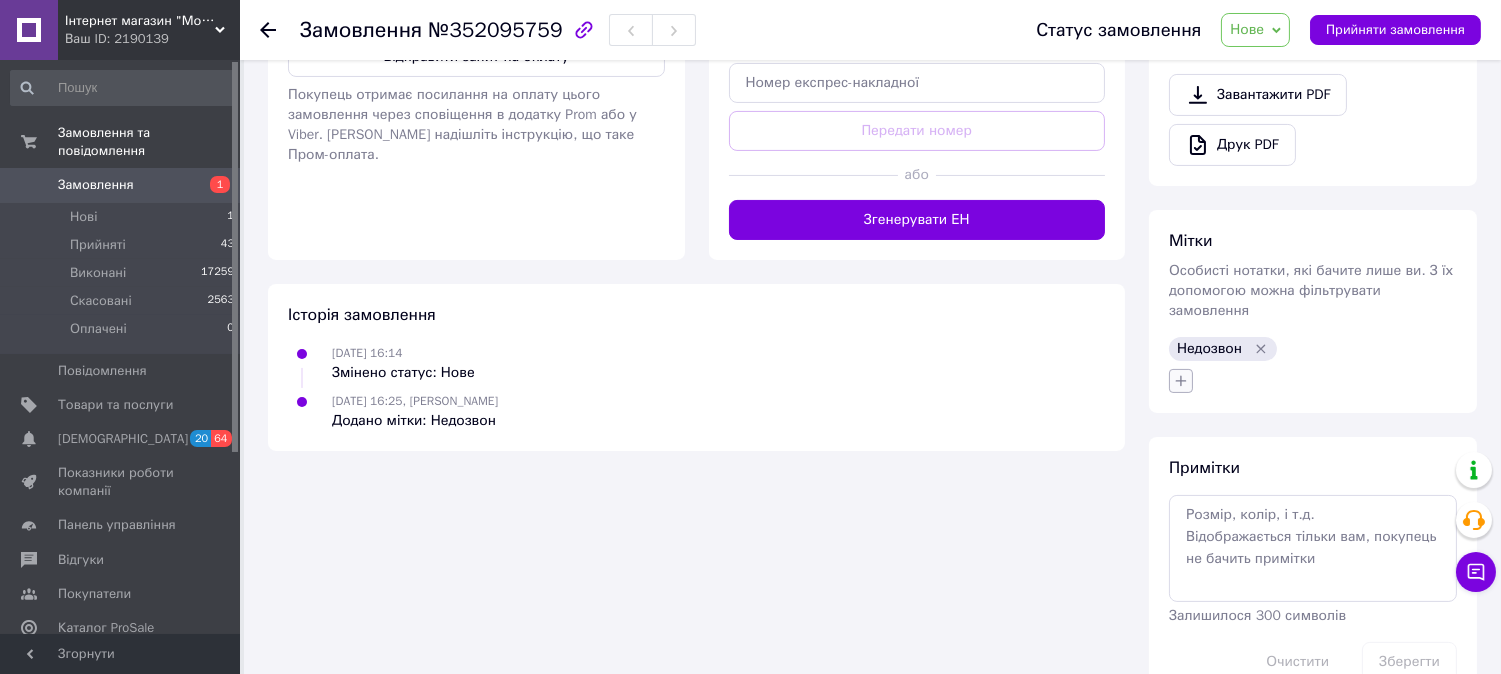 click 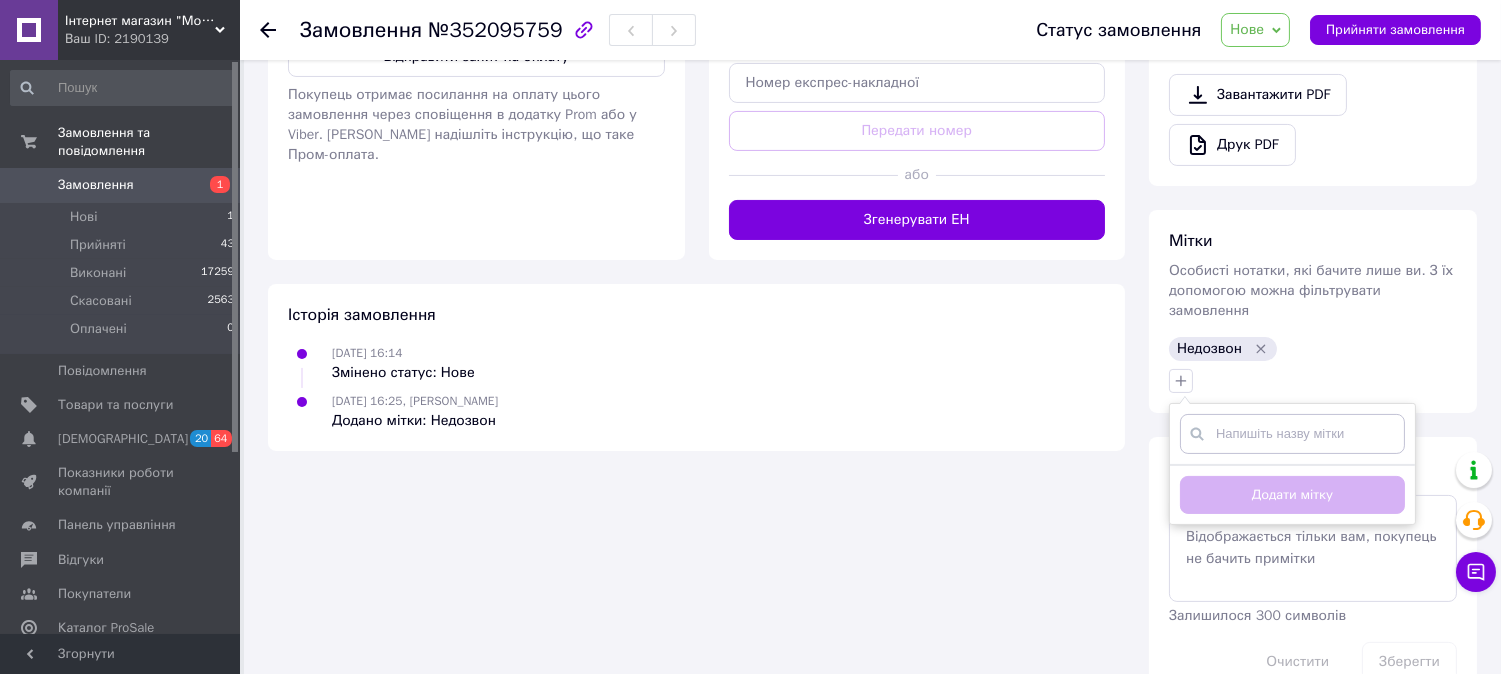 click at bounding box center (1292, 434) 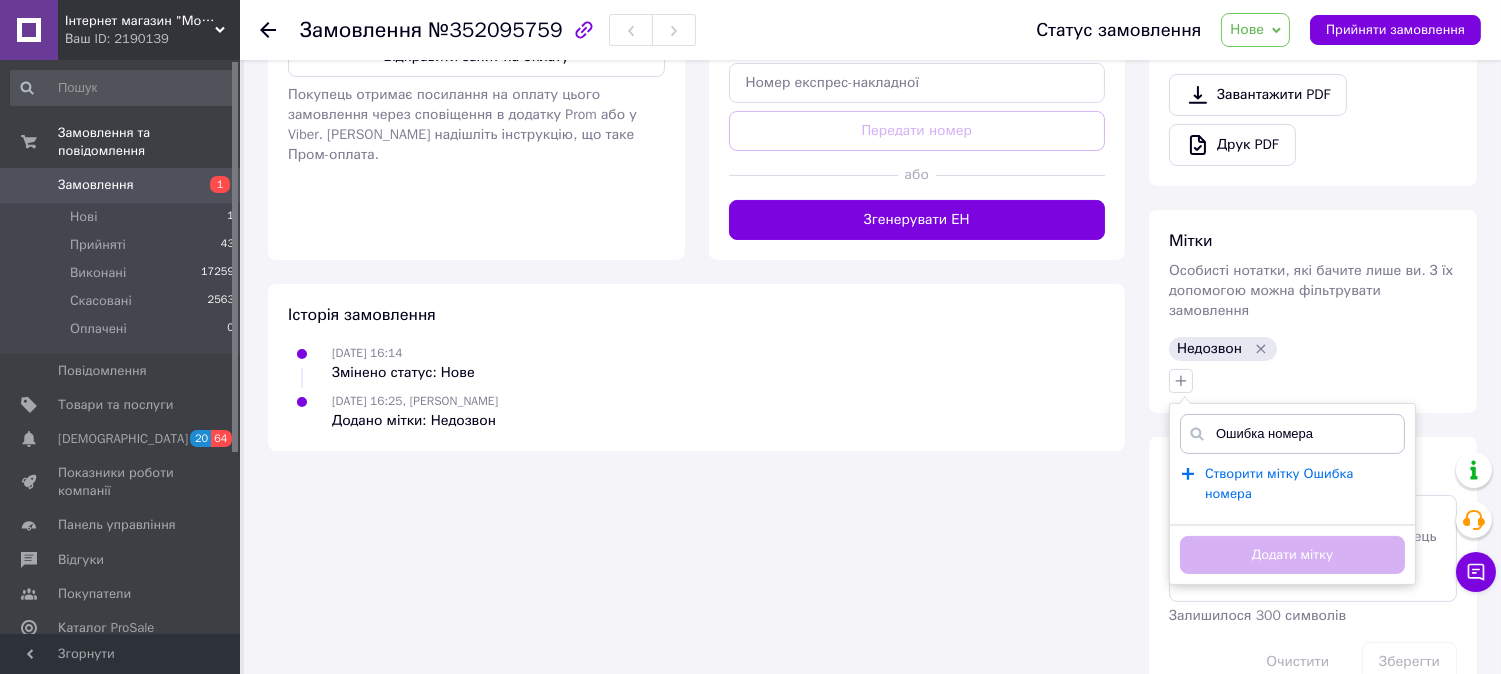 type on "Ошибка номера" 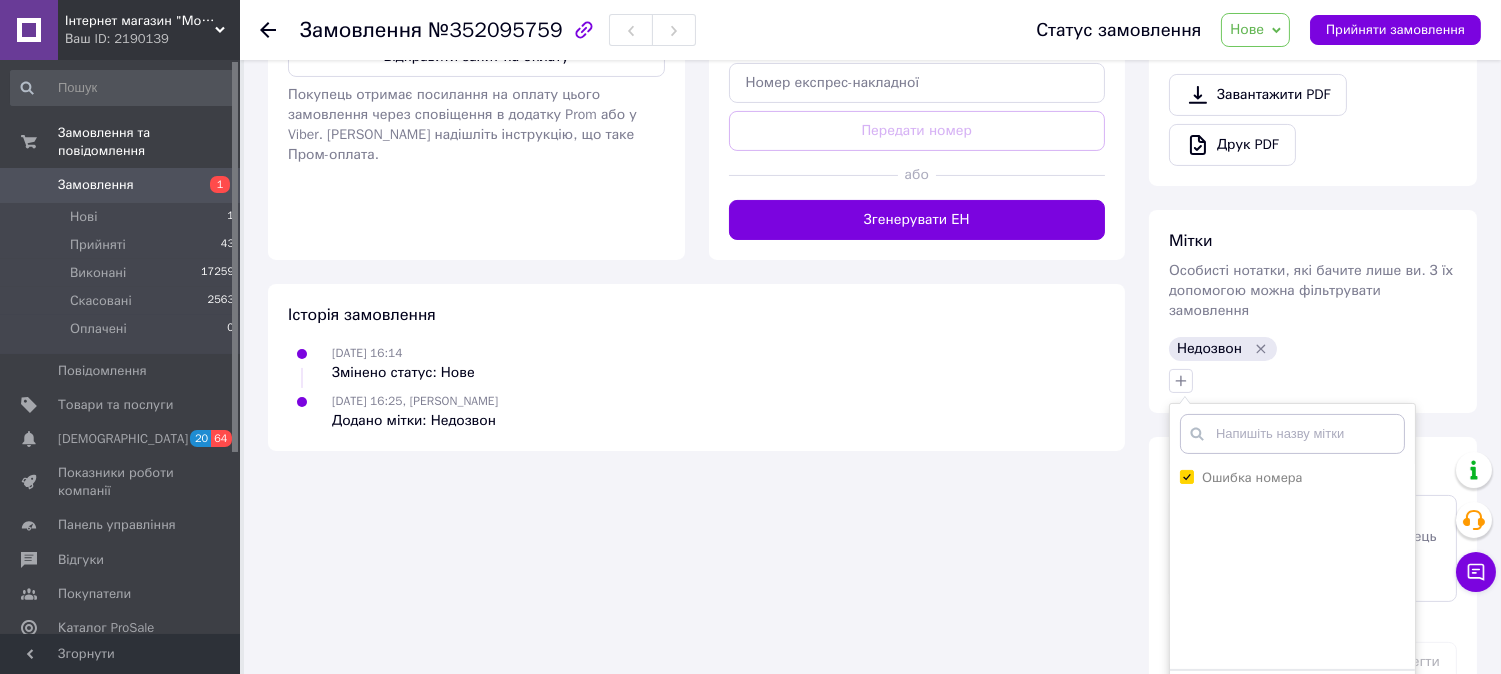 scroll, scrollTop: 797, scrollLeft: 0, axis: vertical 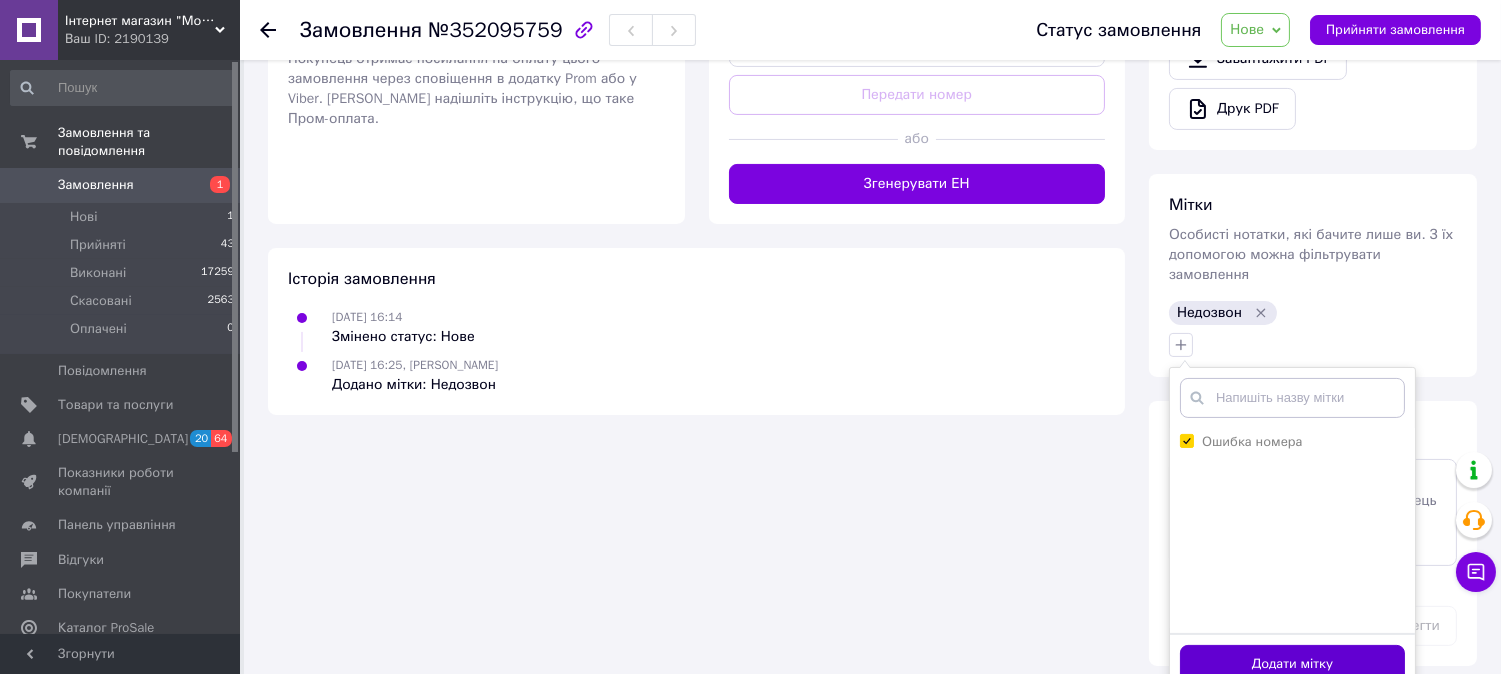 click on "Додати мітку" at bounding box center (1292, 664) 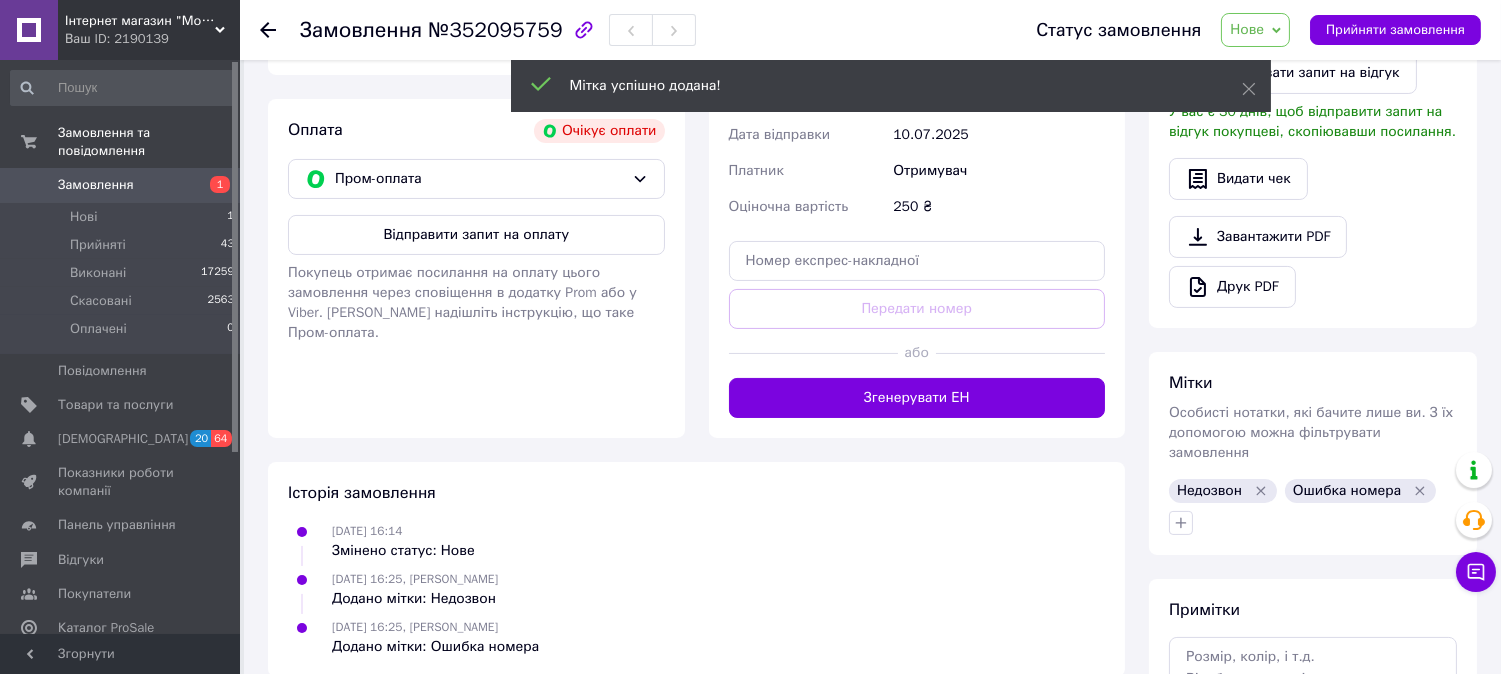 scroll, scrollTop: 535, scrollLeft: 0, axis: vertical 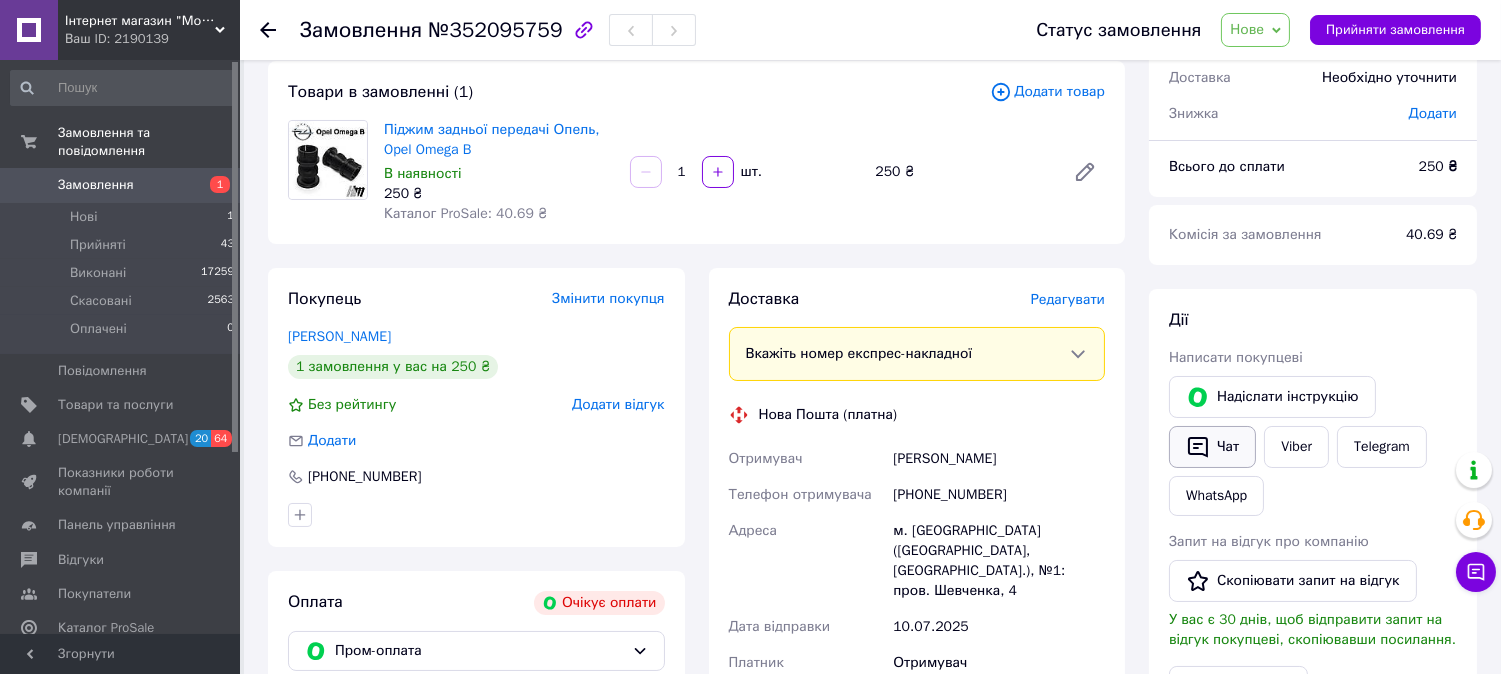 click on "Чат" at bounding box center (1212, 447) 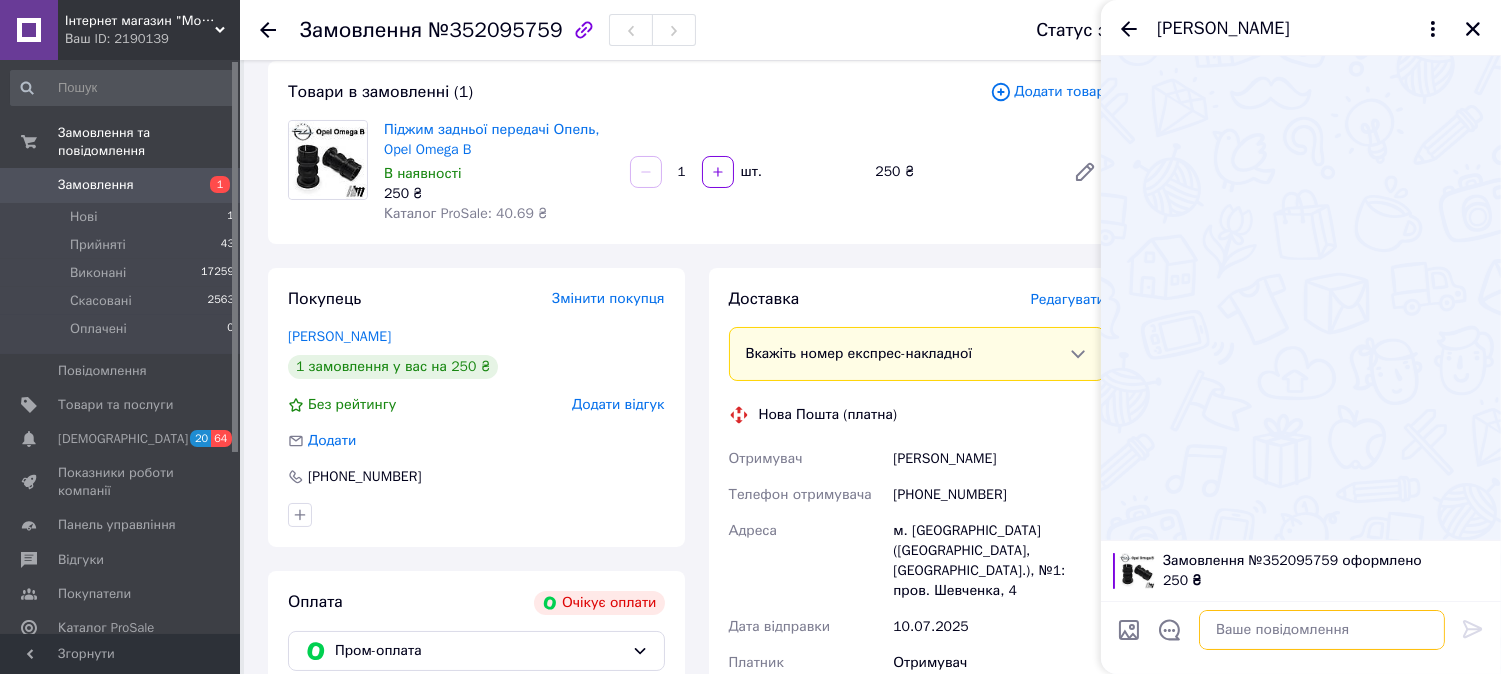 paste on "Доброго дня. Не можемо Вам додзвонитися для перевірки та підтвердження замовлення" 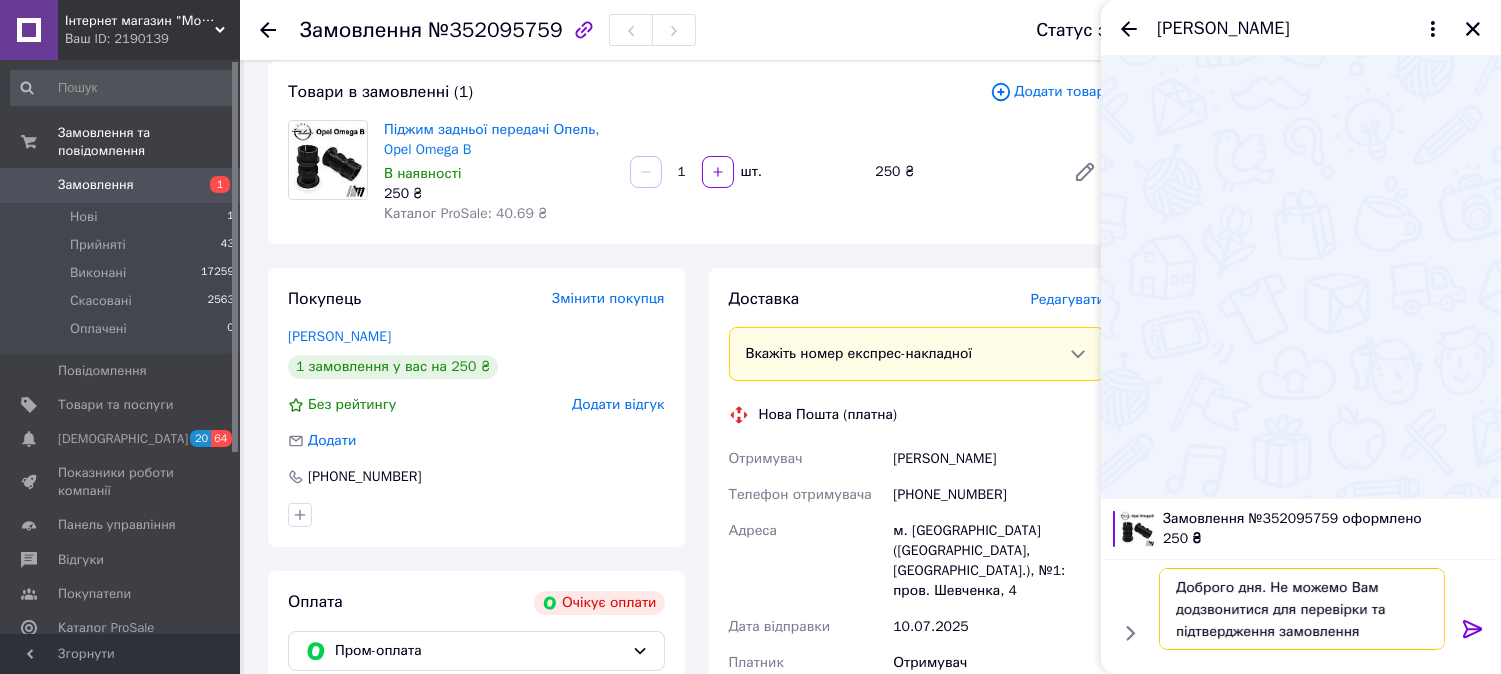 click on "Доброго дня. Не можемо Вам додзвонитися для перевірки та підтвердження замовлення" at bounding box center (1302, 609) 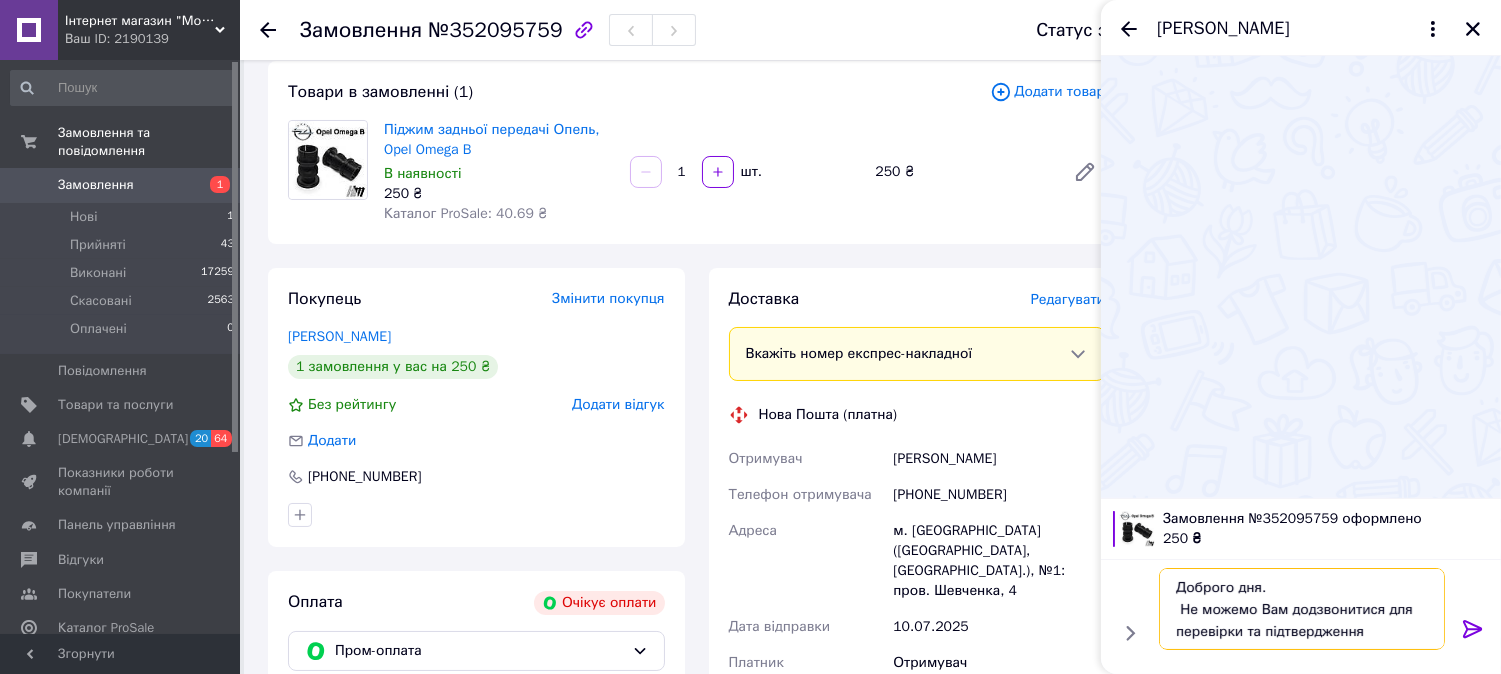 type on "Доброго дня.
Не можемо Вам додзвонитися для перевірки та підтвердження замовлення" 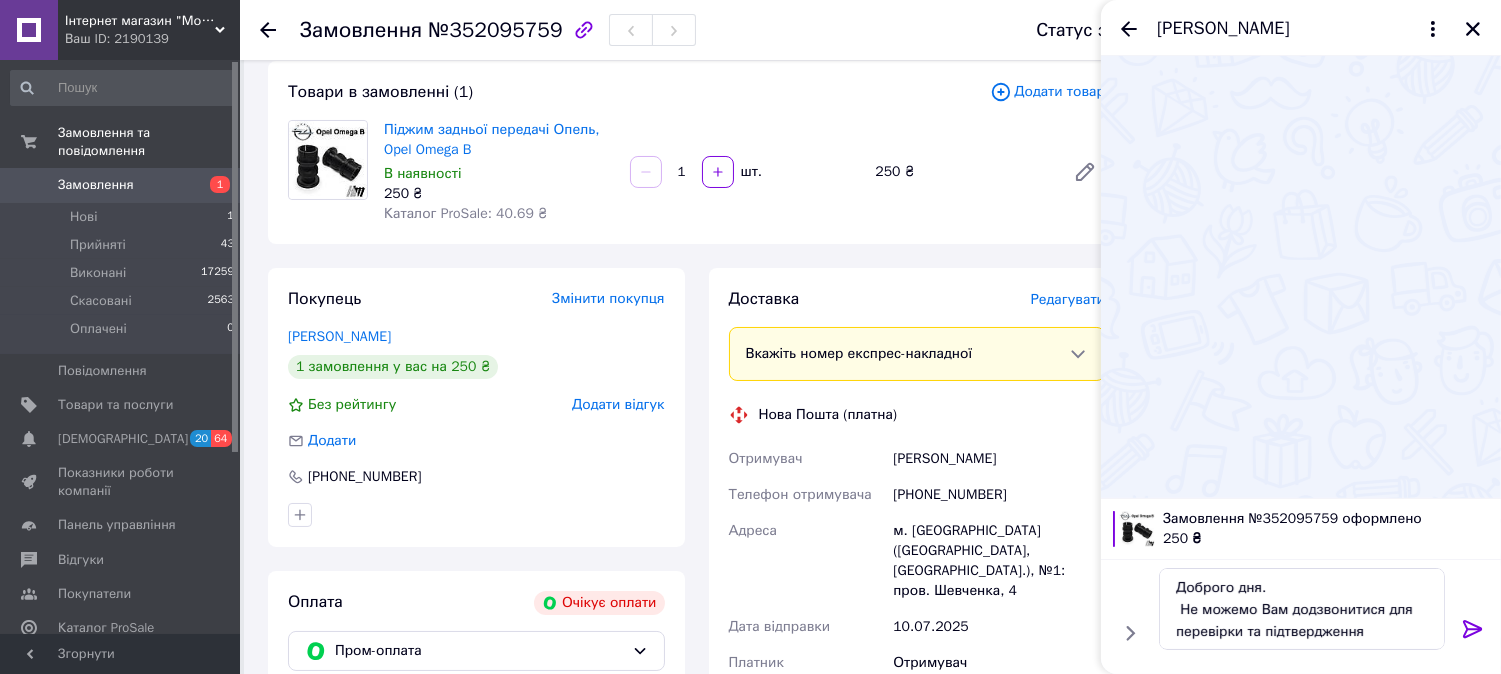 click 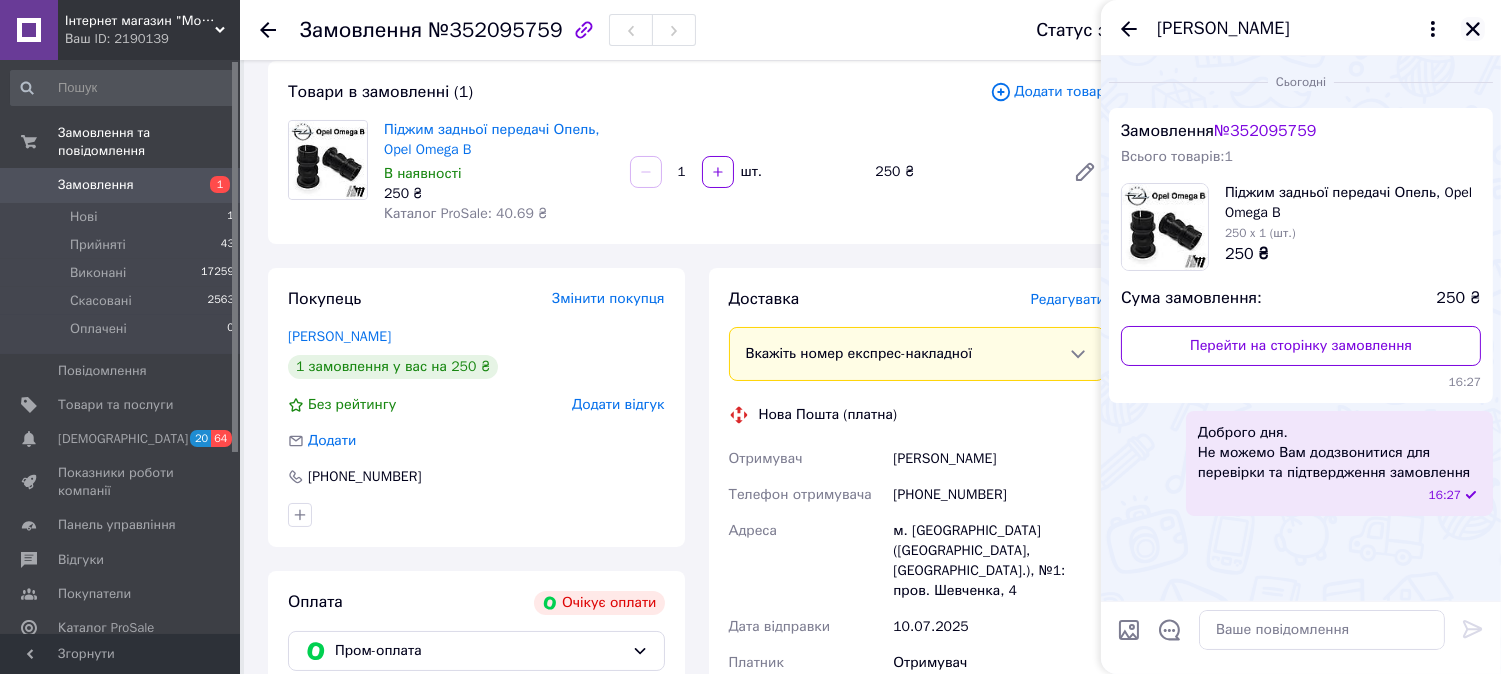 click 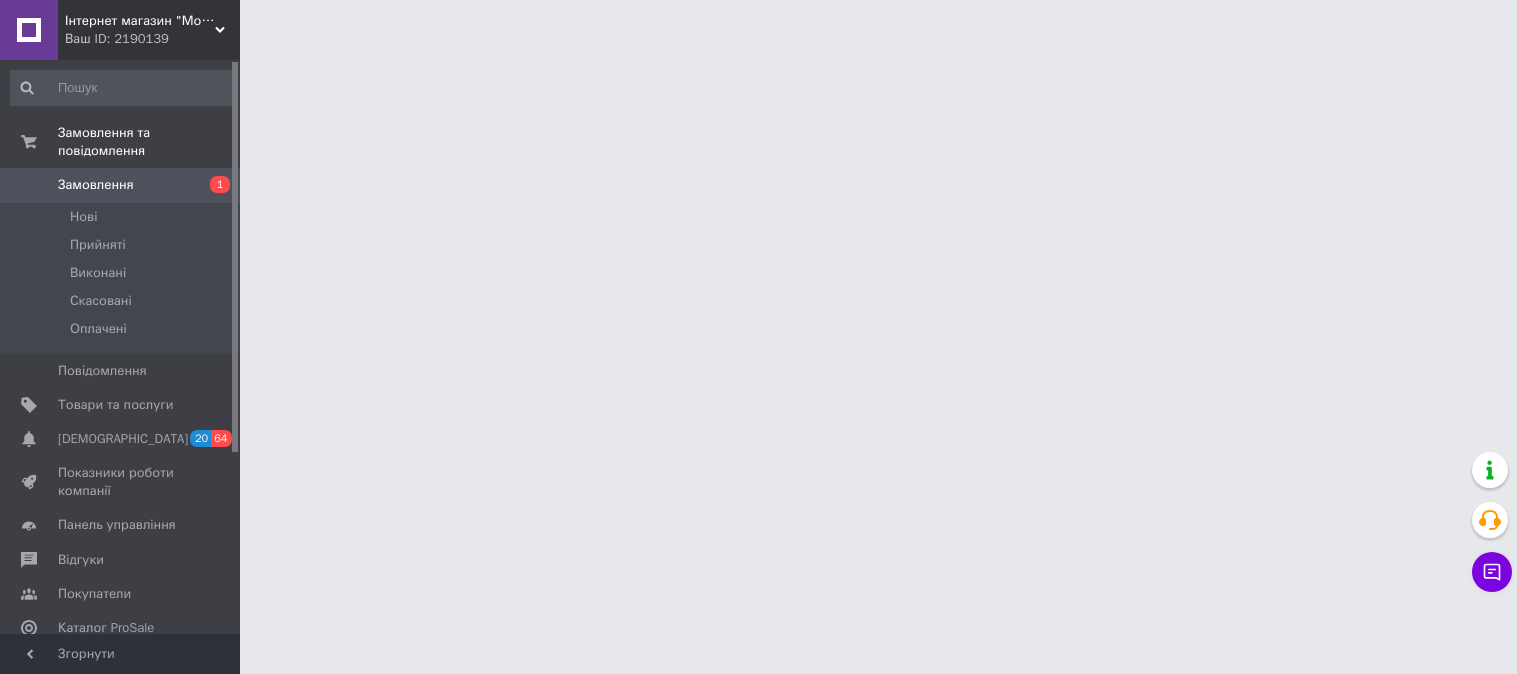scroll, scrollTop: 0, scrollLeft: 0, axis: both 